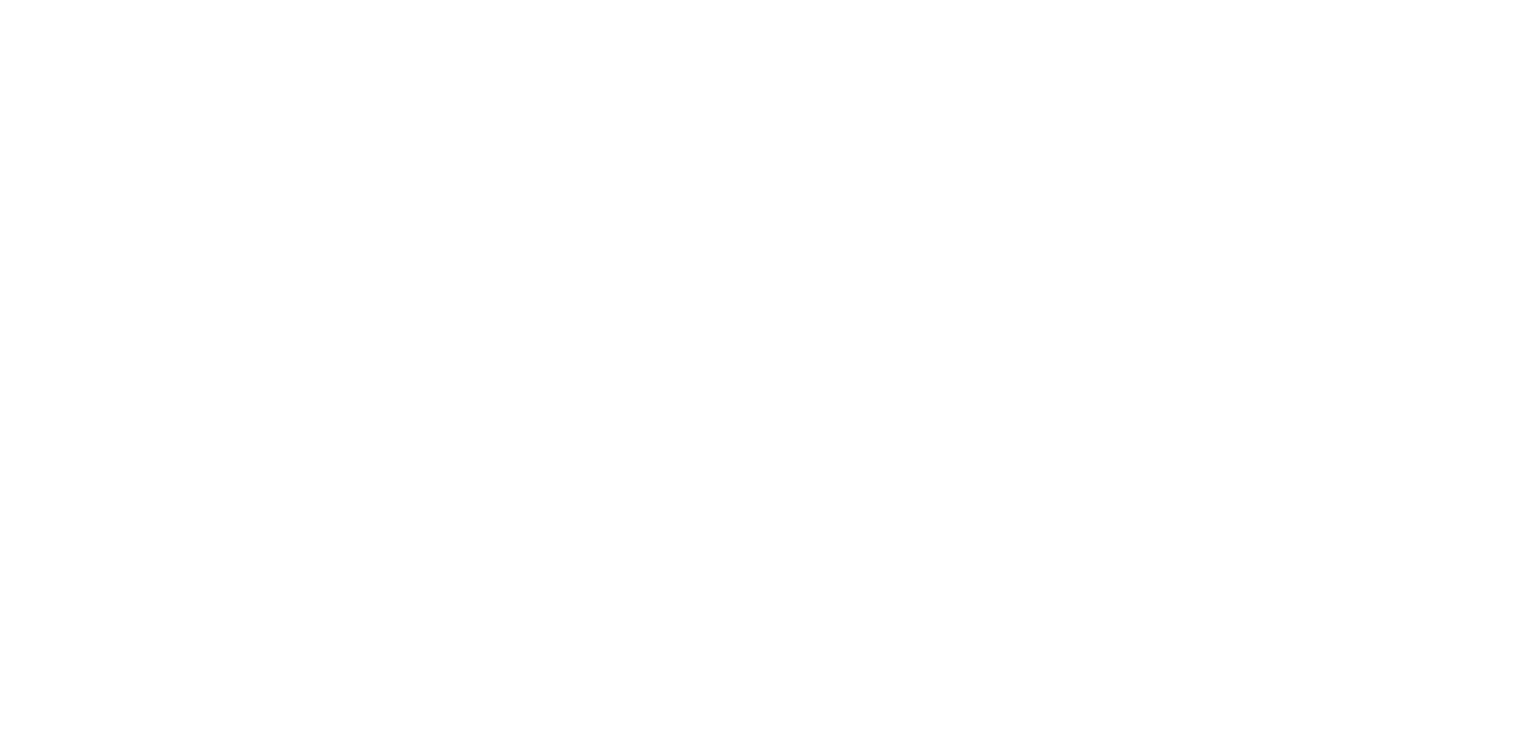 scroll, scrollTop: 0, scrollLeft: 0, axis: both 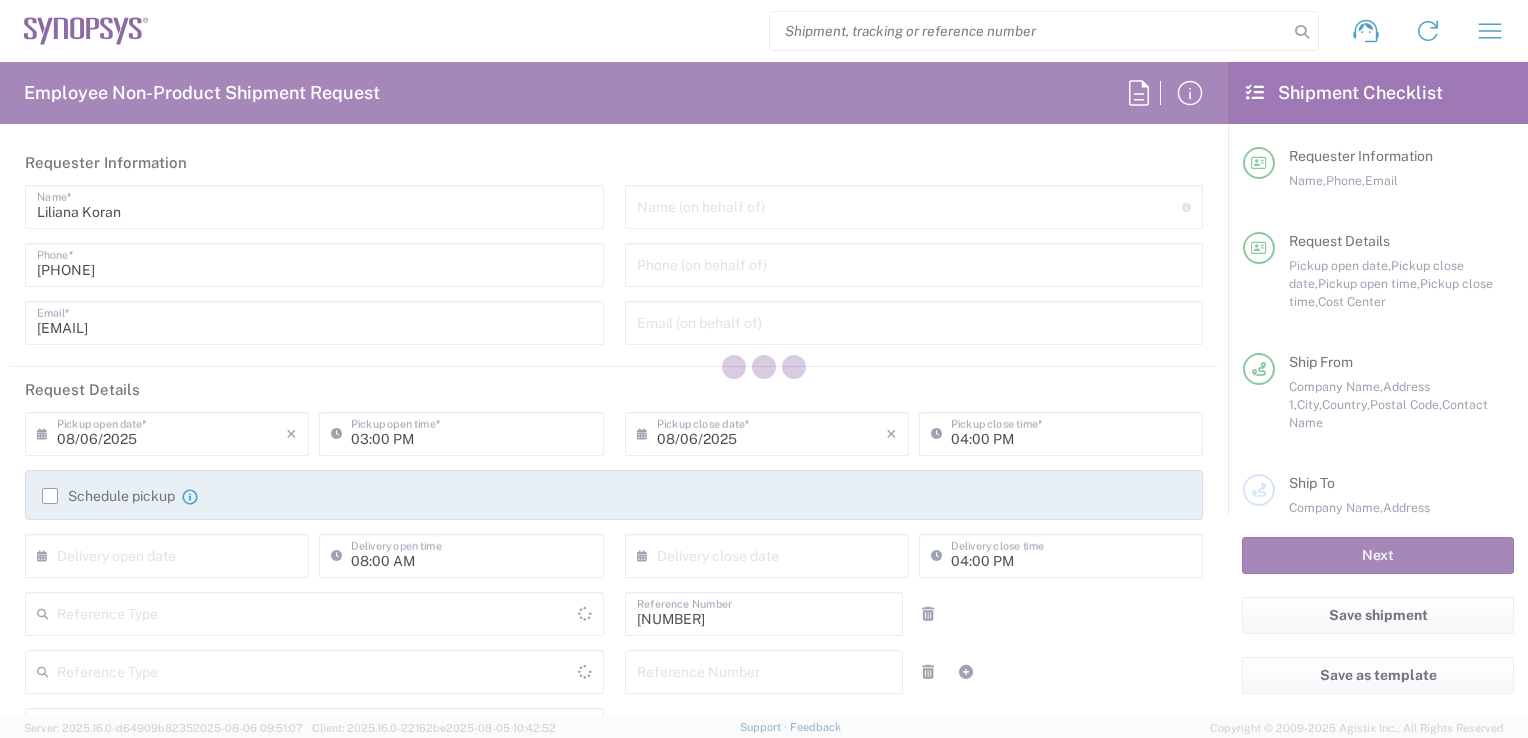 type on "Department" 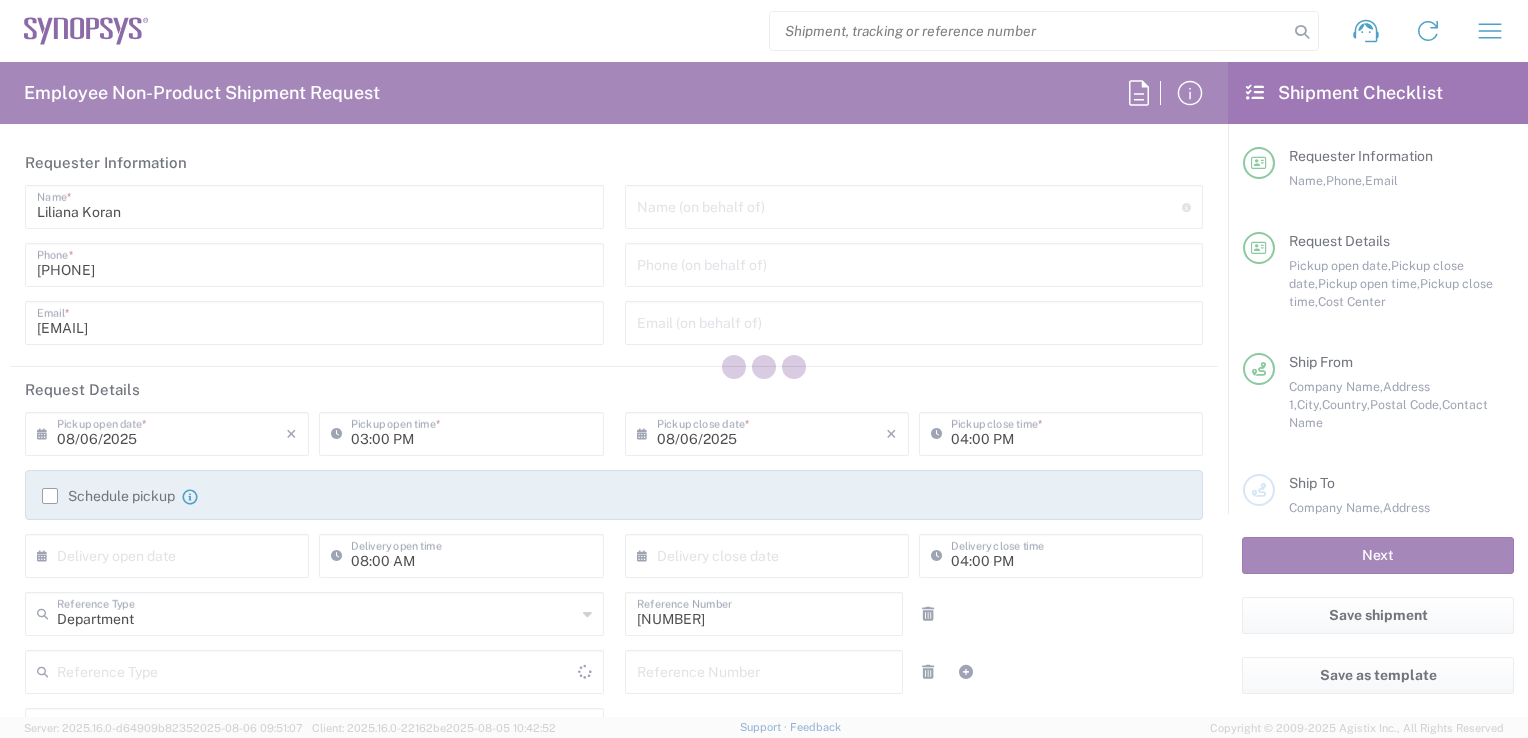 type on "[CODE], [CODE], [CODE], [CITY] [NUMBER]" 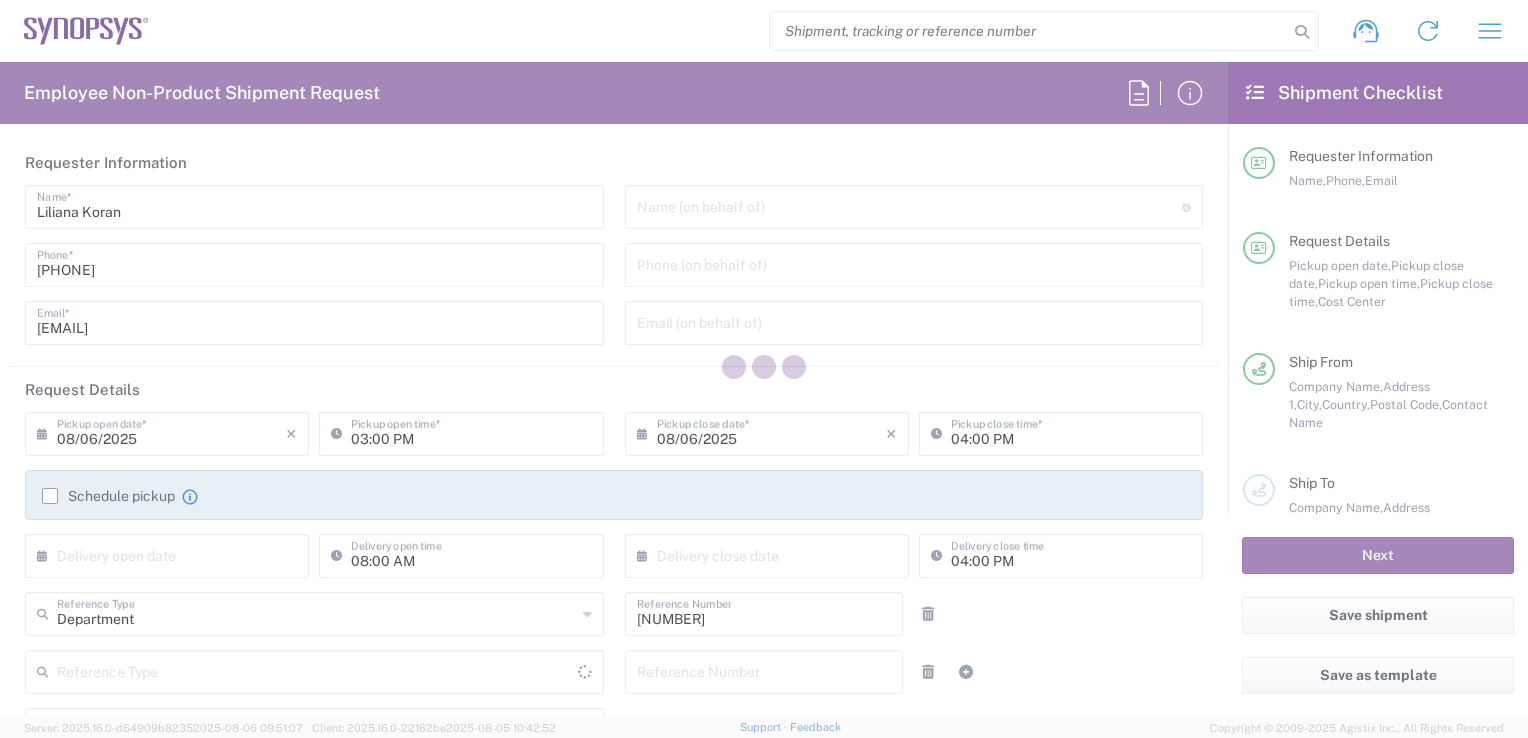 type on "Delivered at Place" 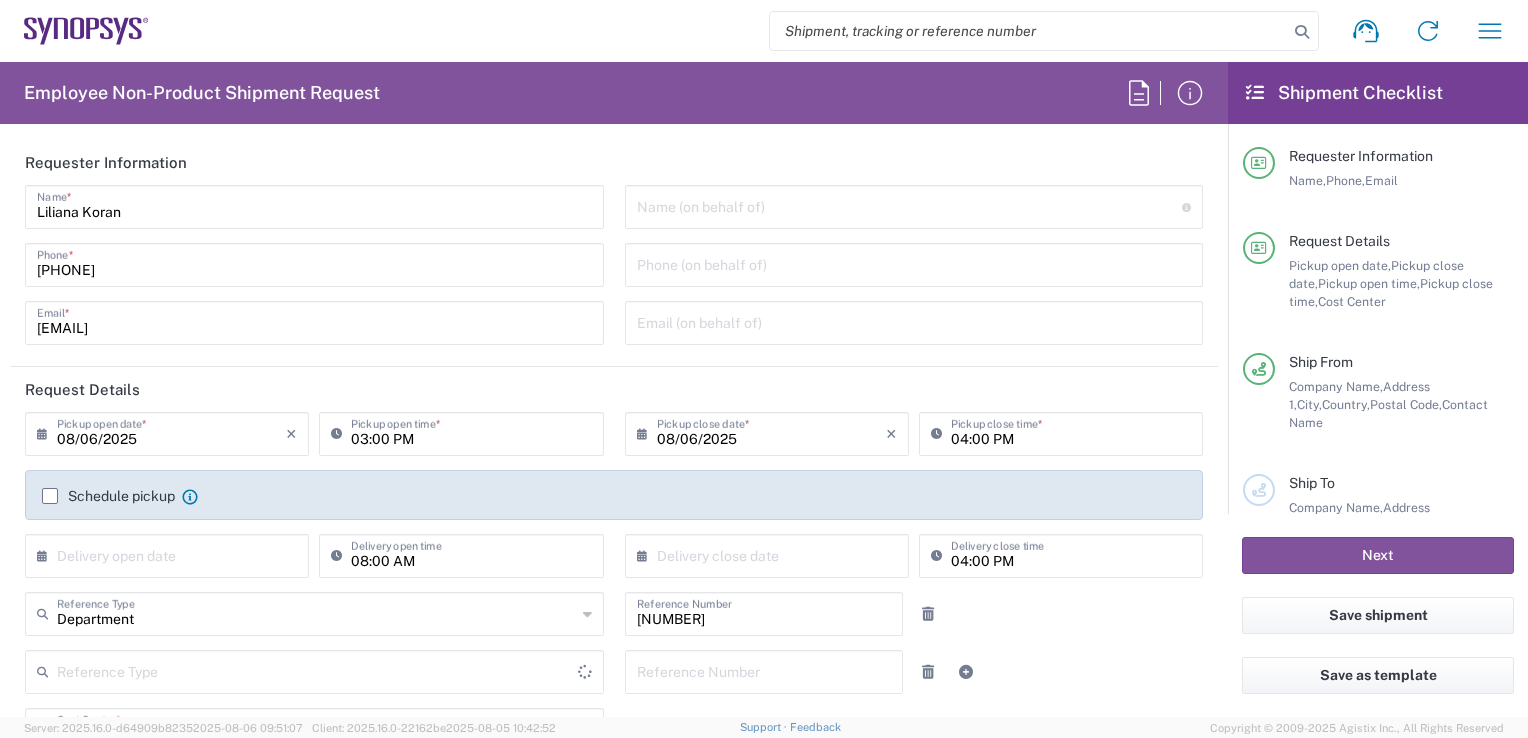type on "Bavaria" 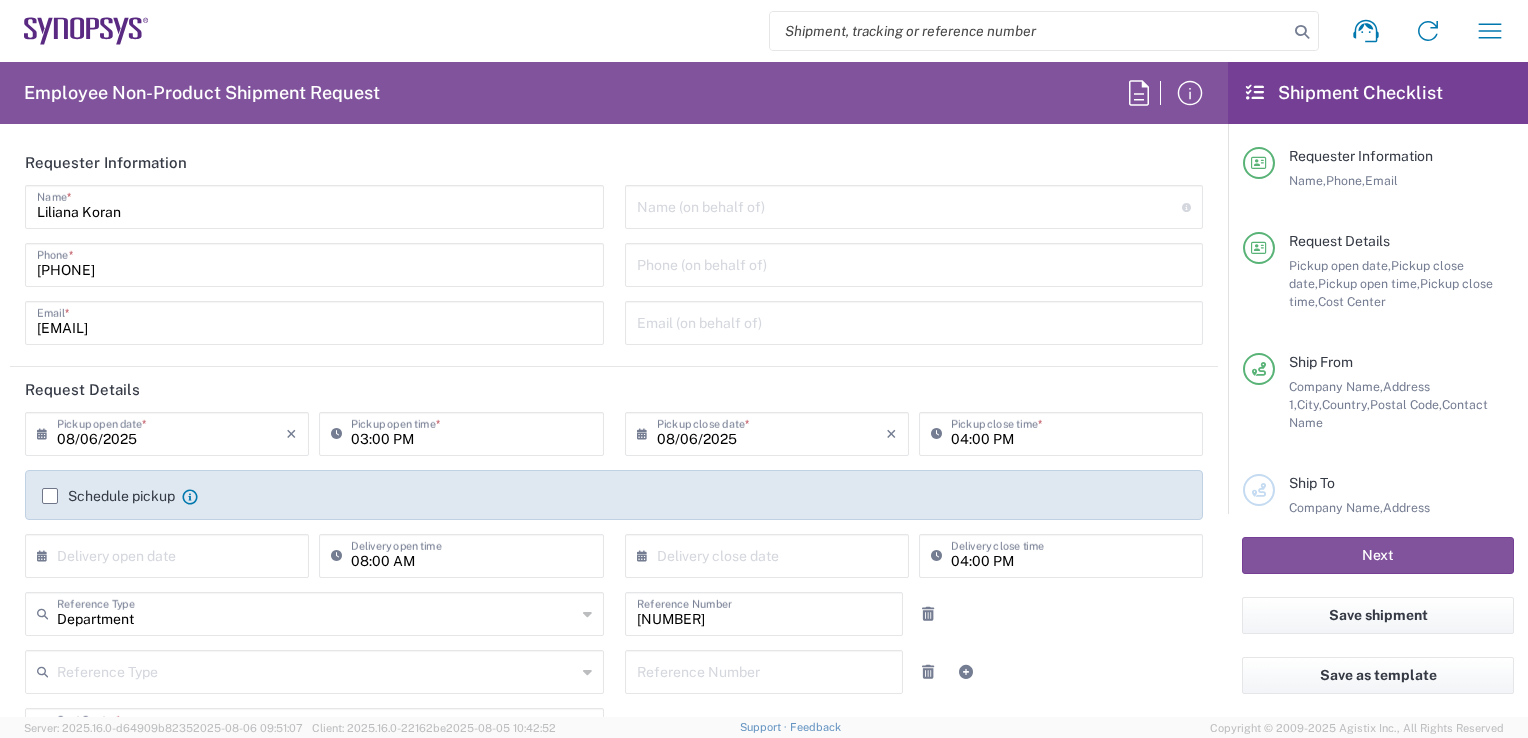type on "Germany" 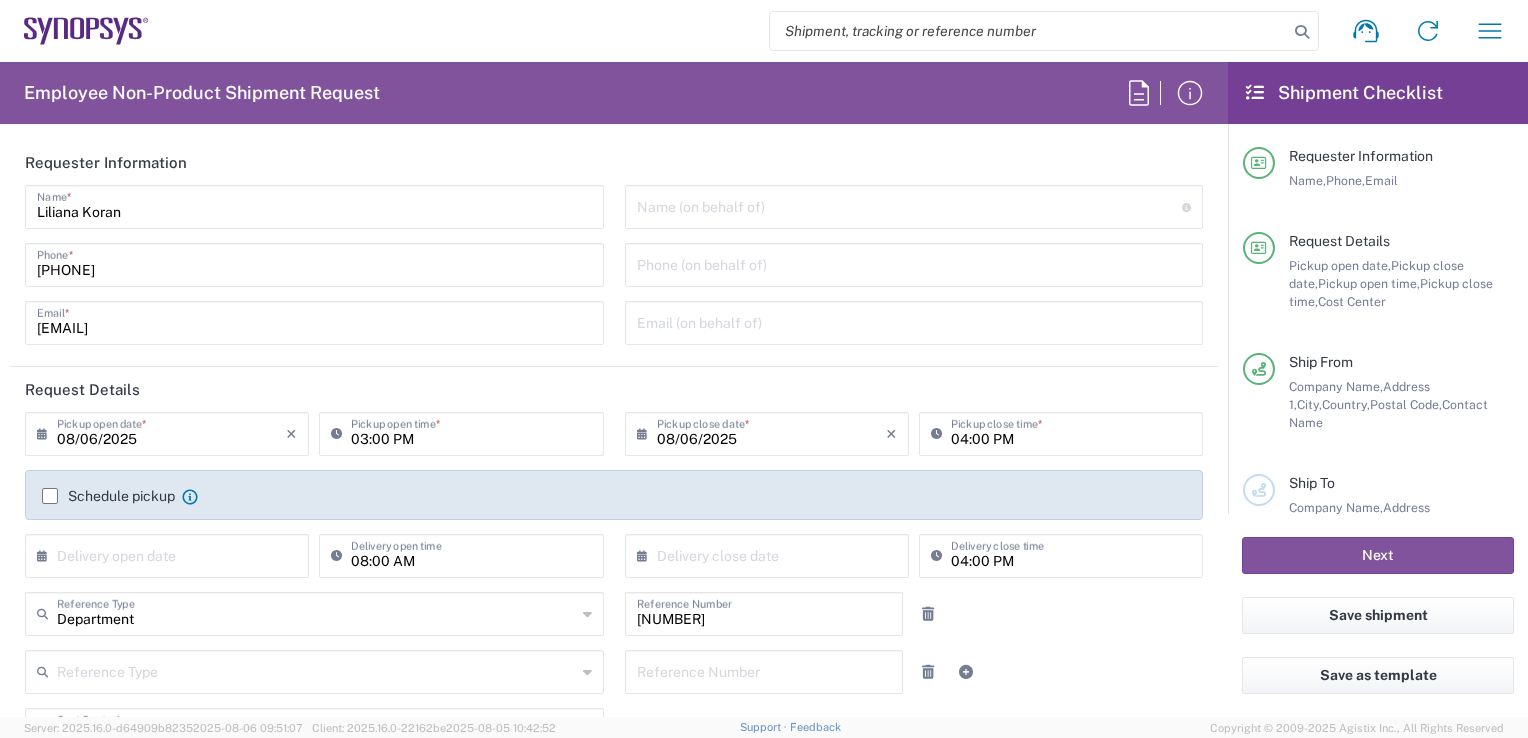 type on "Munich DE24" 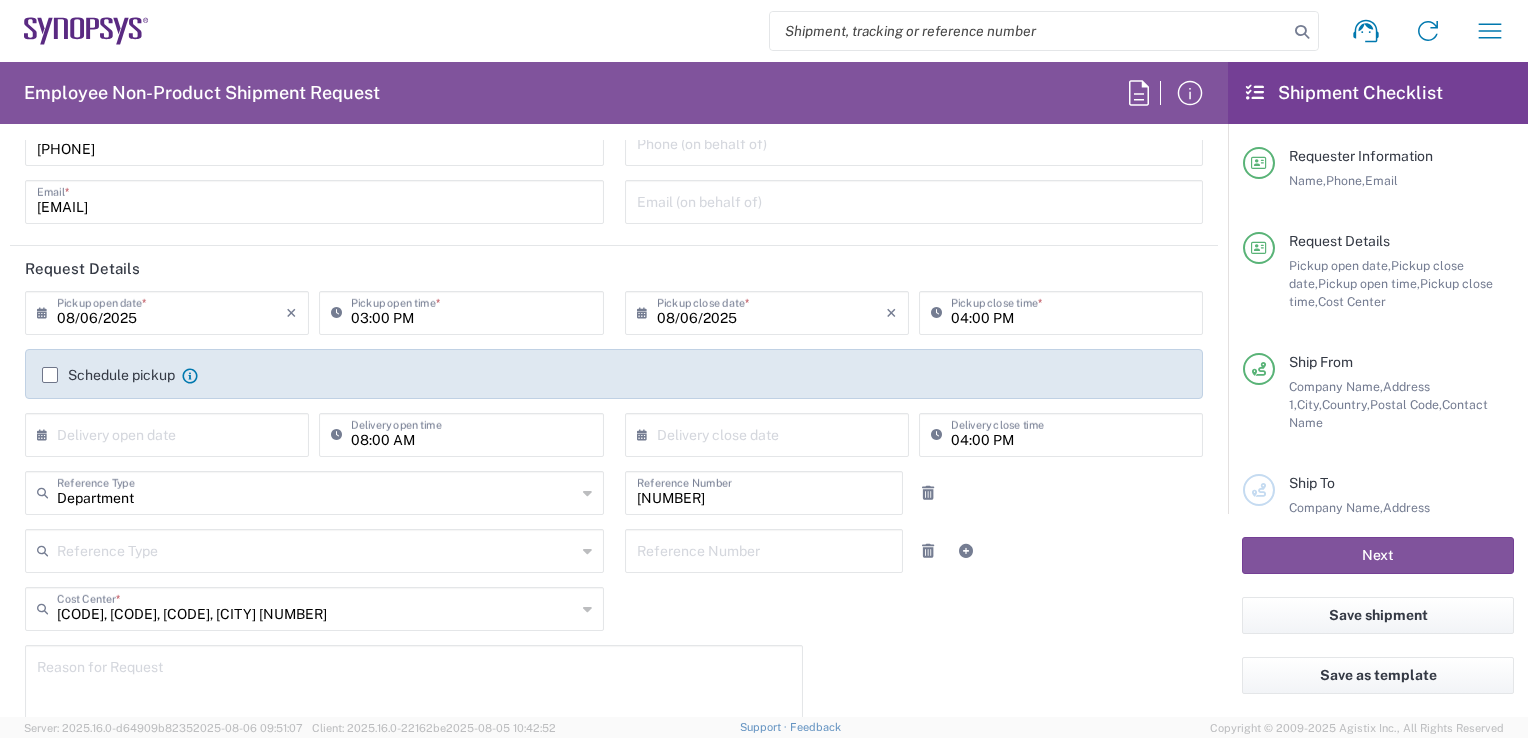 scroll, scrollTop: 128, scrollLeft: 0, axis: vertical 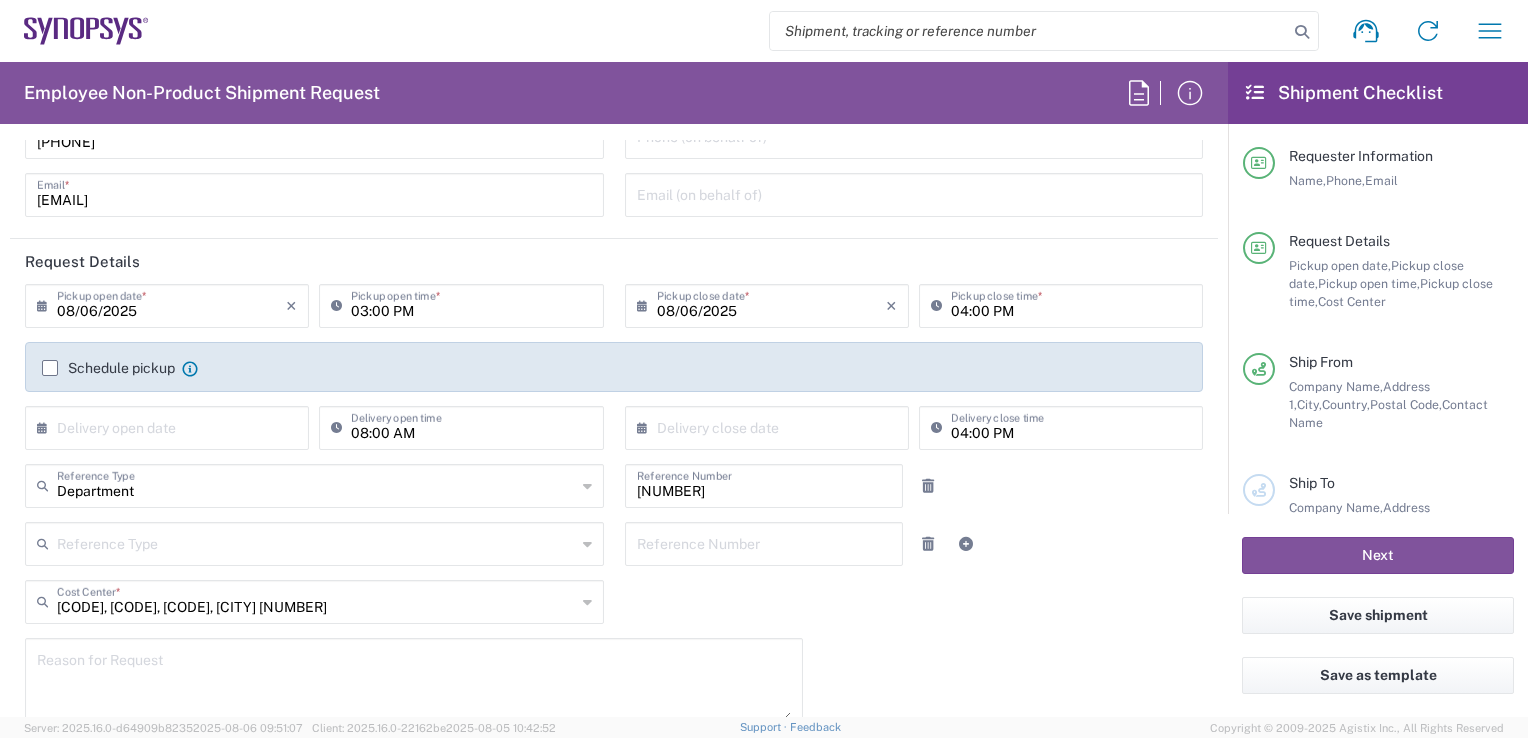 click on "Schedule pickup" 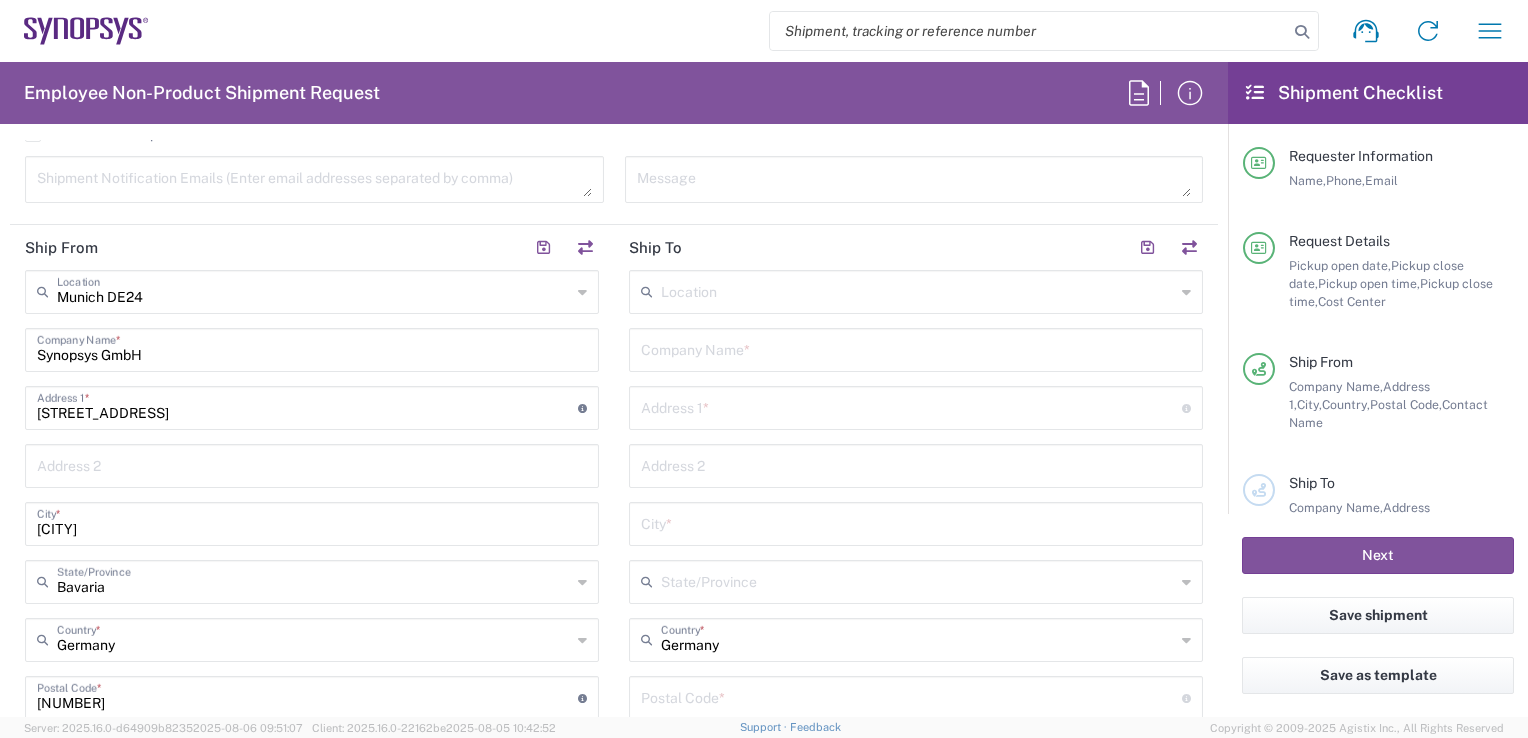 scroll, scrollTop: 864, scrollLeft: 0, axis: vertical 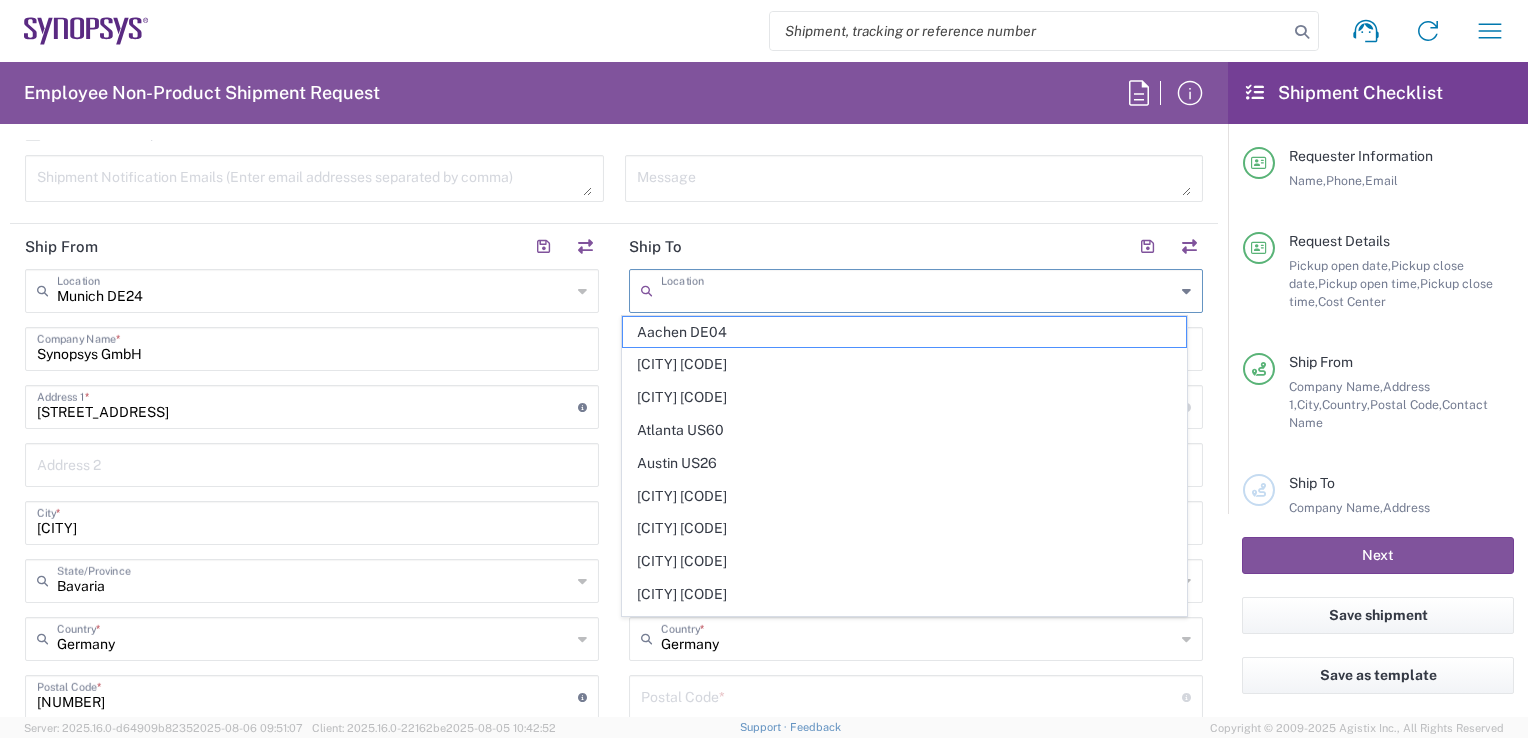 click at bounding box center (918, 289) 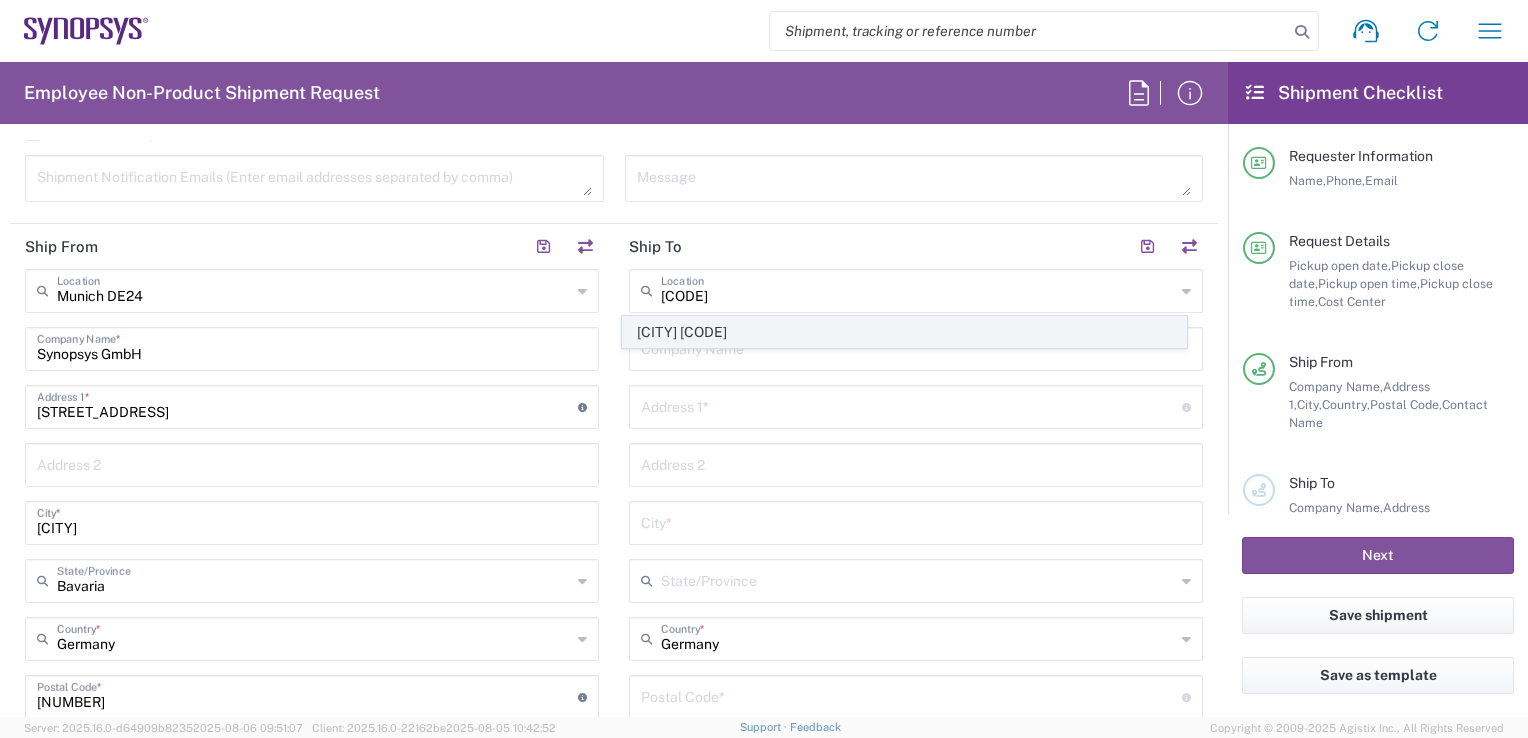 click on "[CITY] [CODE]" 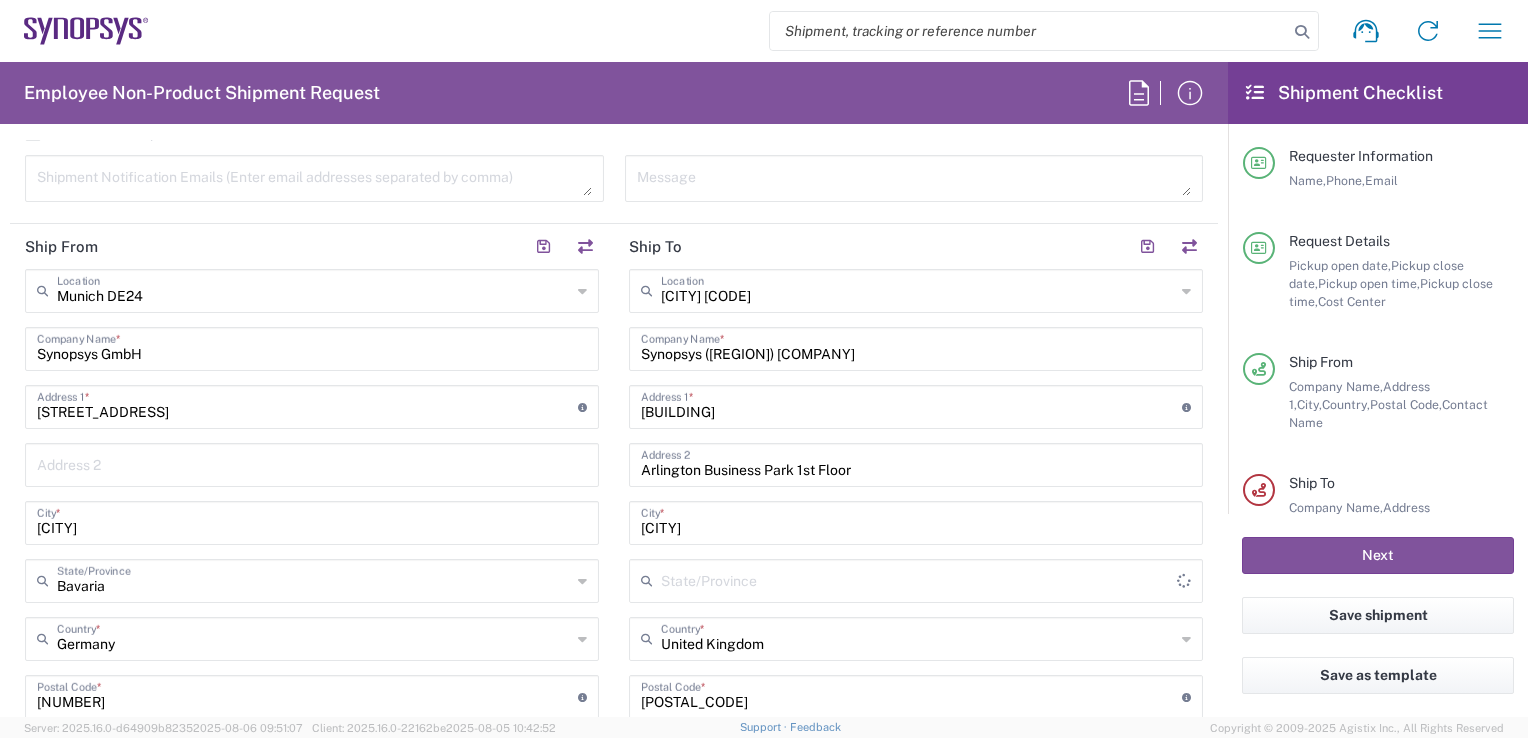 type on "England" 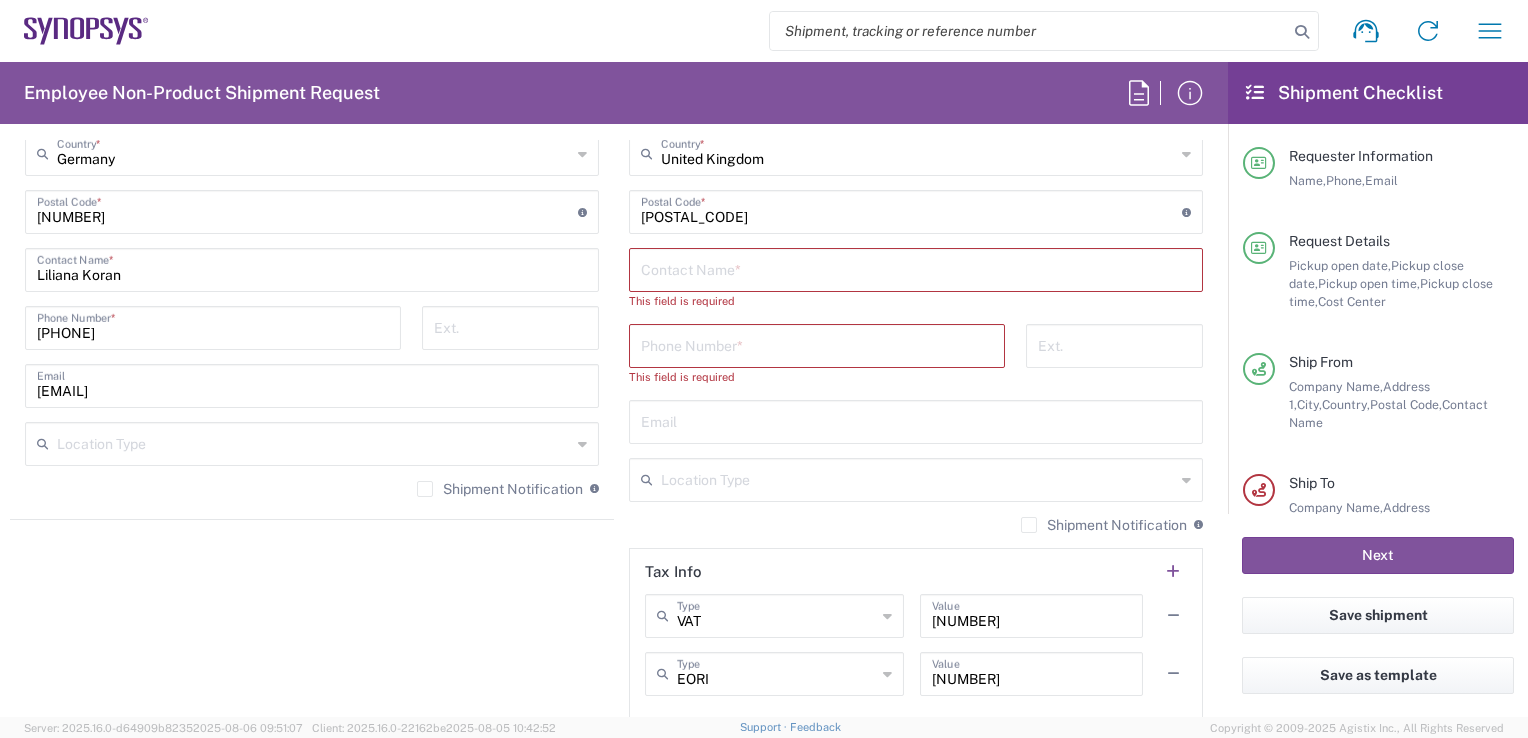 scroll, scrollTop: 1353, scrollLeft: 0, axis: vertical 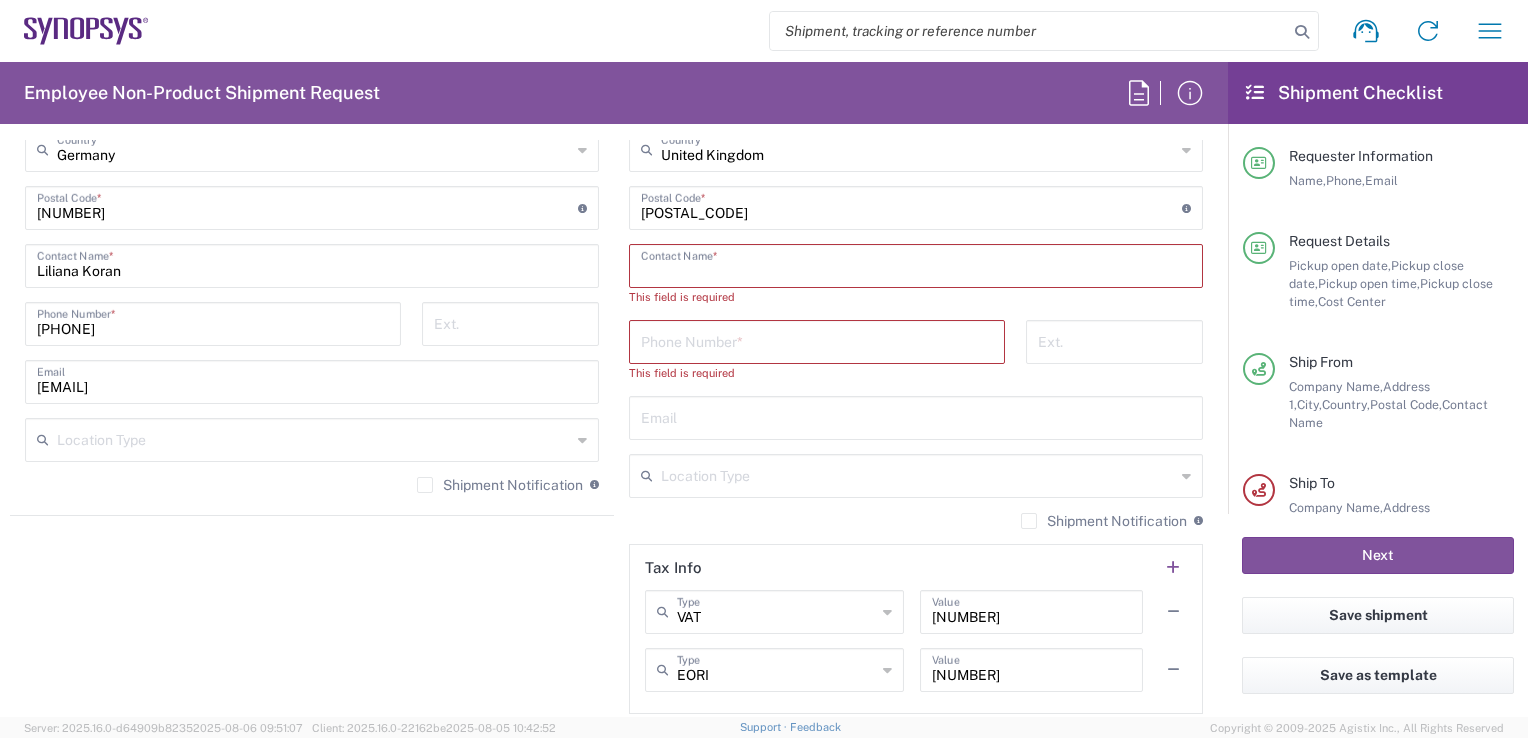 click at bounding box center [916, 264] 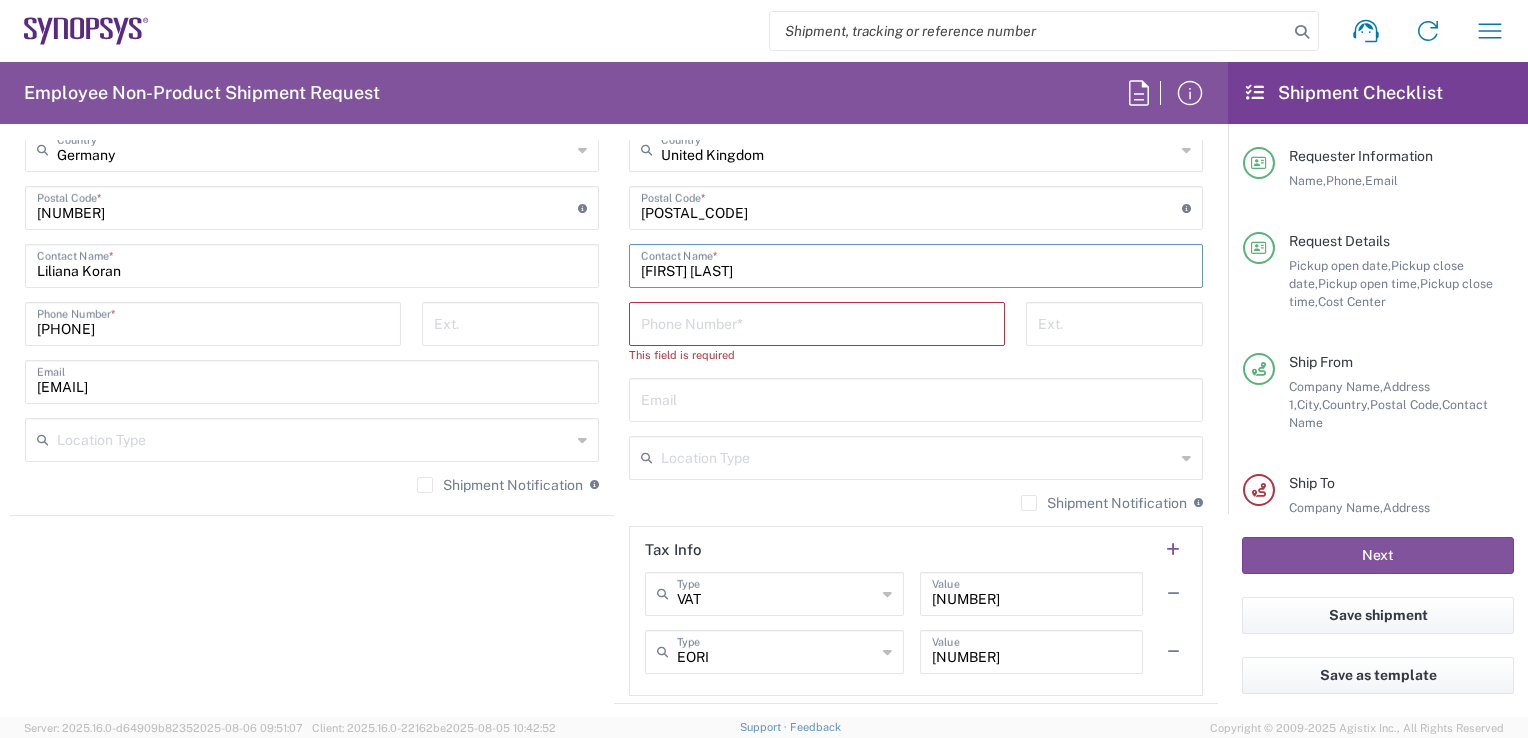 type on "Emma Gardiner" 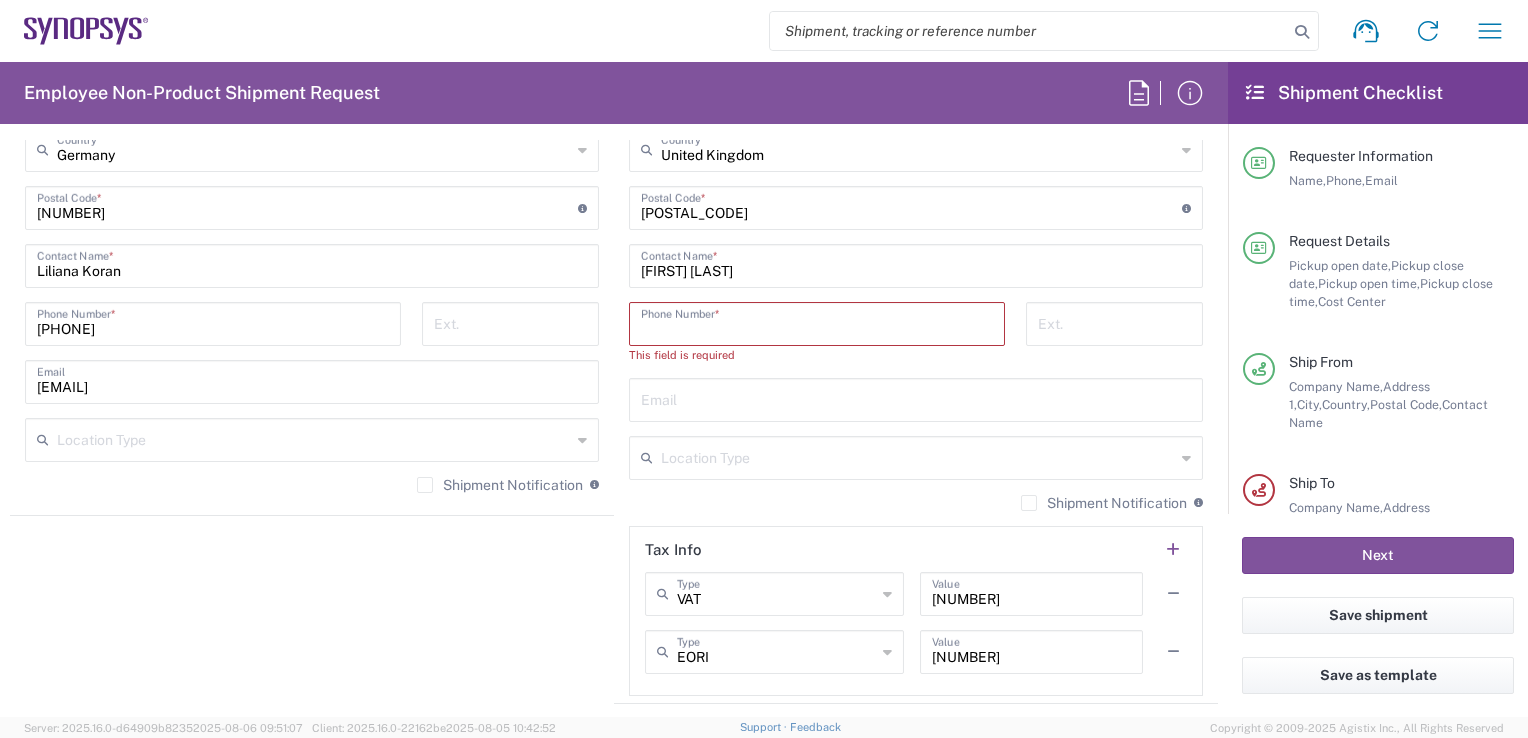 click at bounding box center (817, 322) 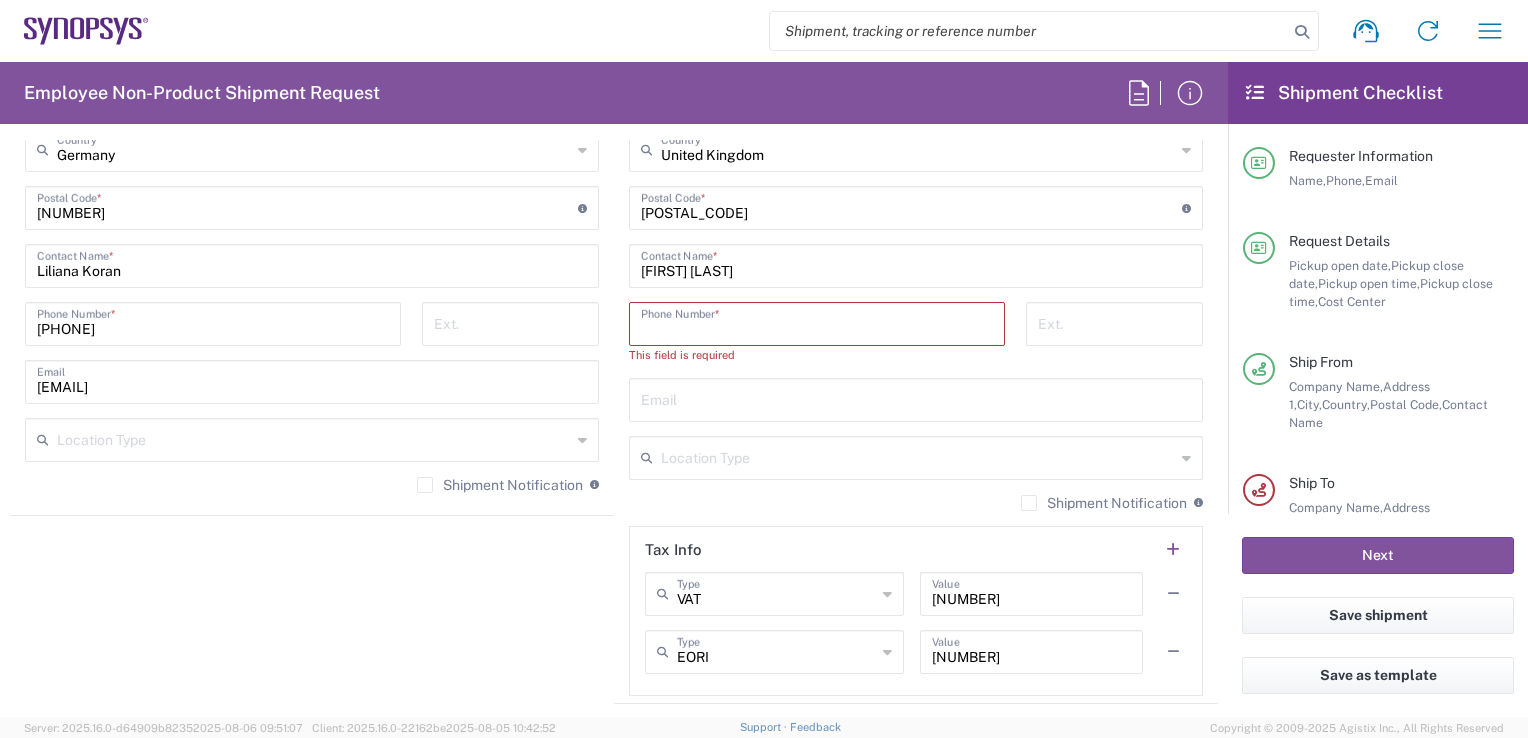 paste on "+44.1182349963" 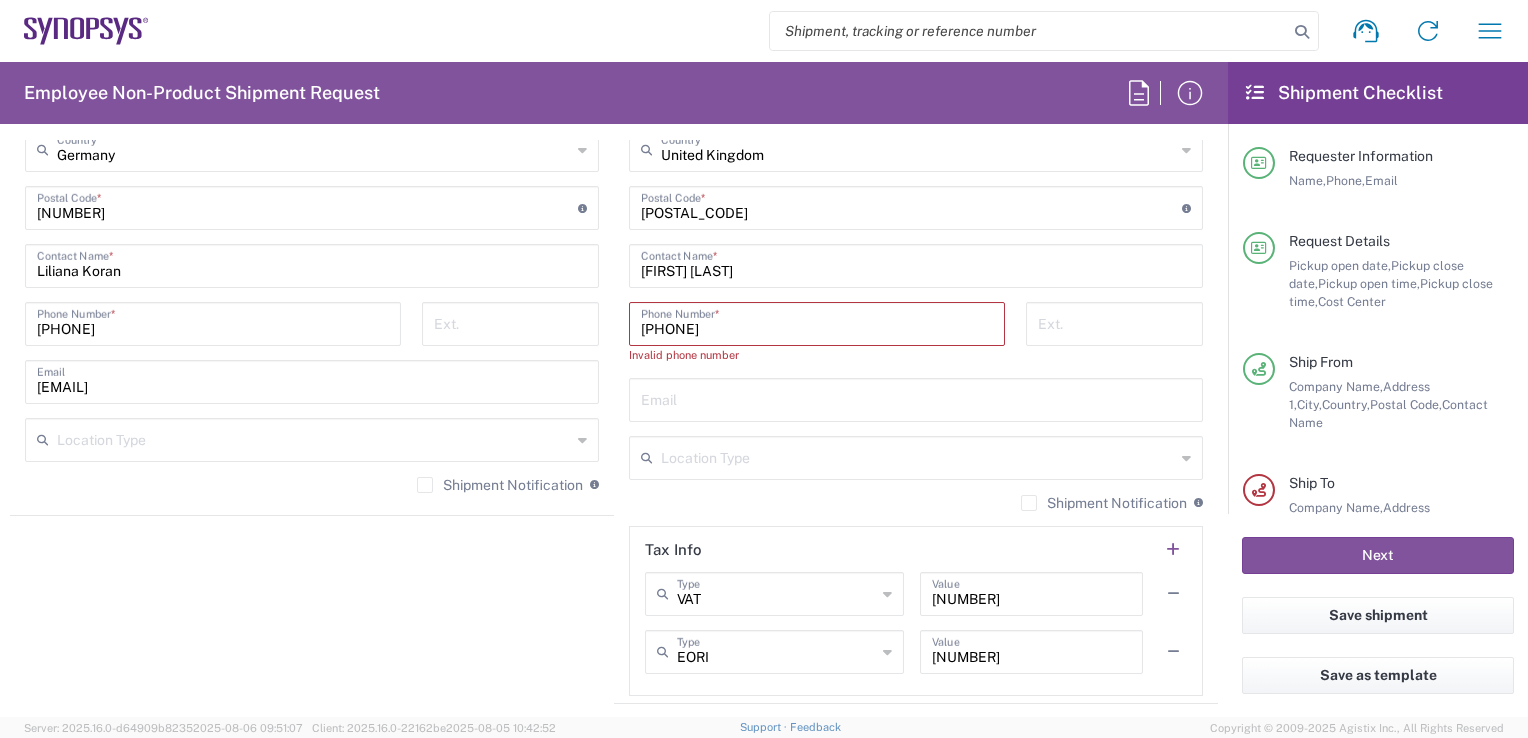 click on "+44.1182349963" at bounding box center (817, 322) 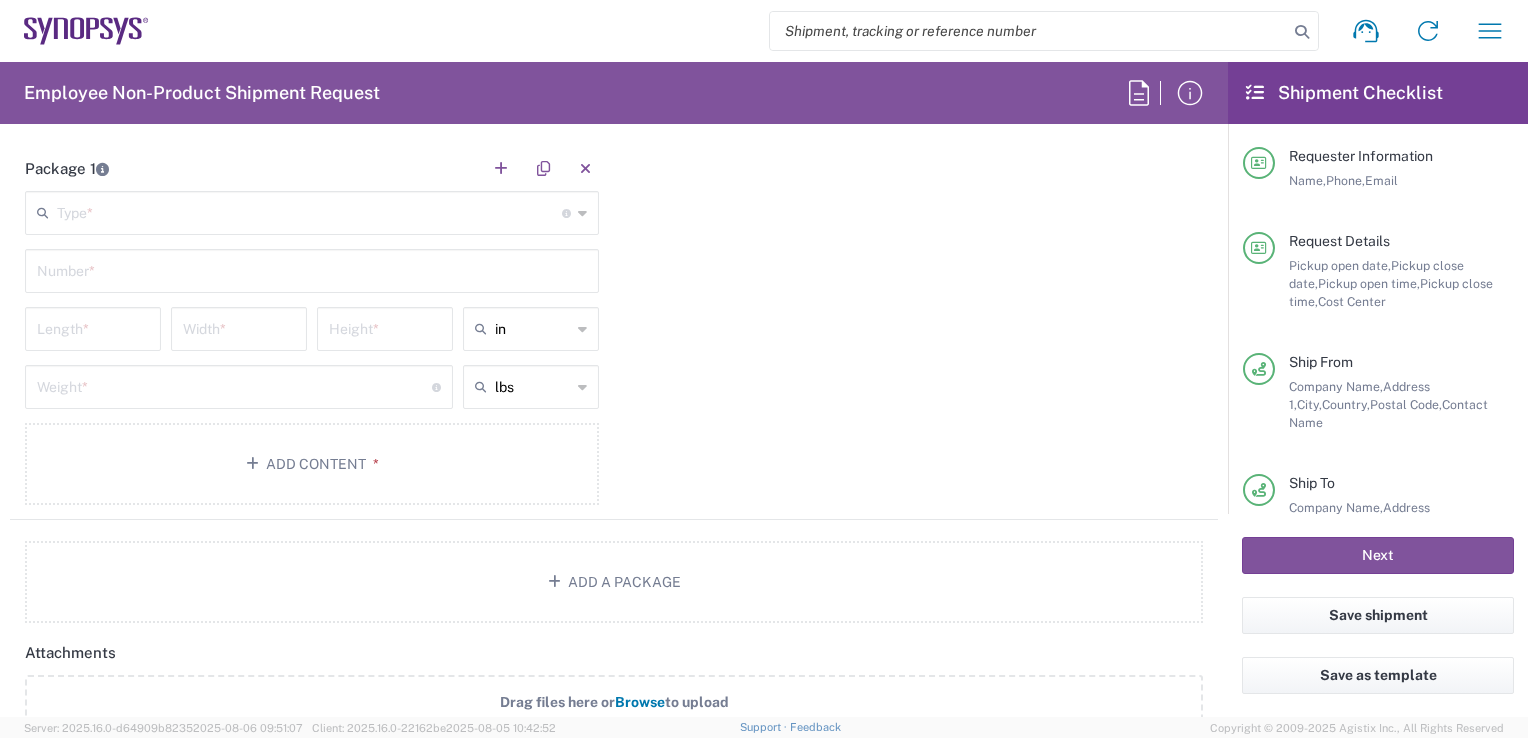 scroll, scrollTop: 1930, scrollLeft: 0, axis: vertical 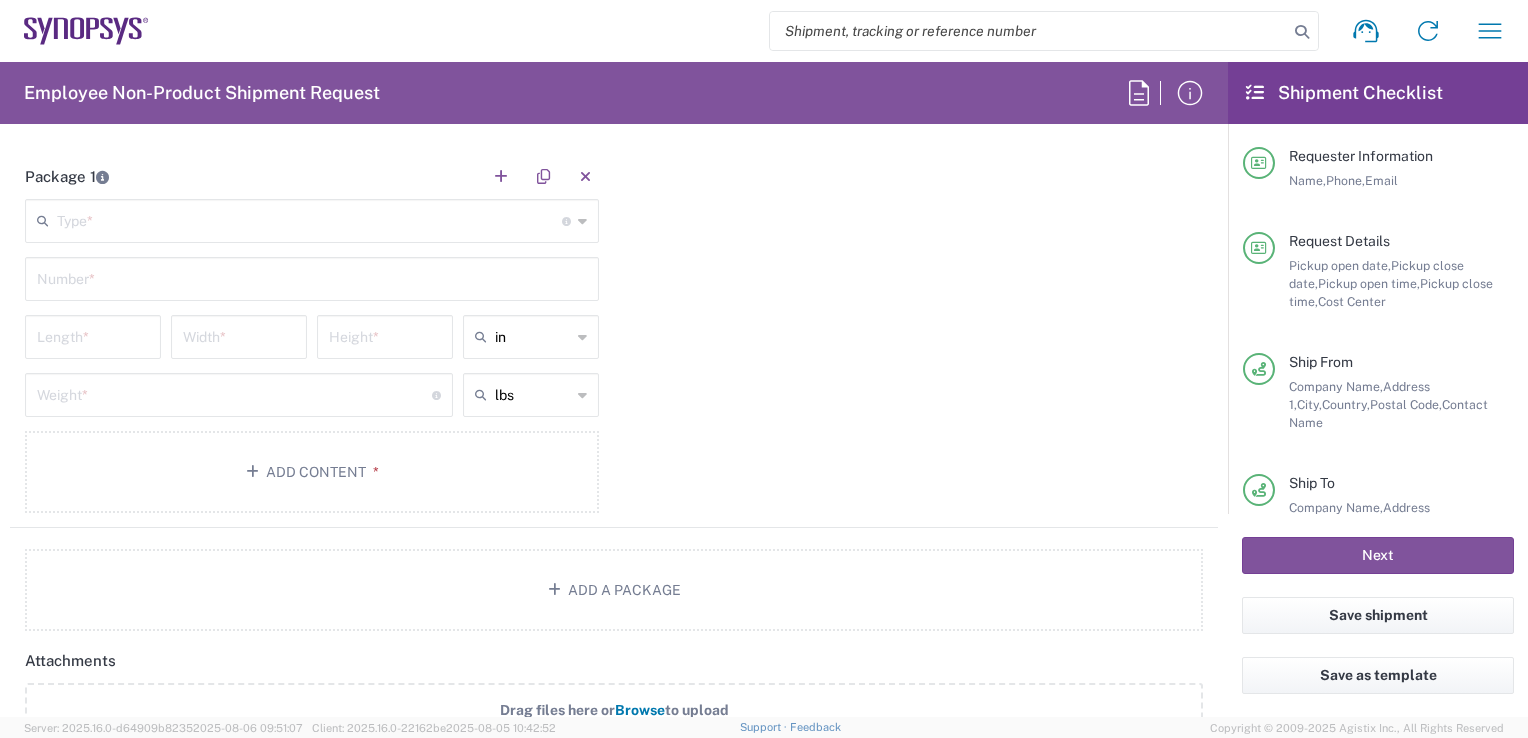 type on "+441182349963" 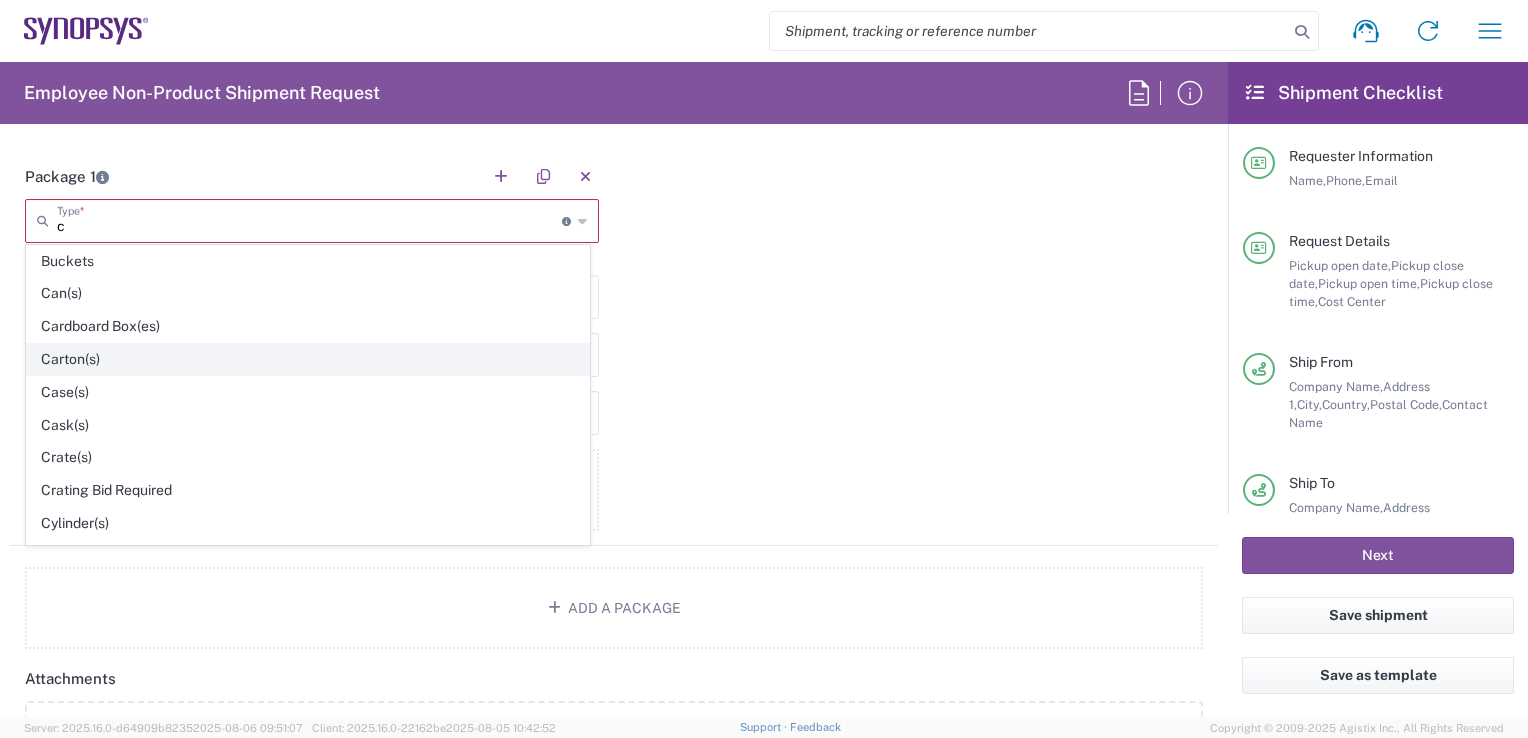 click on "Carton(s)" 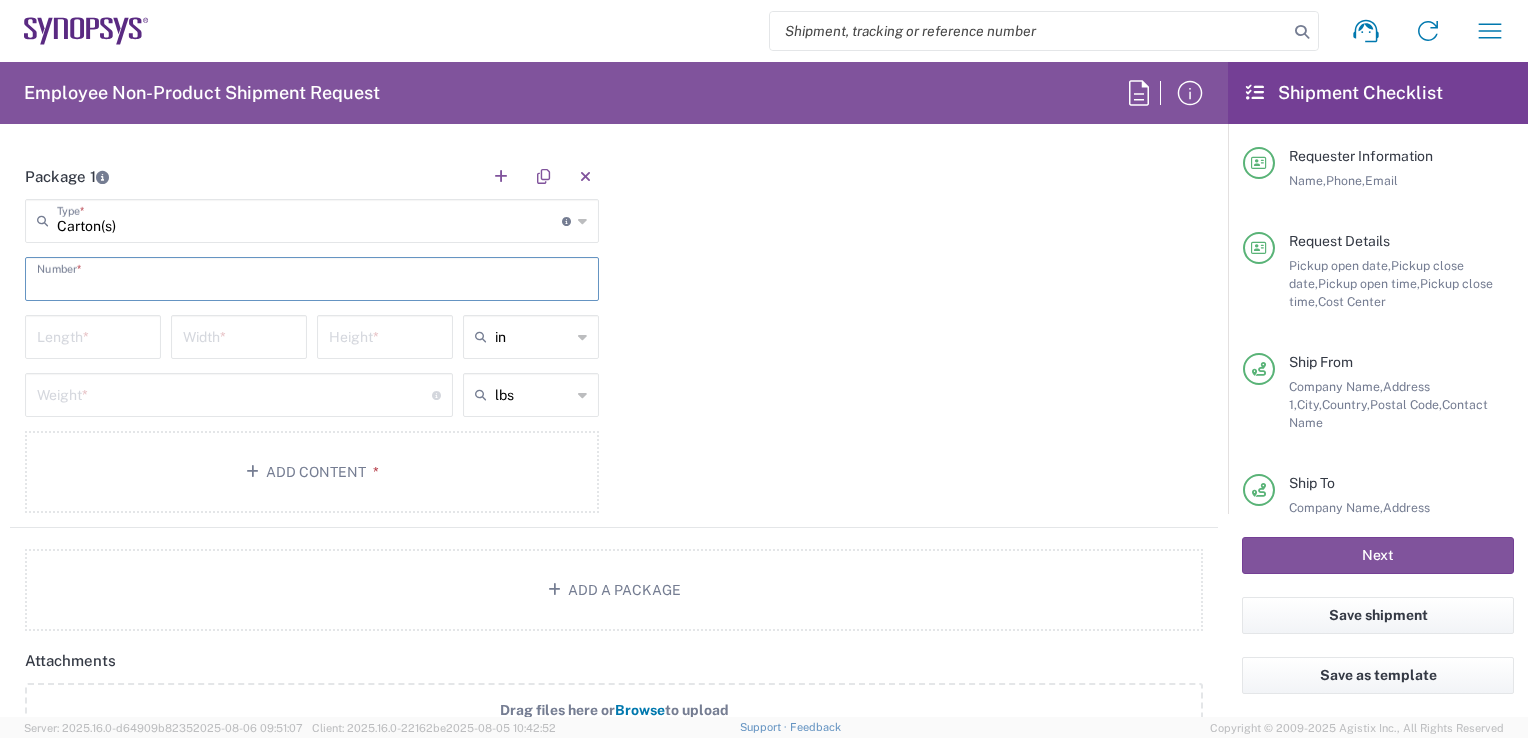 click at bounding box center [312, 277] 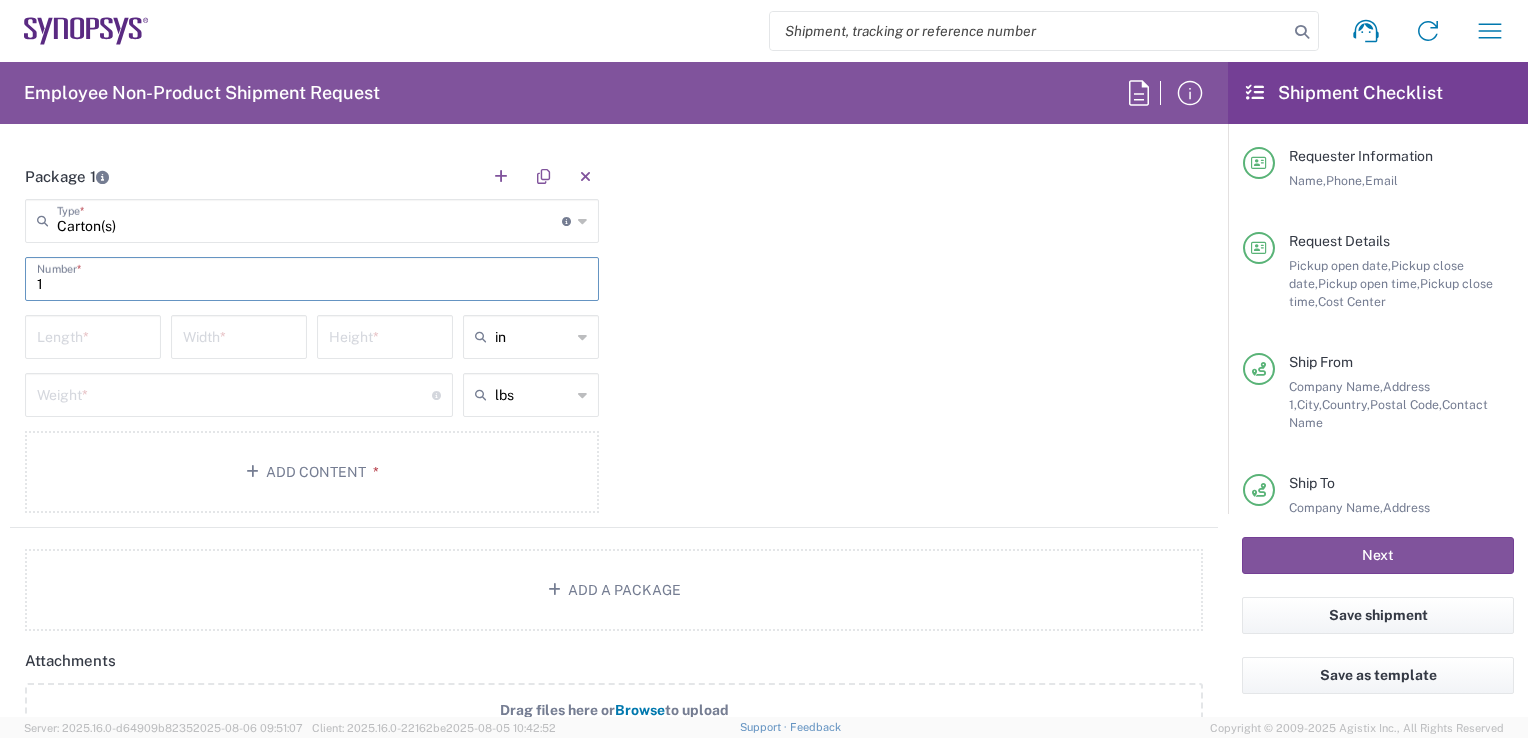 type on "1" 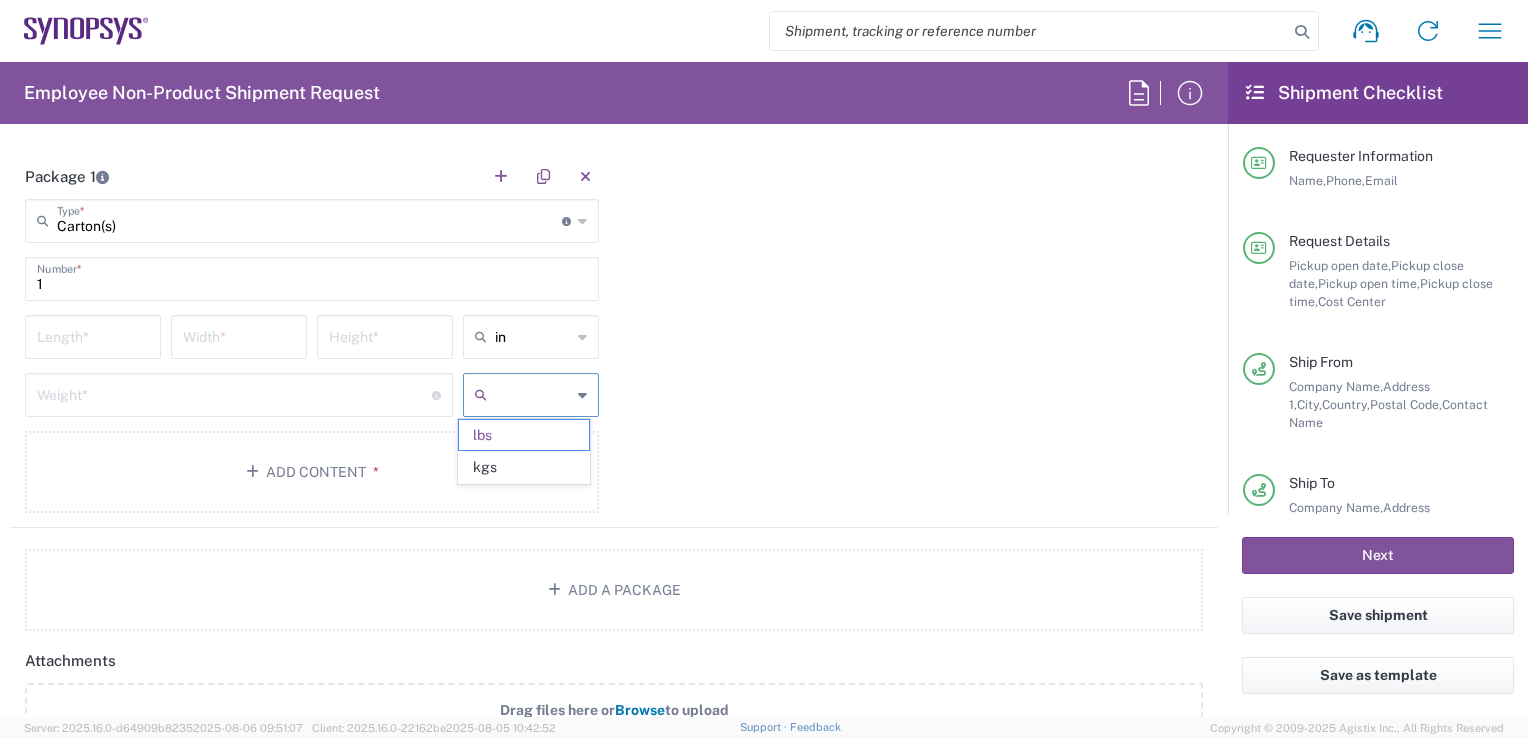 click at bounding box center [533, 395] 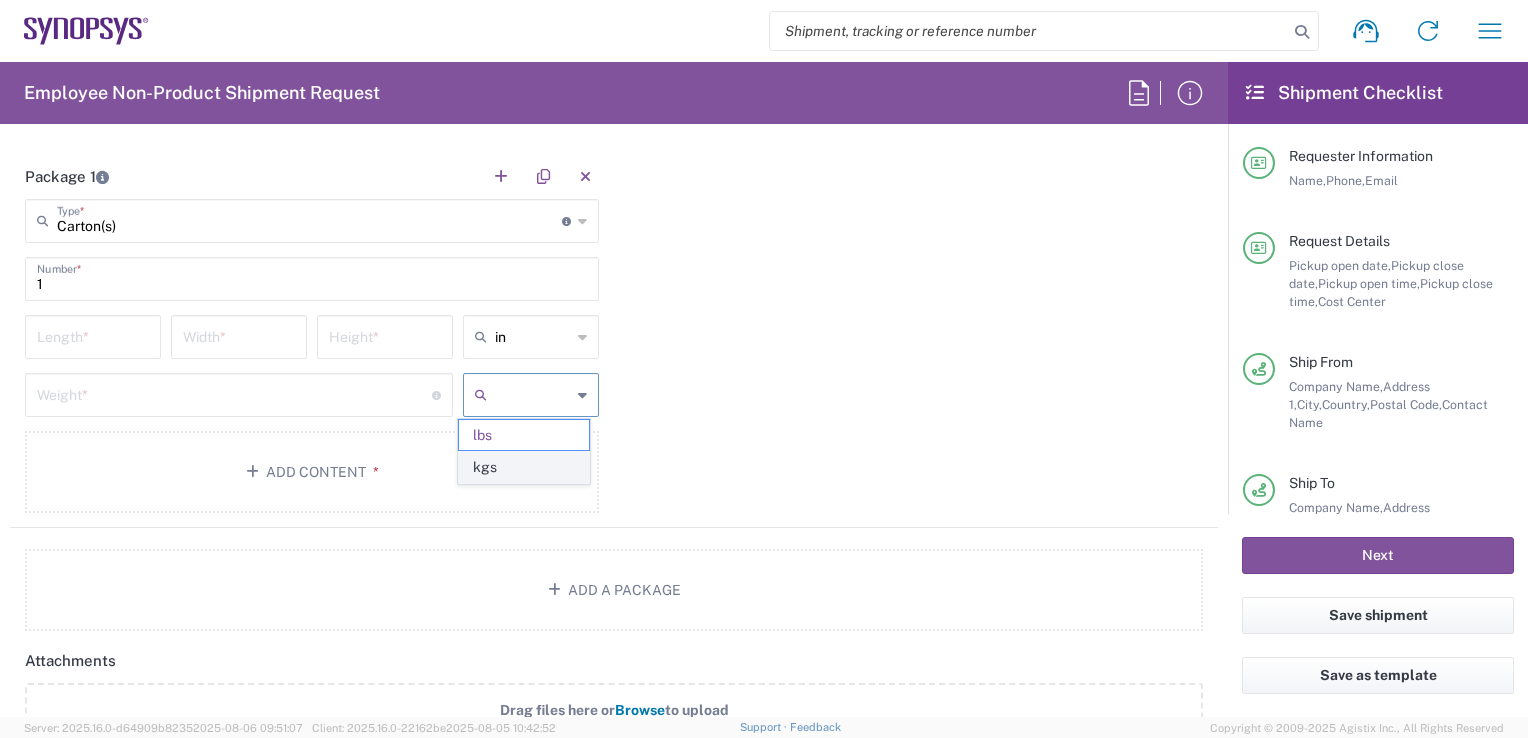 click on "kgs" 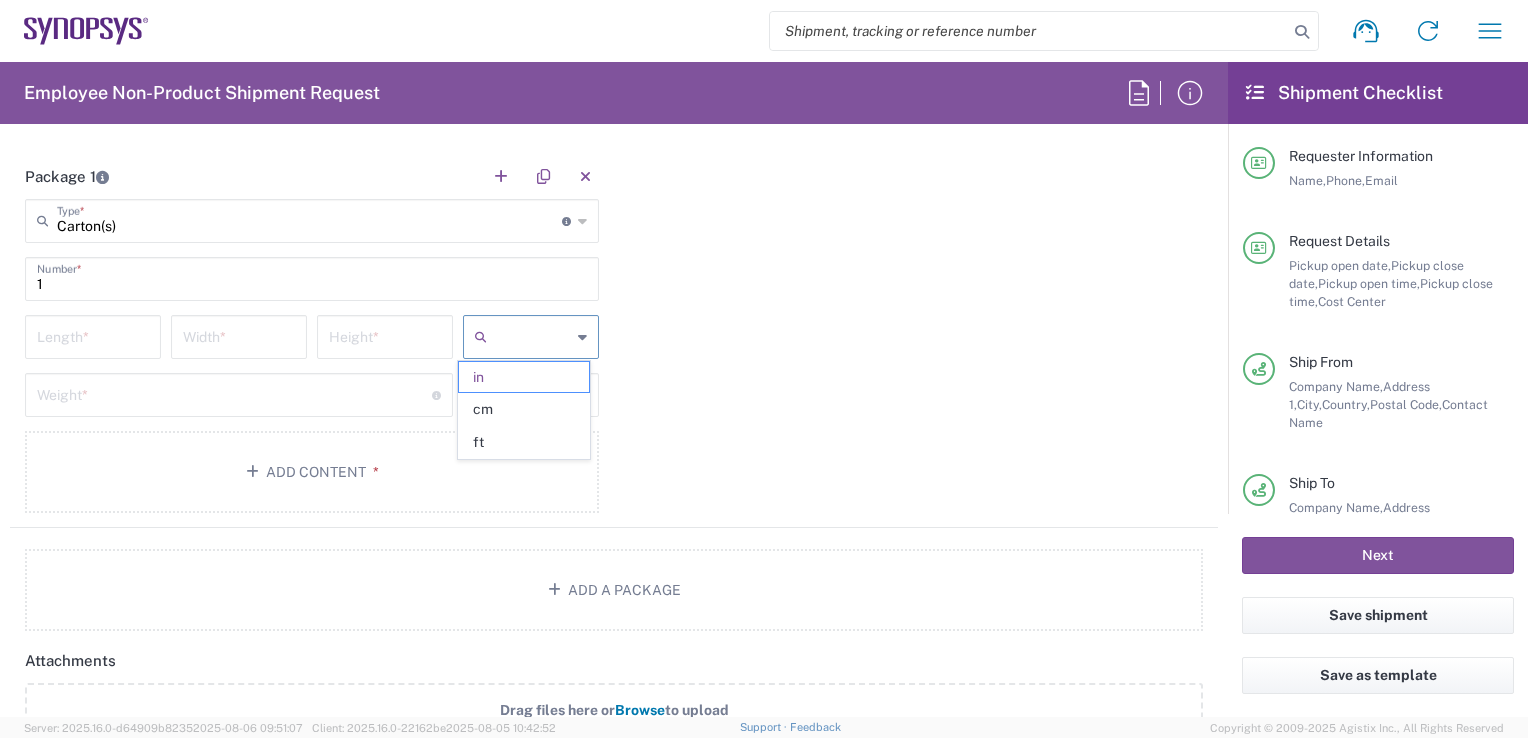 click at bounding box center (533, 337) 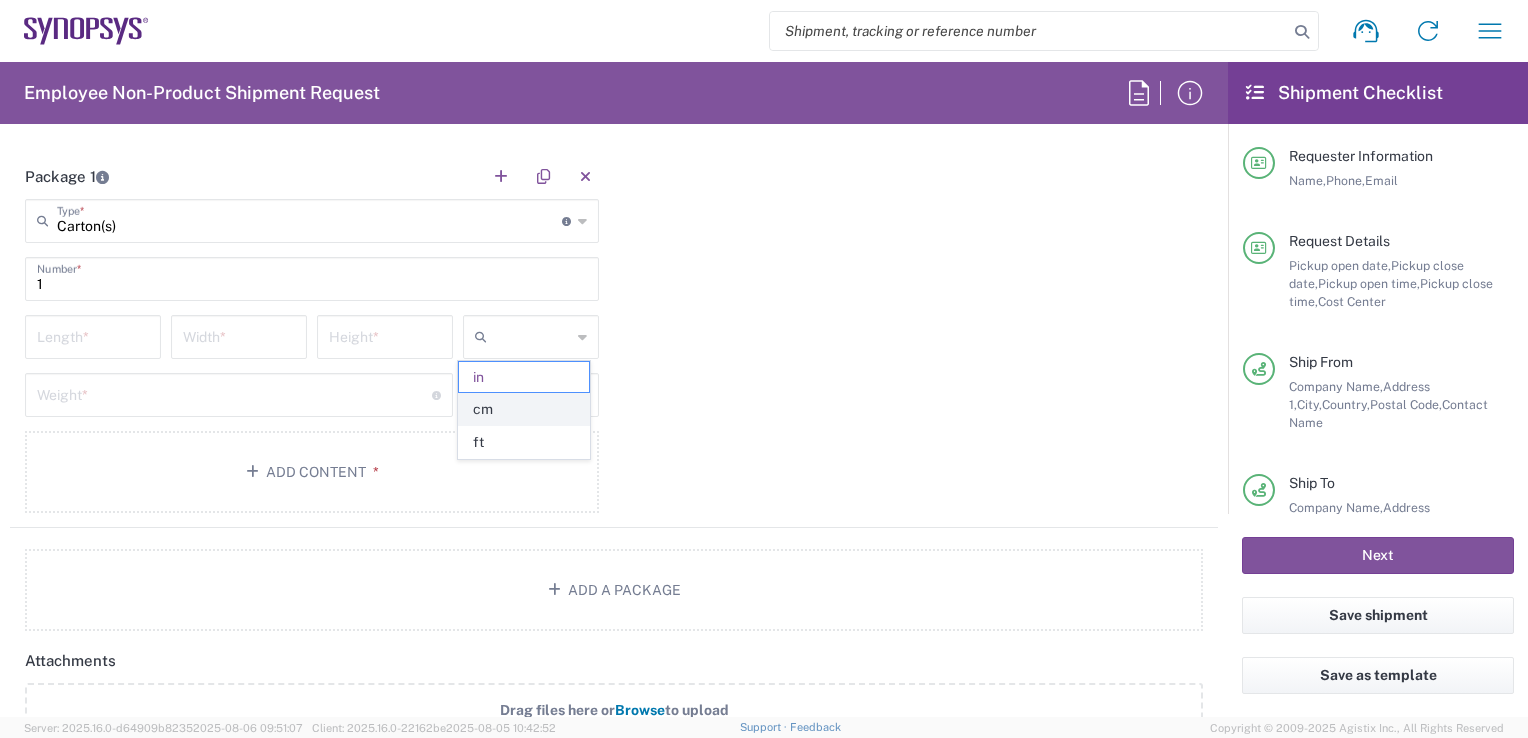 click on "cm" 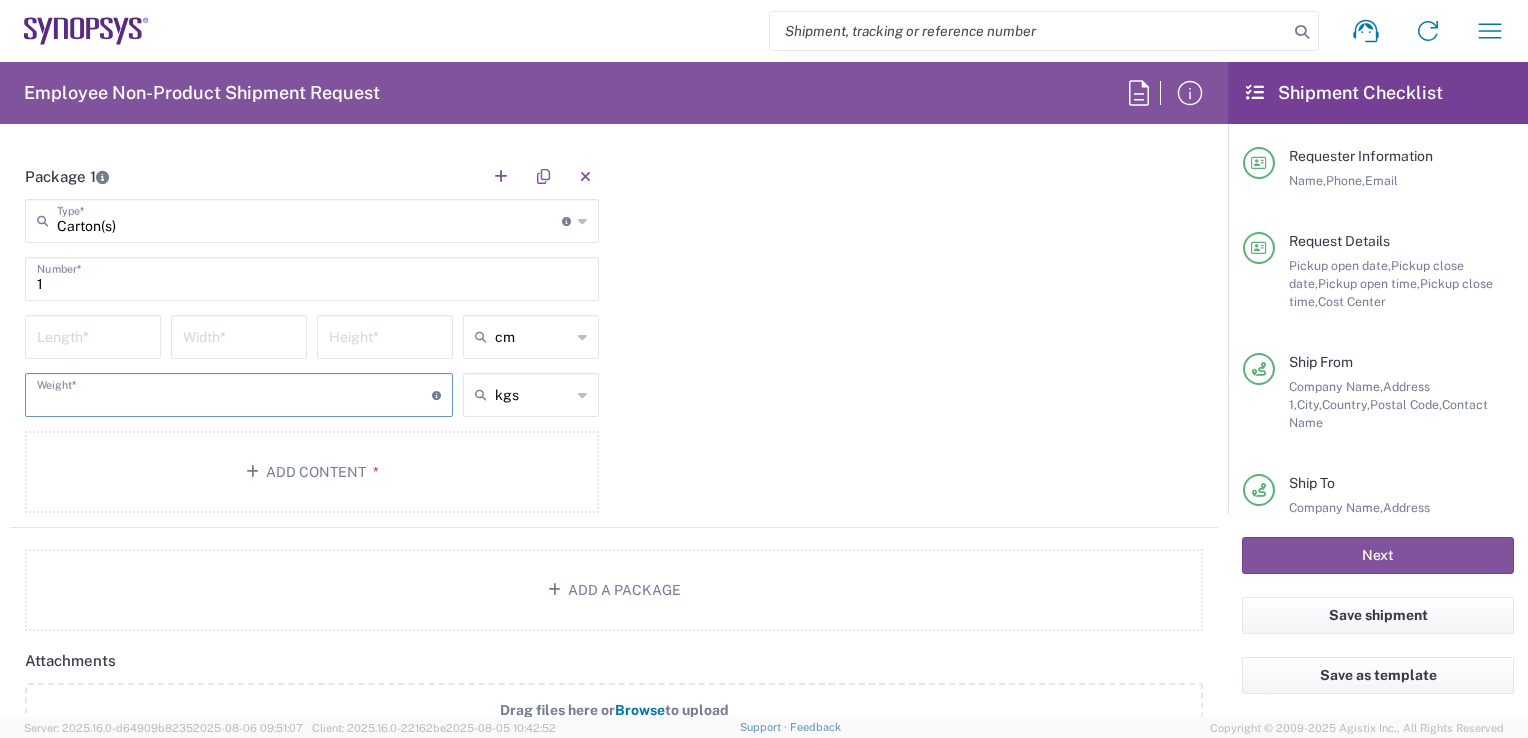 click at bounding box center [234, 393] 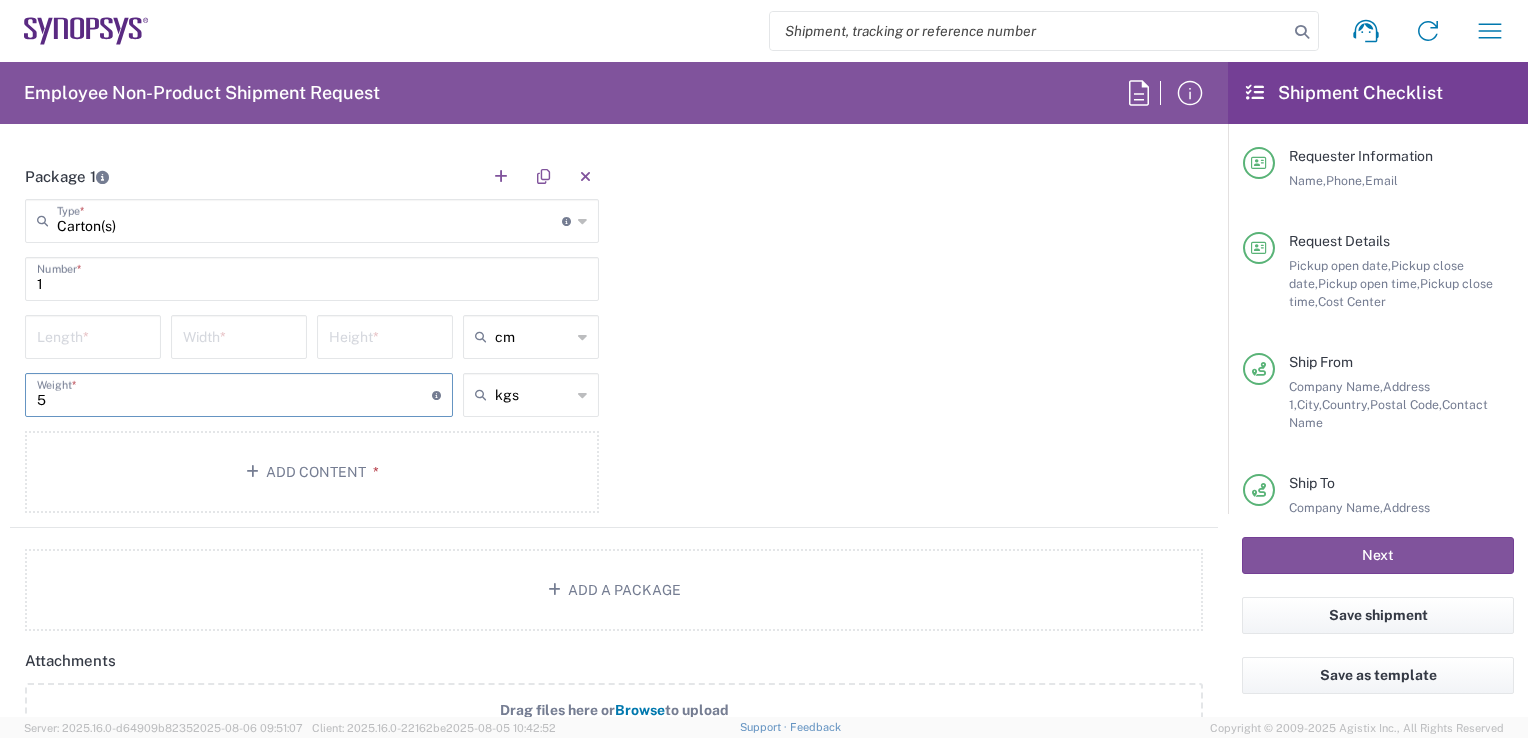 type on "5" 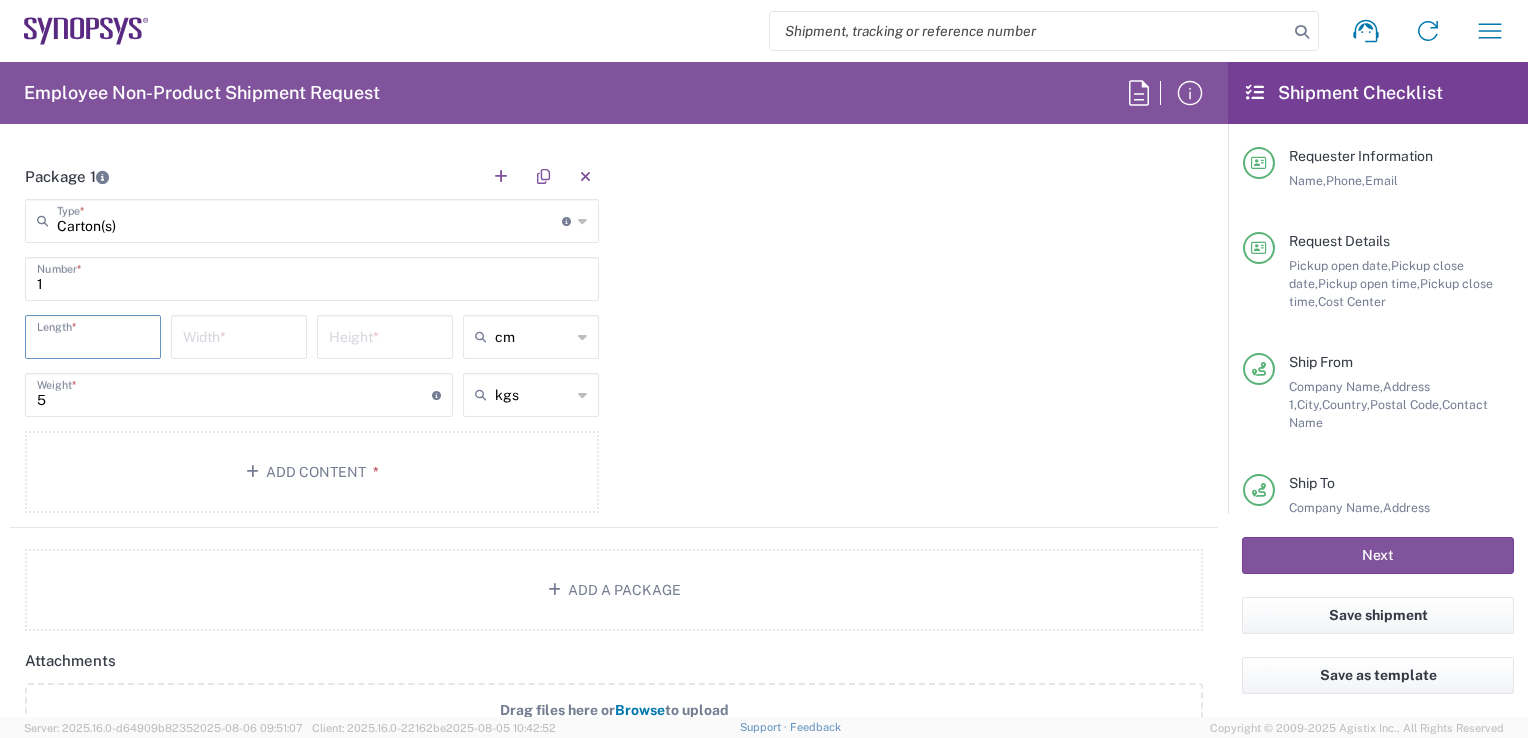 click at bounding box center [93, 335] 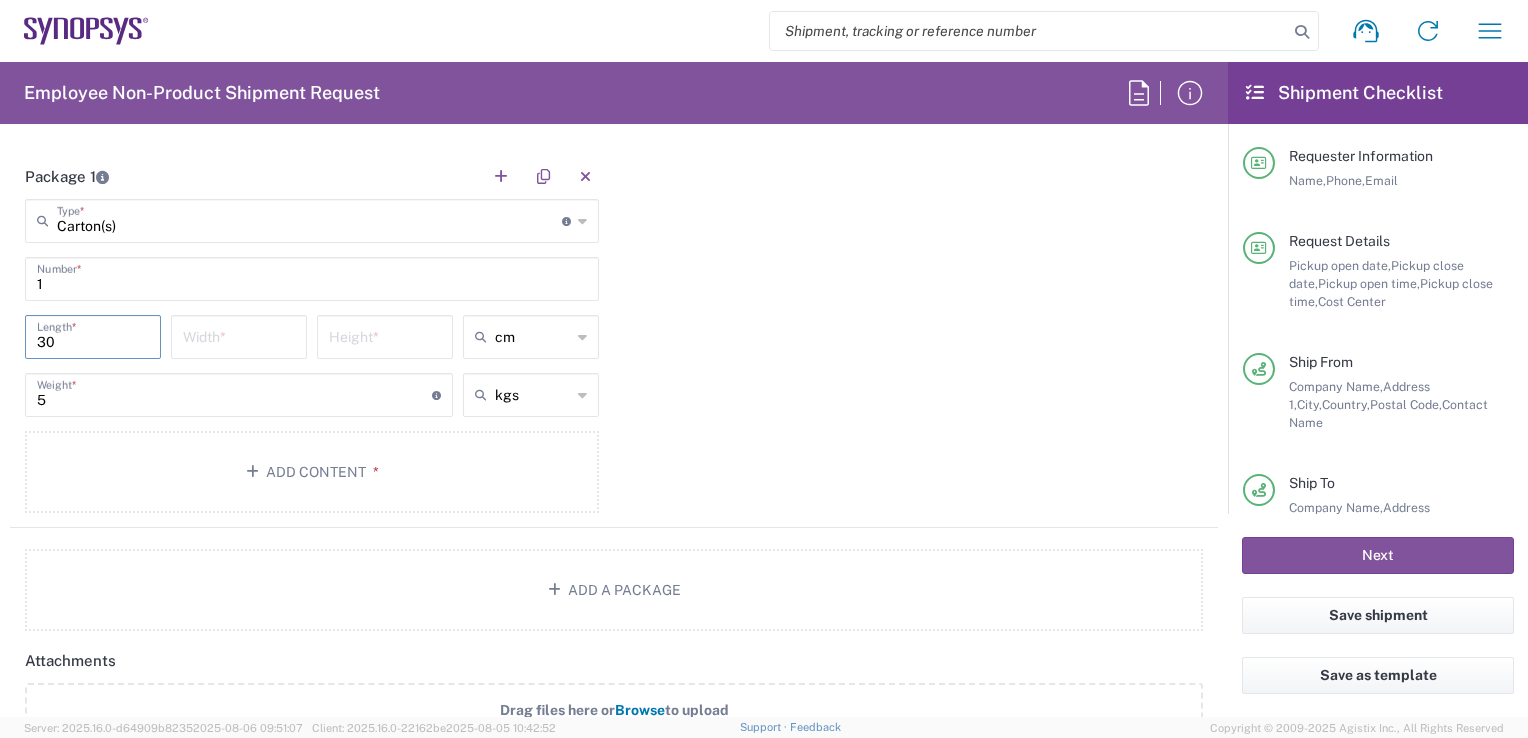 type on "30" 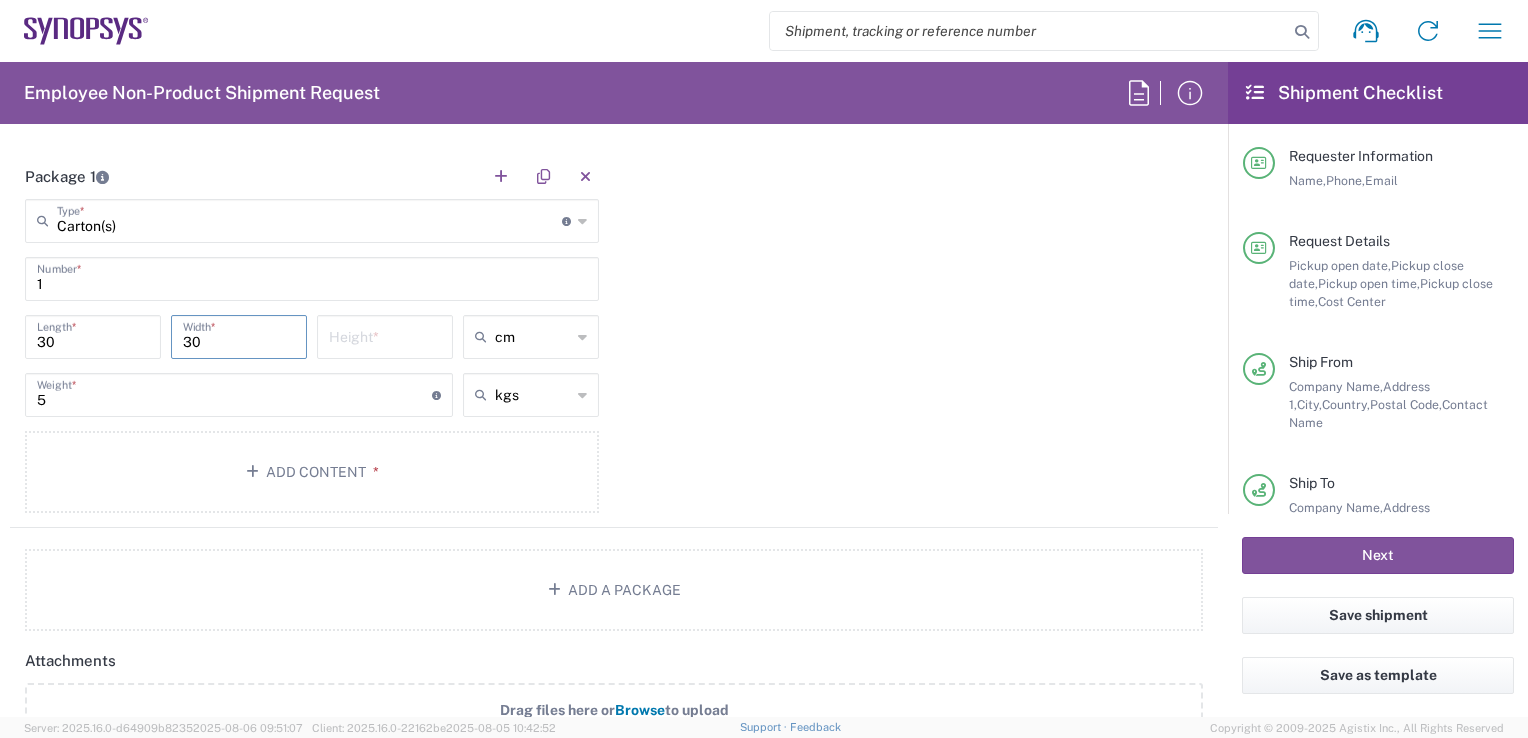 type on "30" 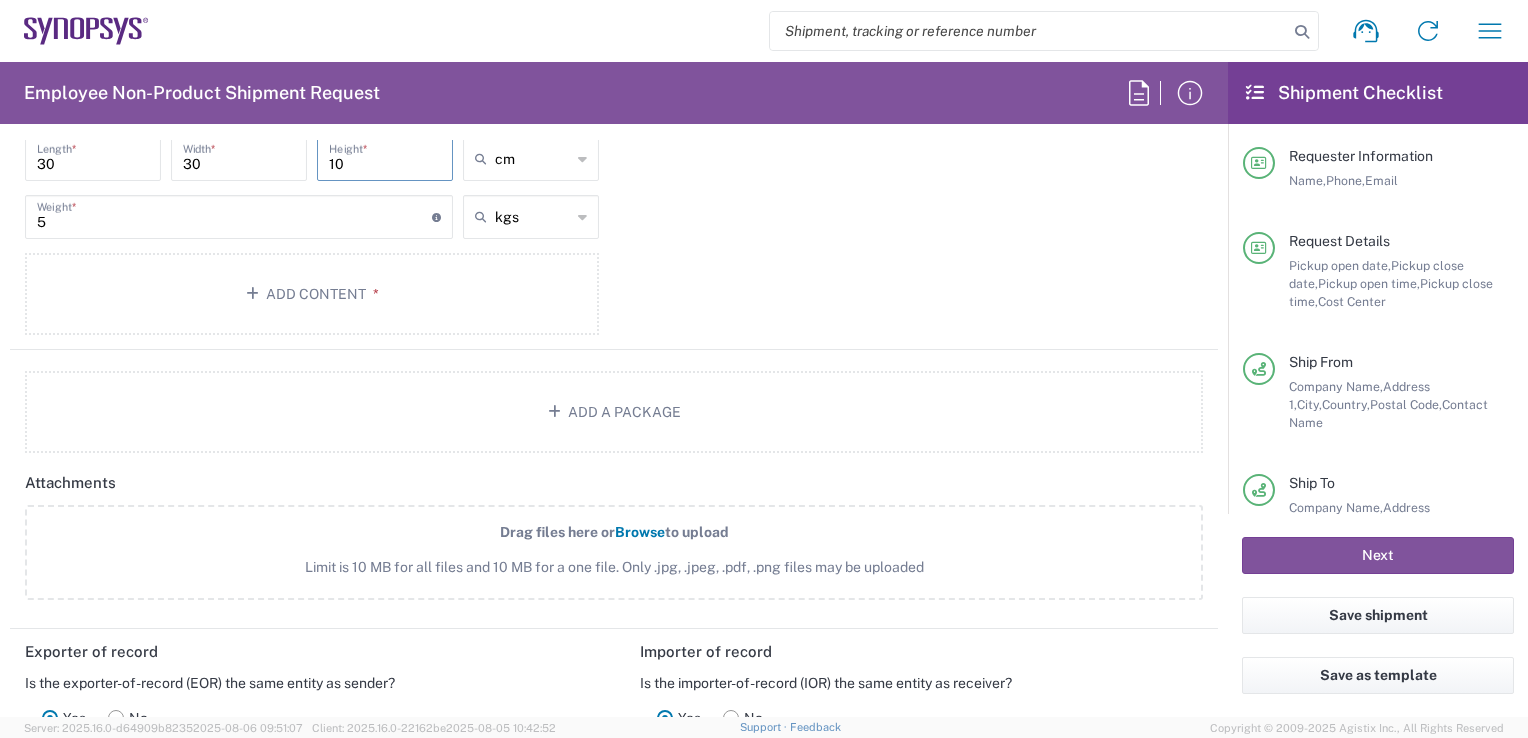 scroll, scrollTop: 2110, scrollLeft: 0, axis: vertical 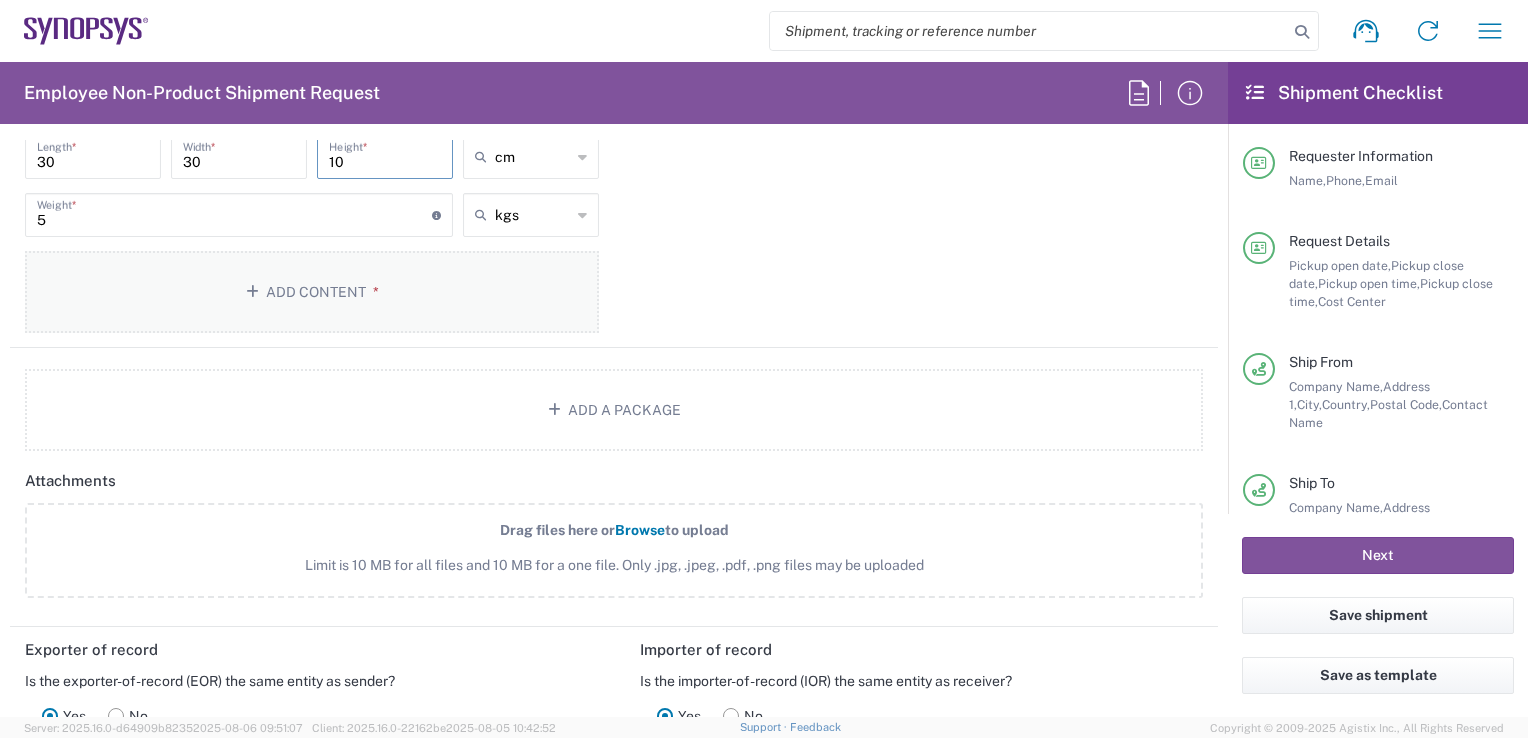 type on "10" 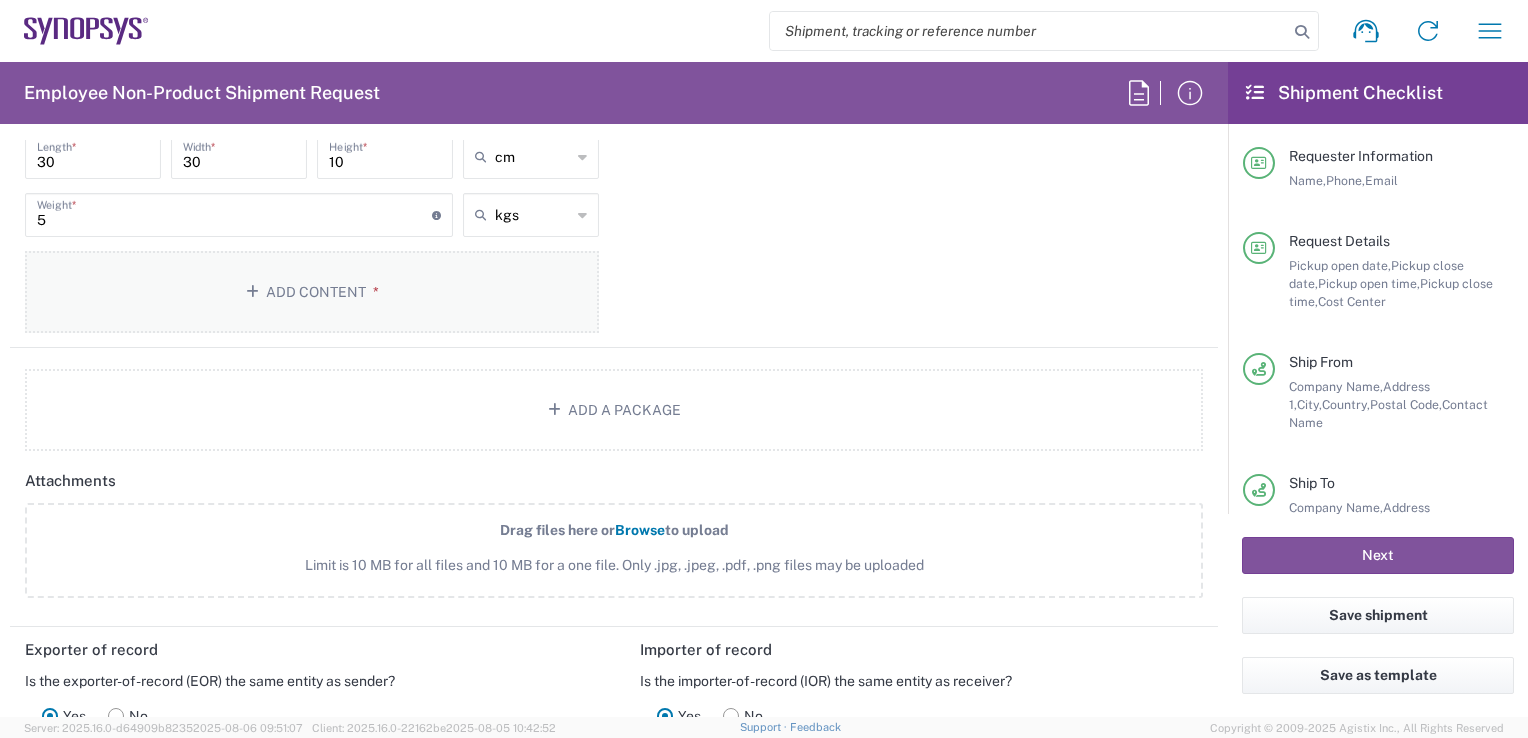 click on "Add Content *" 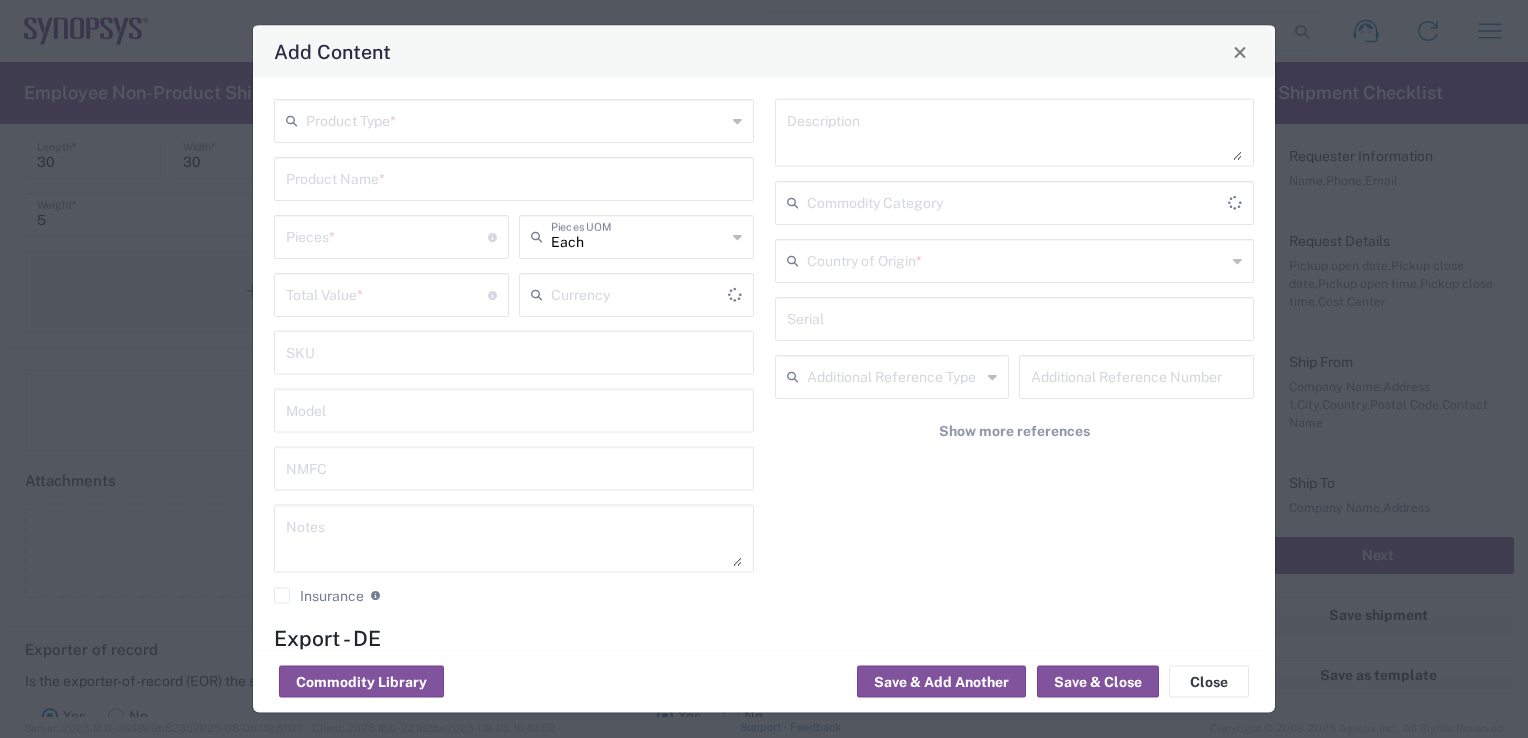 type on "US Dollar" 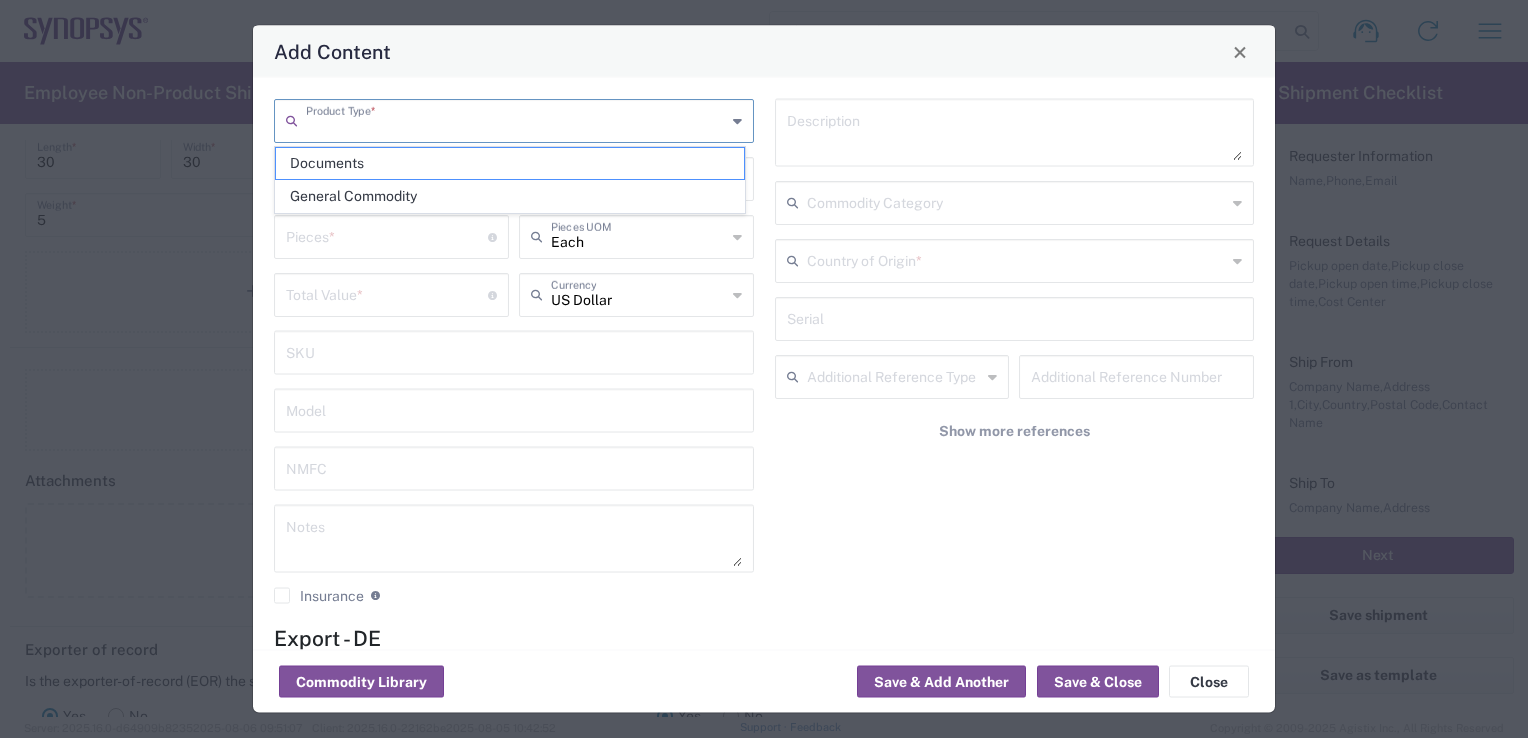 click at bounding box center (516, 119) 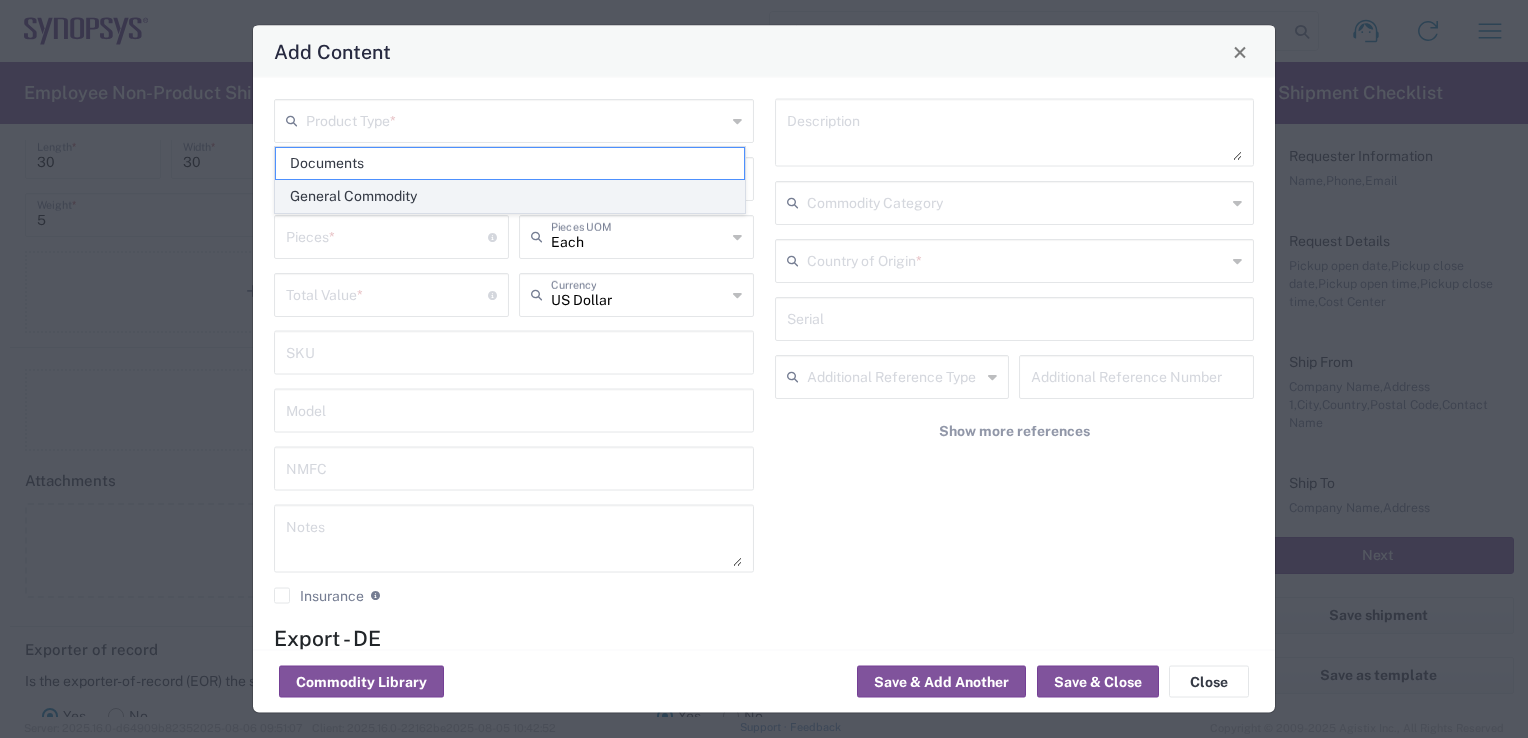 click on "General Commodity" 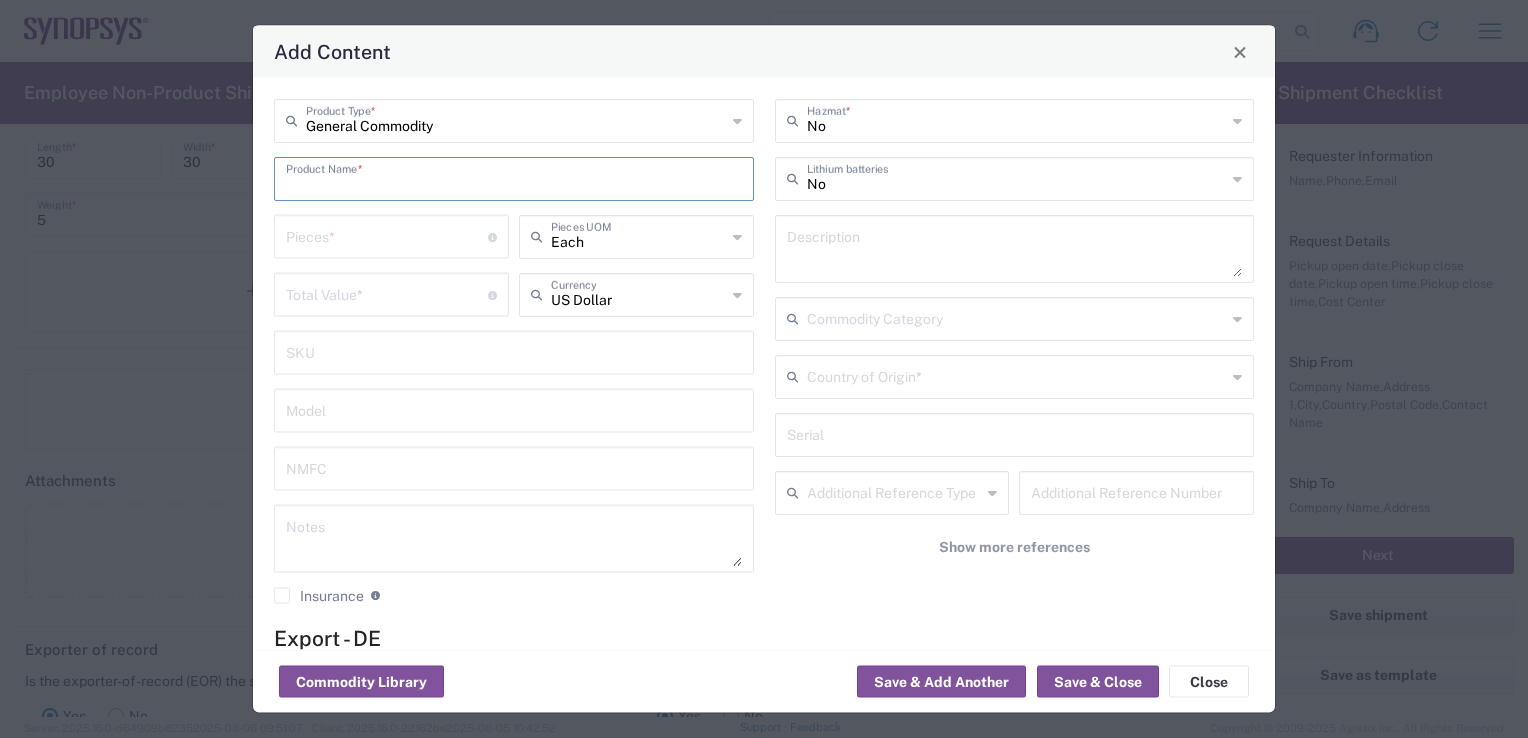 click at bounding box center (514, 177) 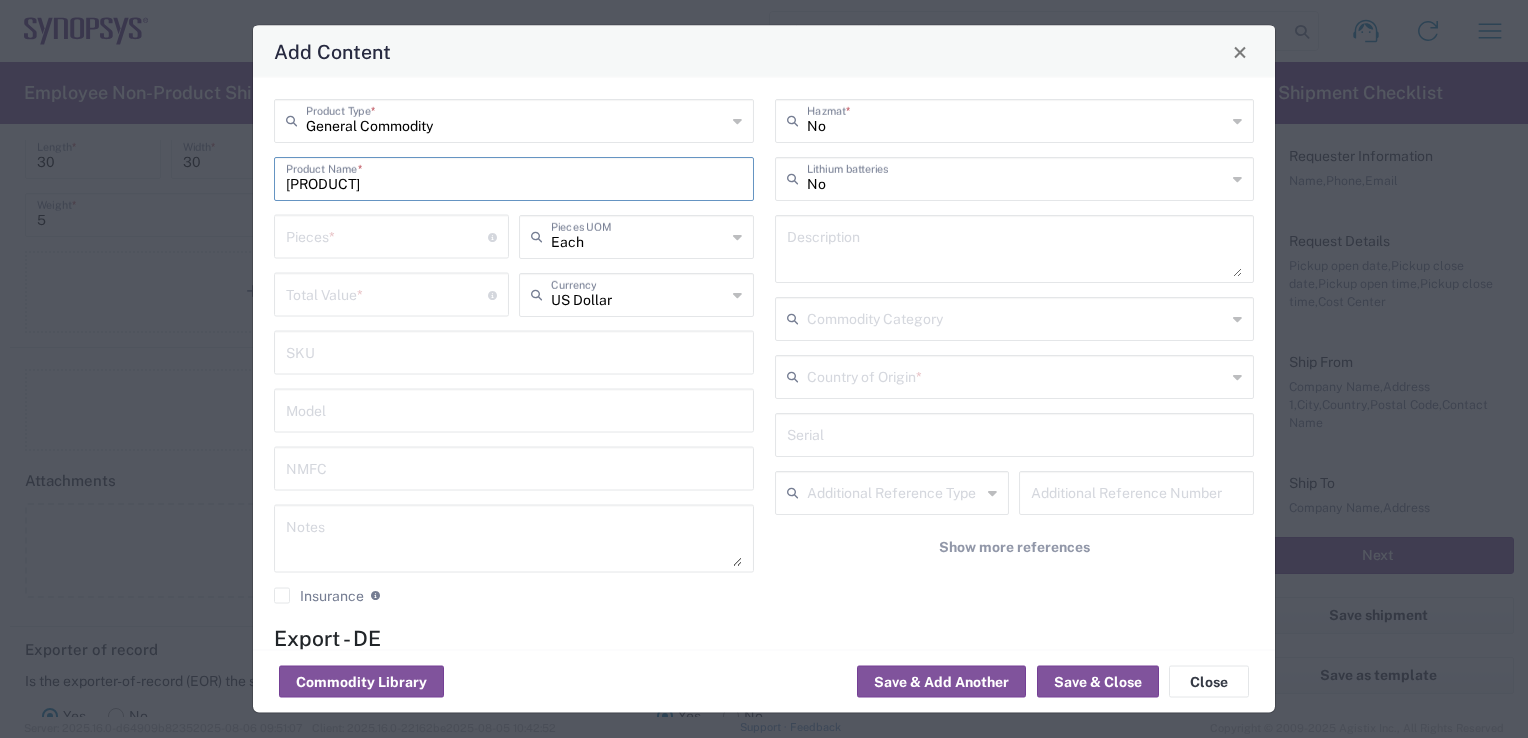 scroll, scrollTop: 0, scrollLeft: 66, axis: horizontal 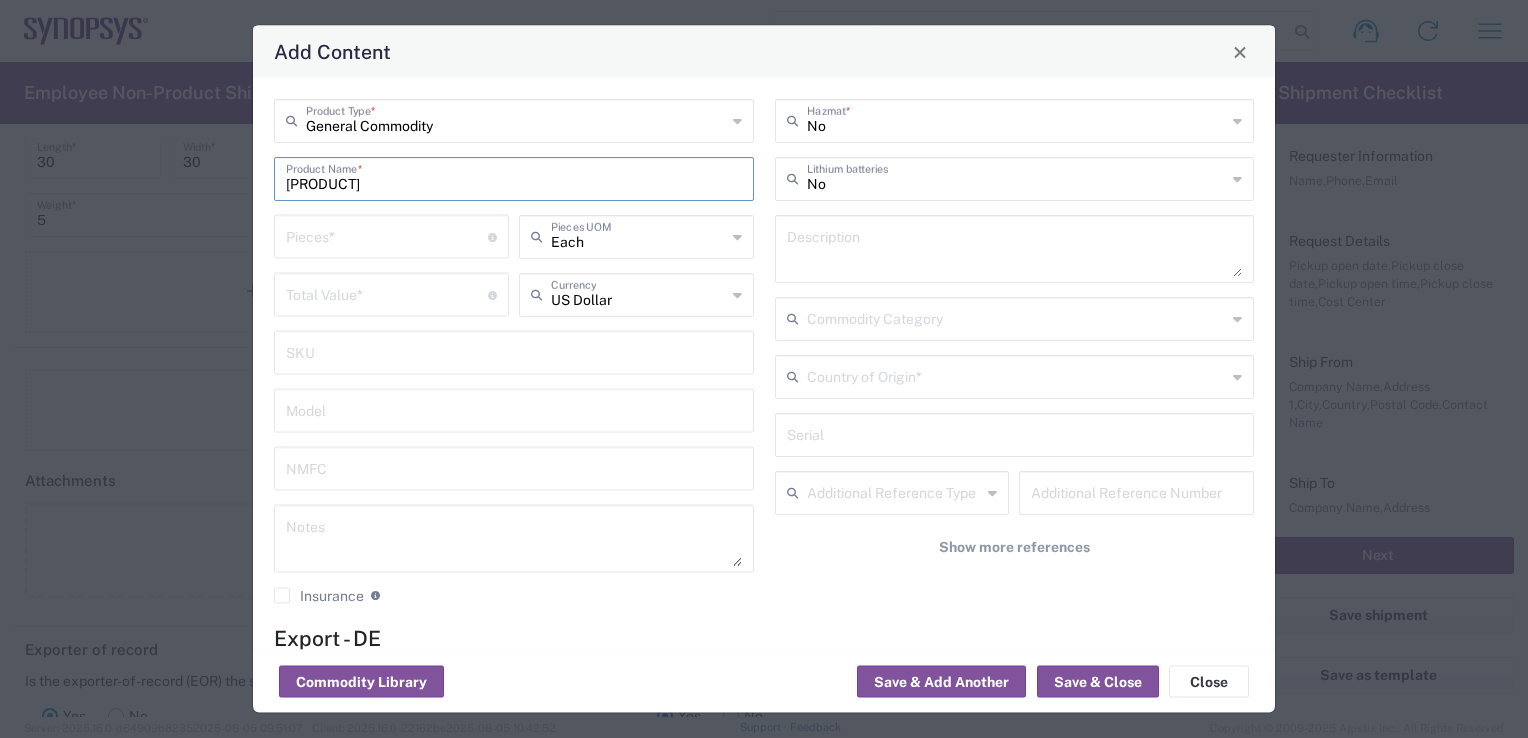 type on "2x large tablecloths 3 x Acrylis A4 Stands pens 2x baskets bowls for giveaways" 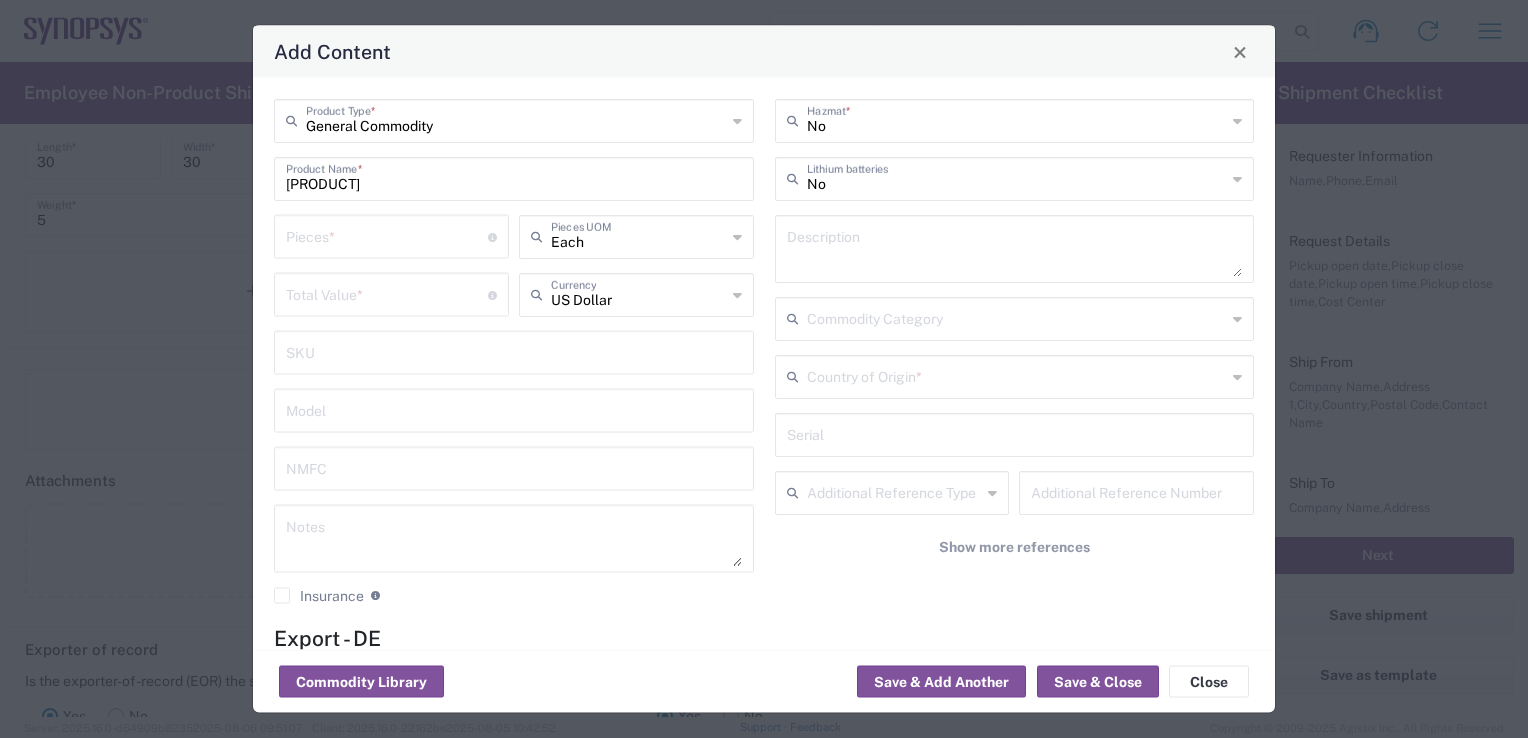 click on "Pieces  * Number of pieces inside all the packages" 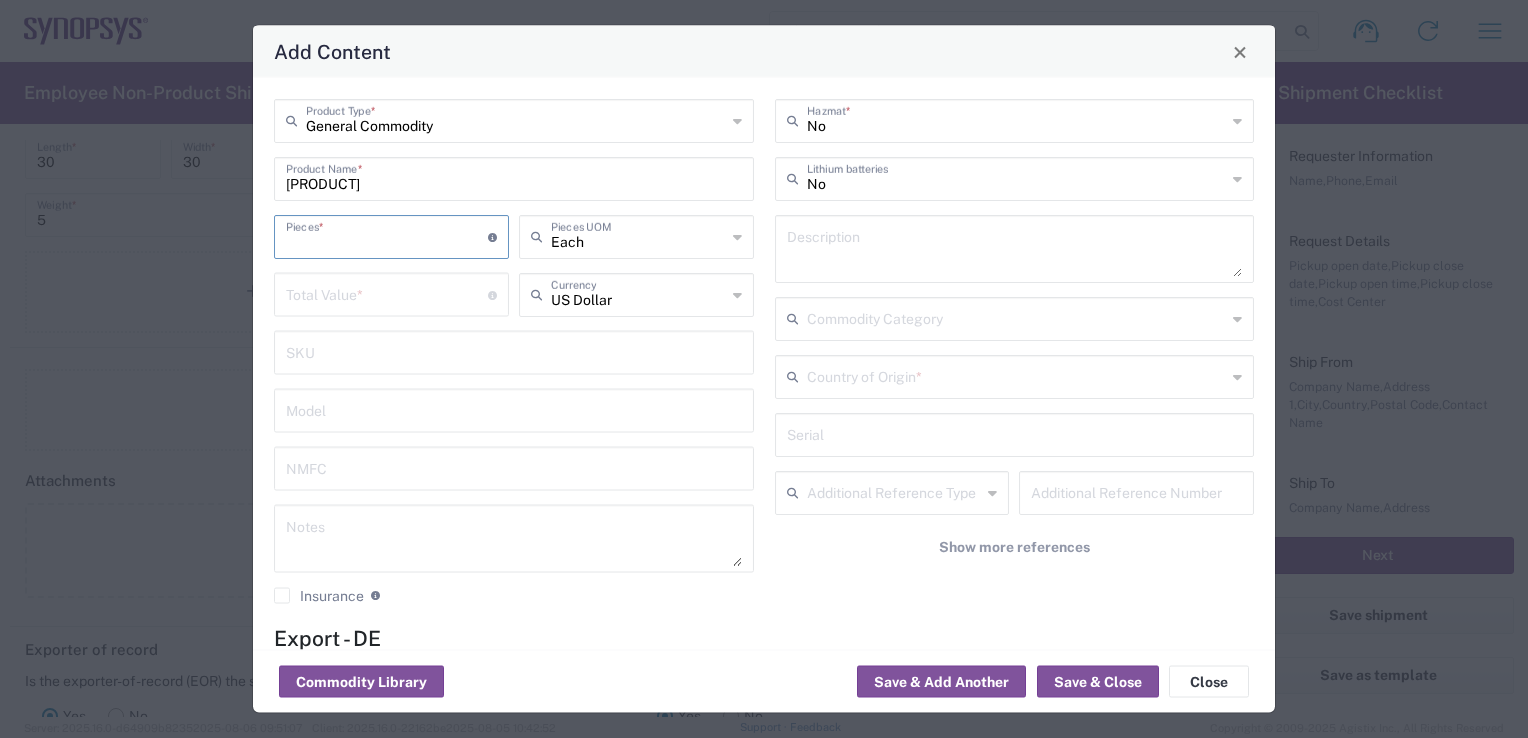 click at bounding box center [387, 235] 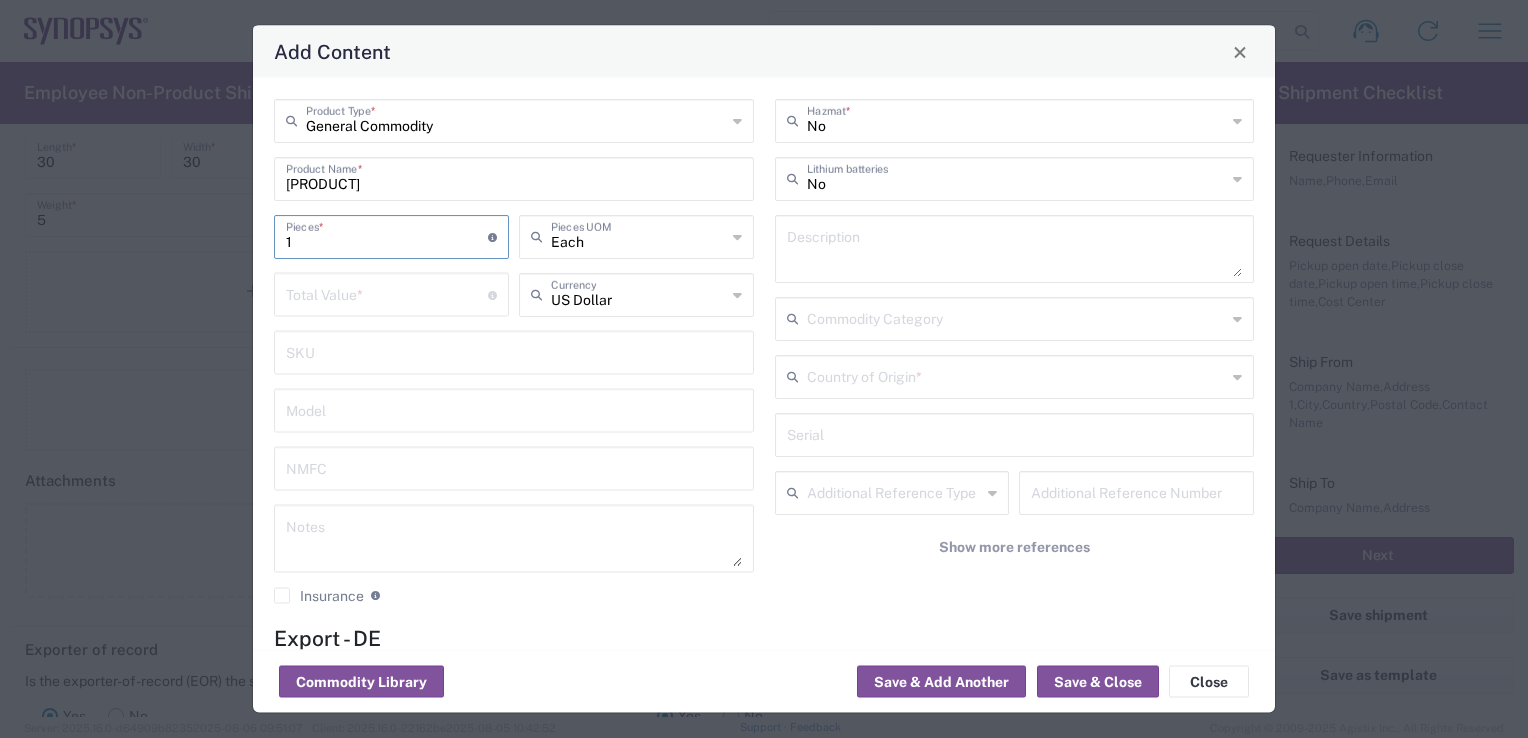 type on "1" 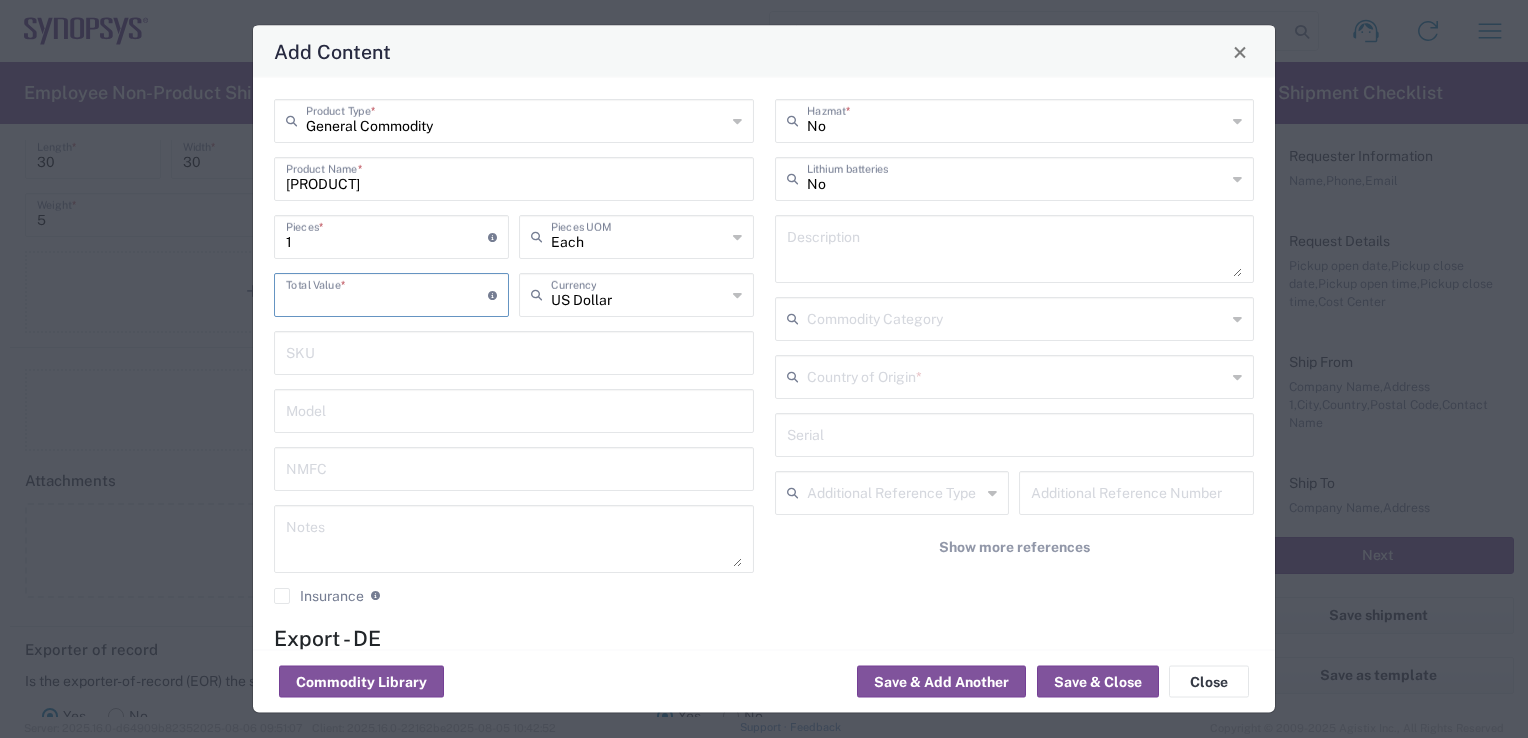 click at bounding box center (387, 293) 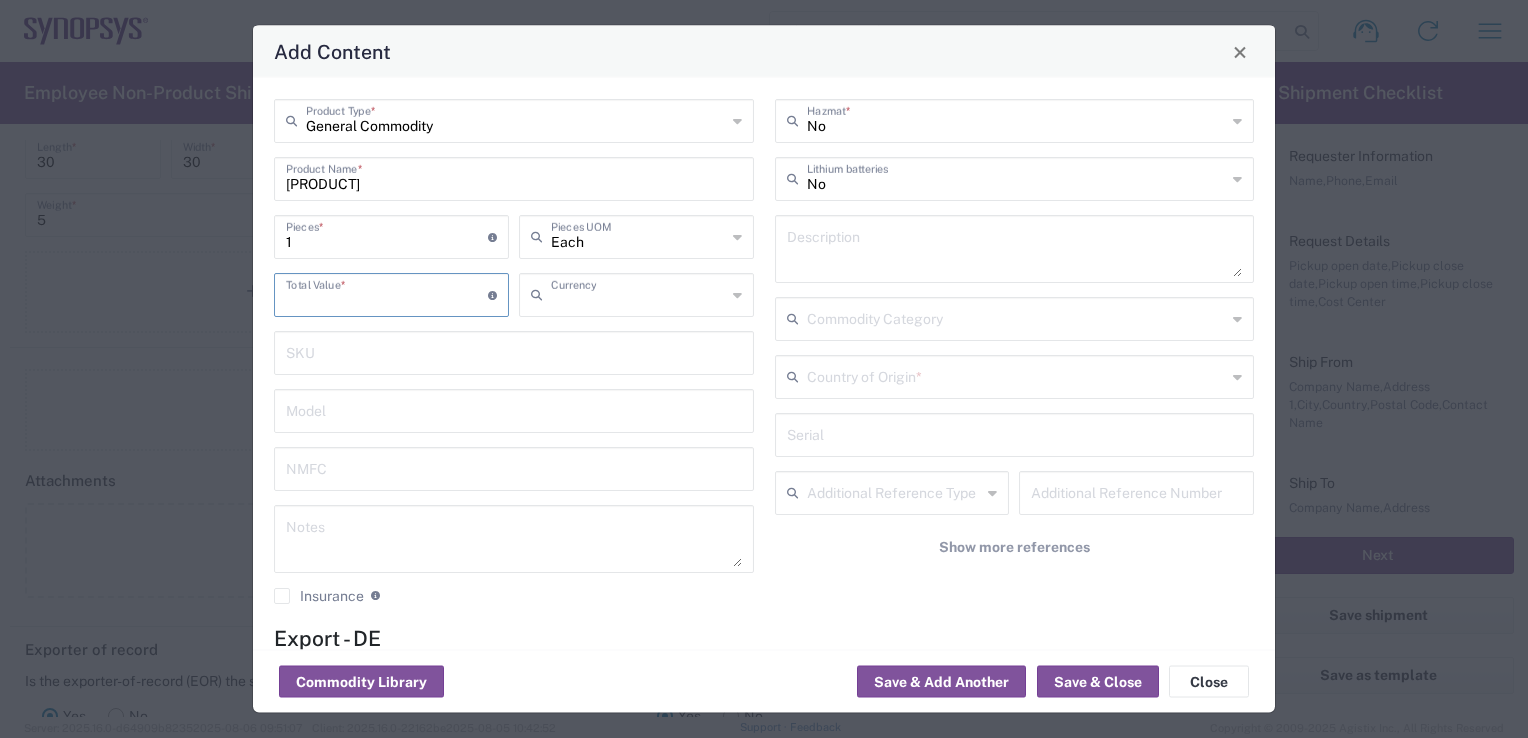 click at bounding box center (638, 293) 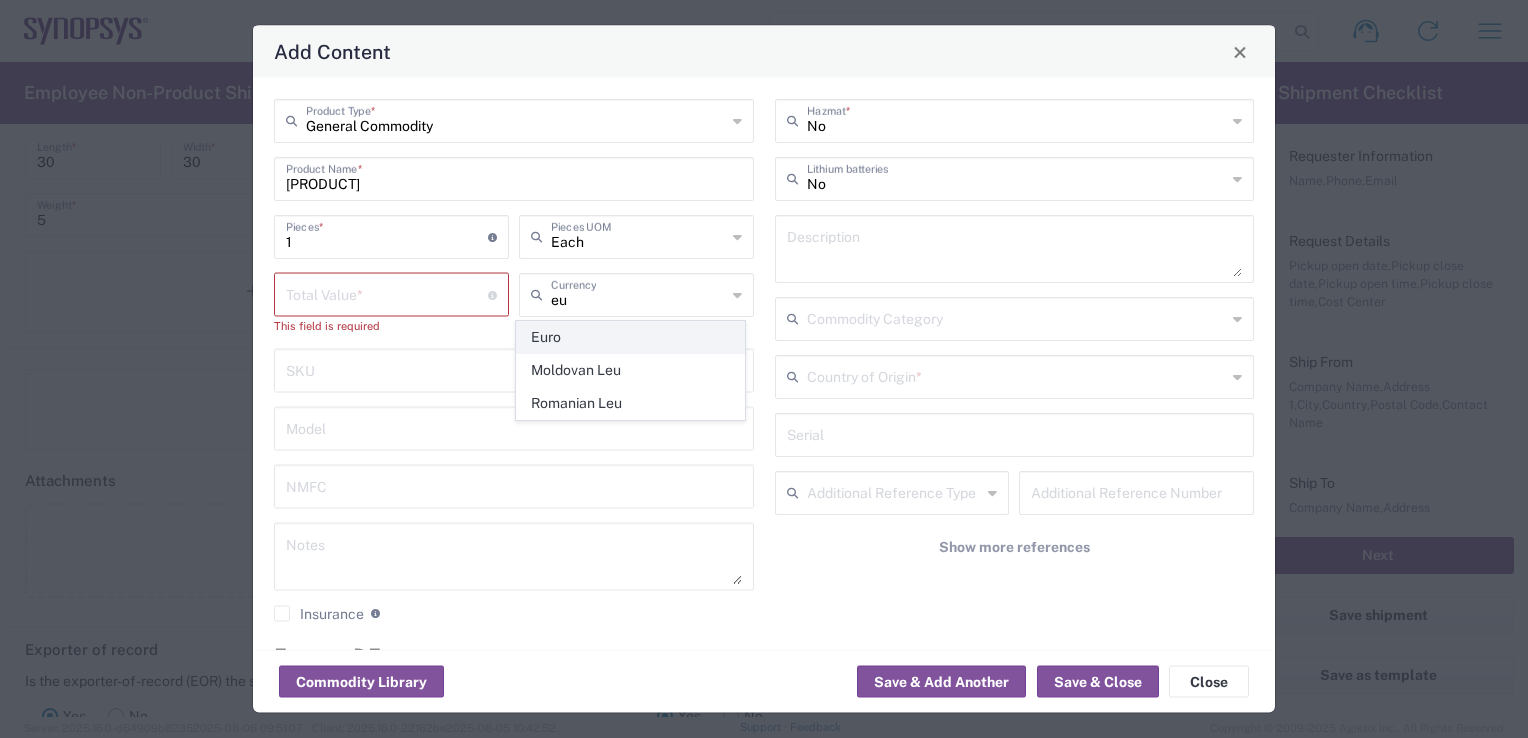 click on "Euro" 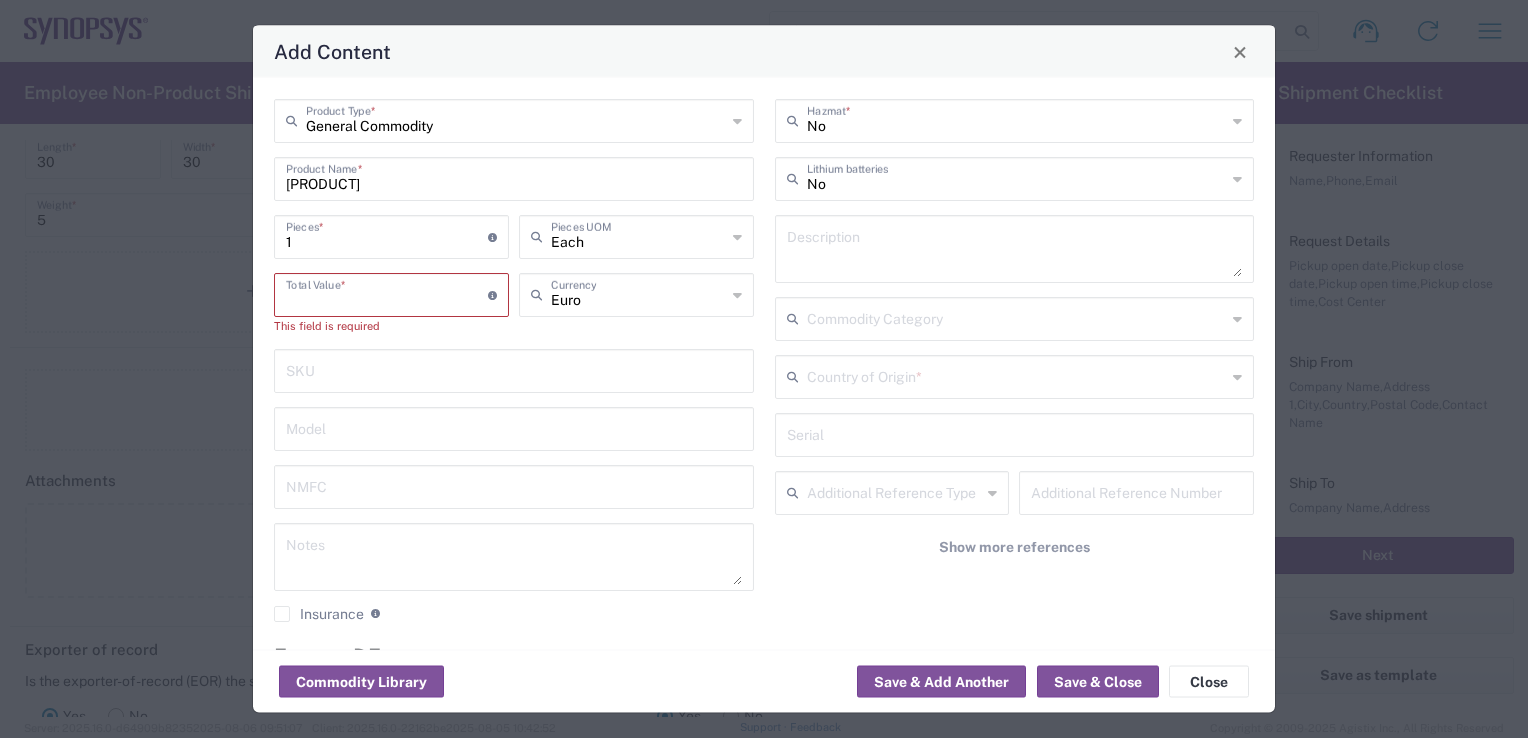 click at bounding box center [387, 293] 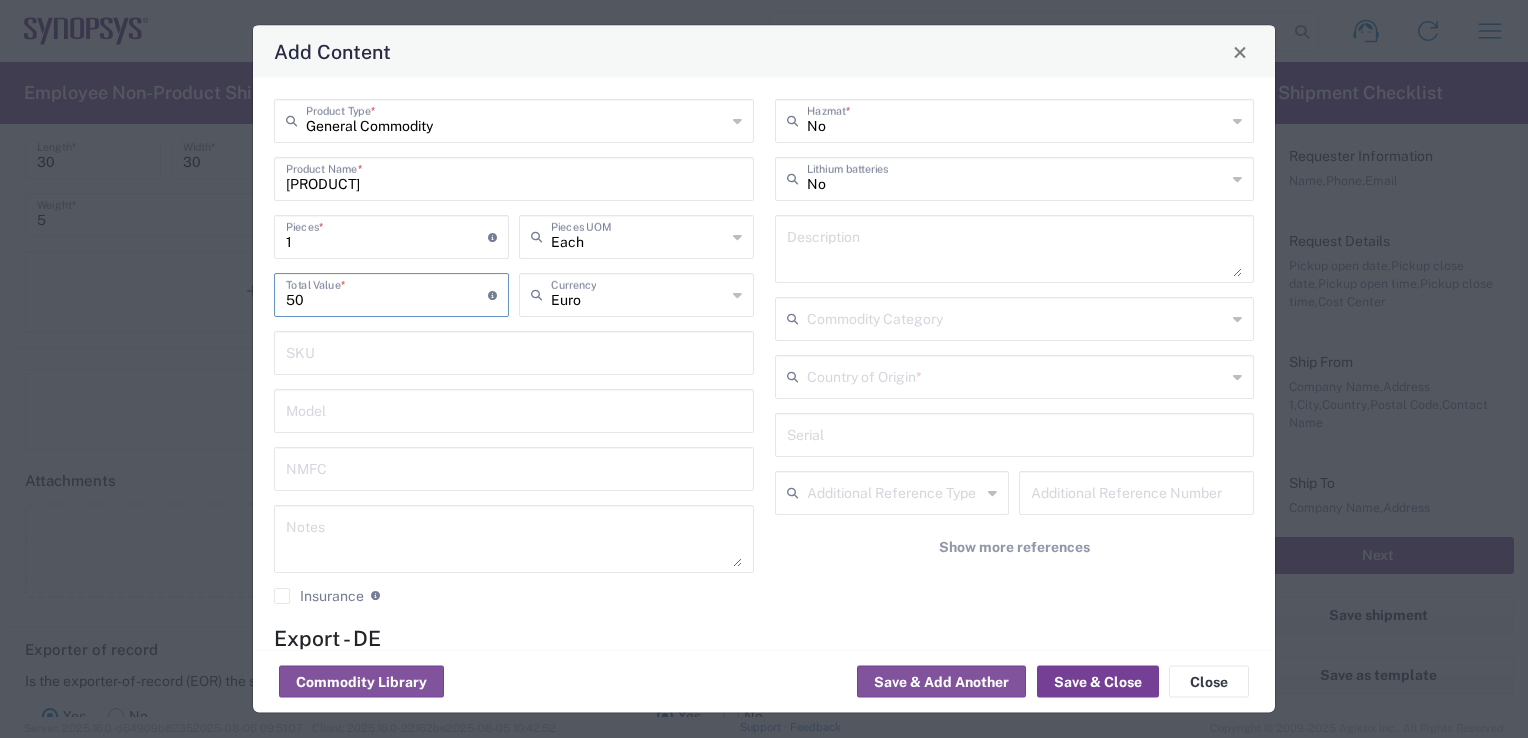 type on "50" 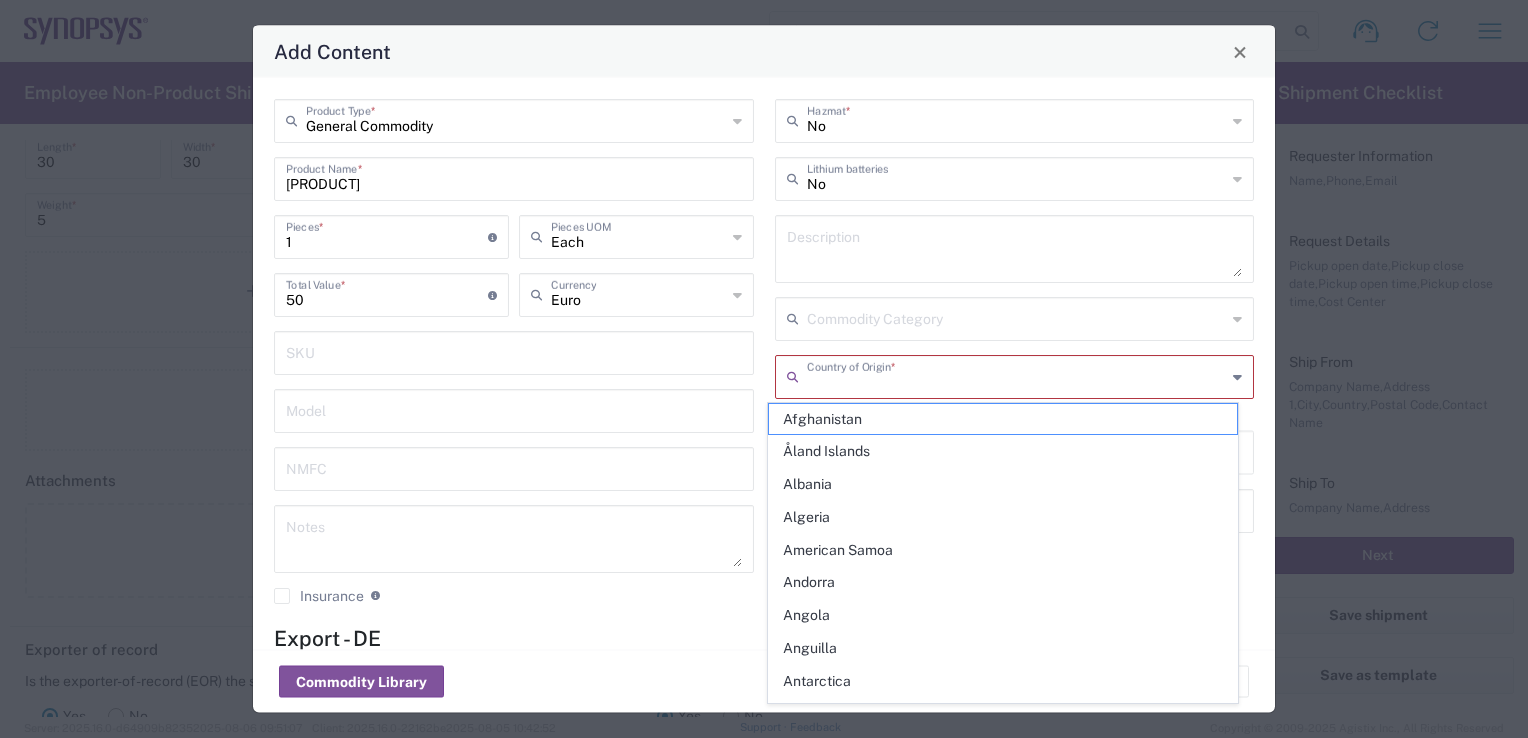 click at bounding box center [1017, 375] 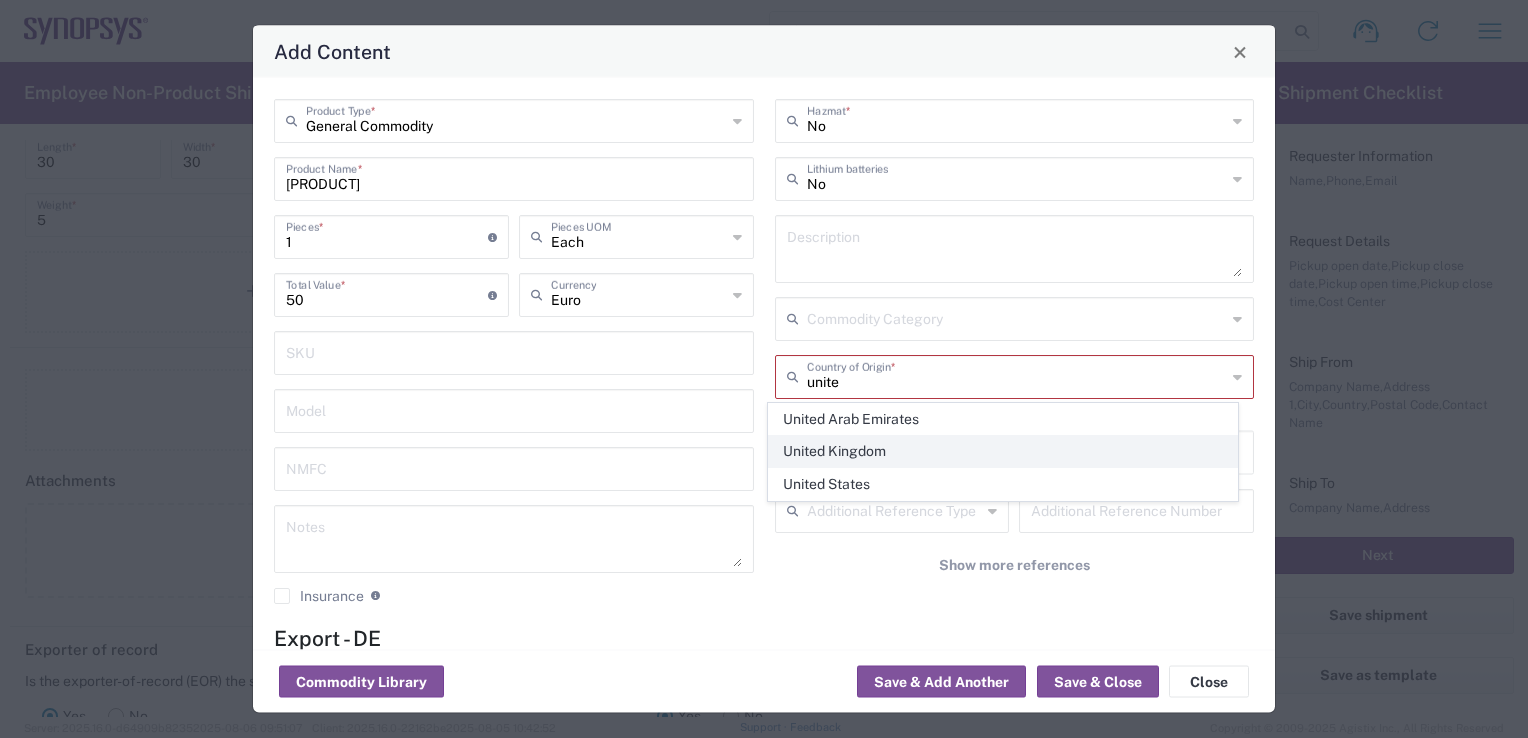 click on "United Kingdom" 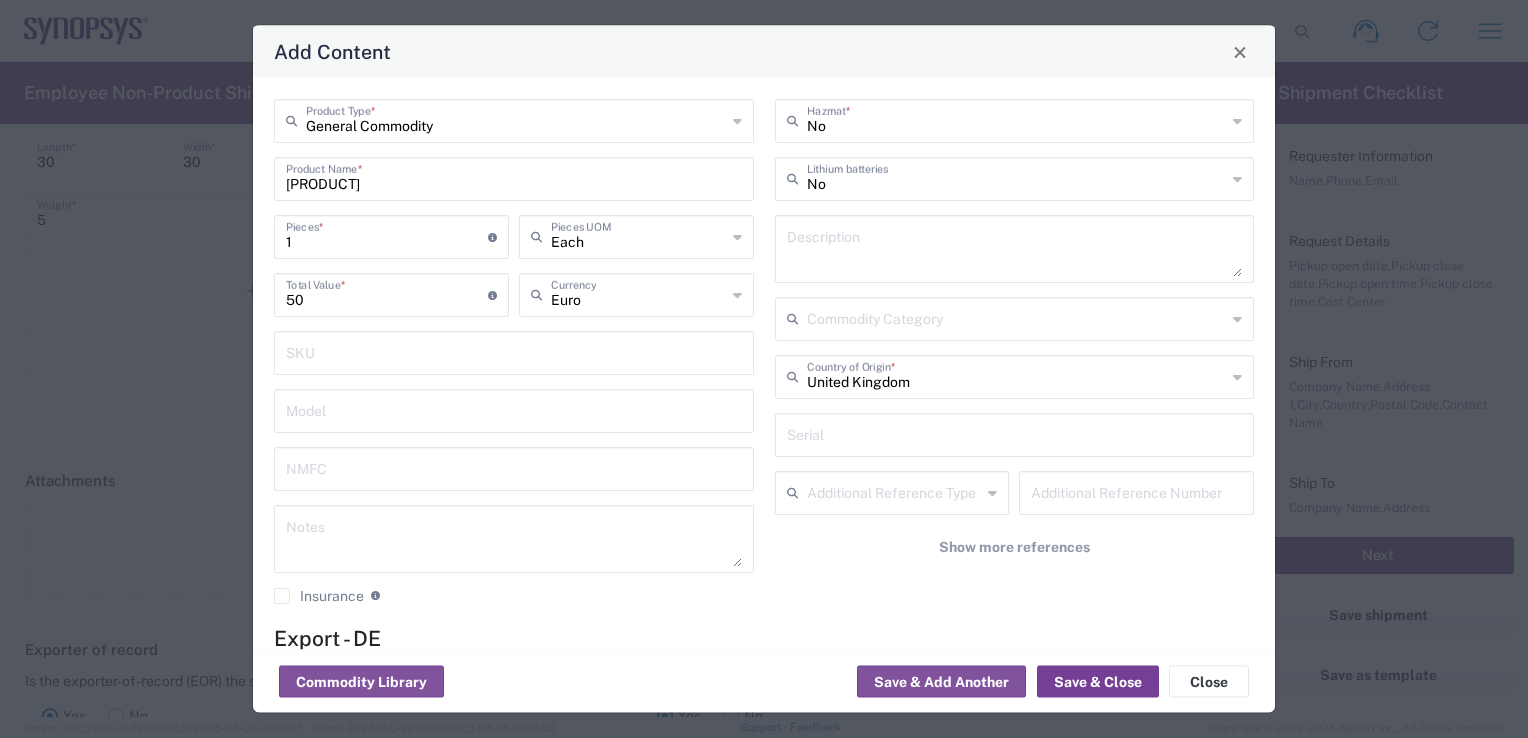 click on "Save & Close" 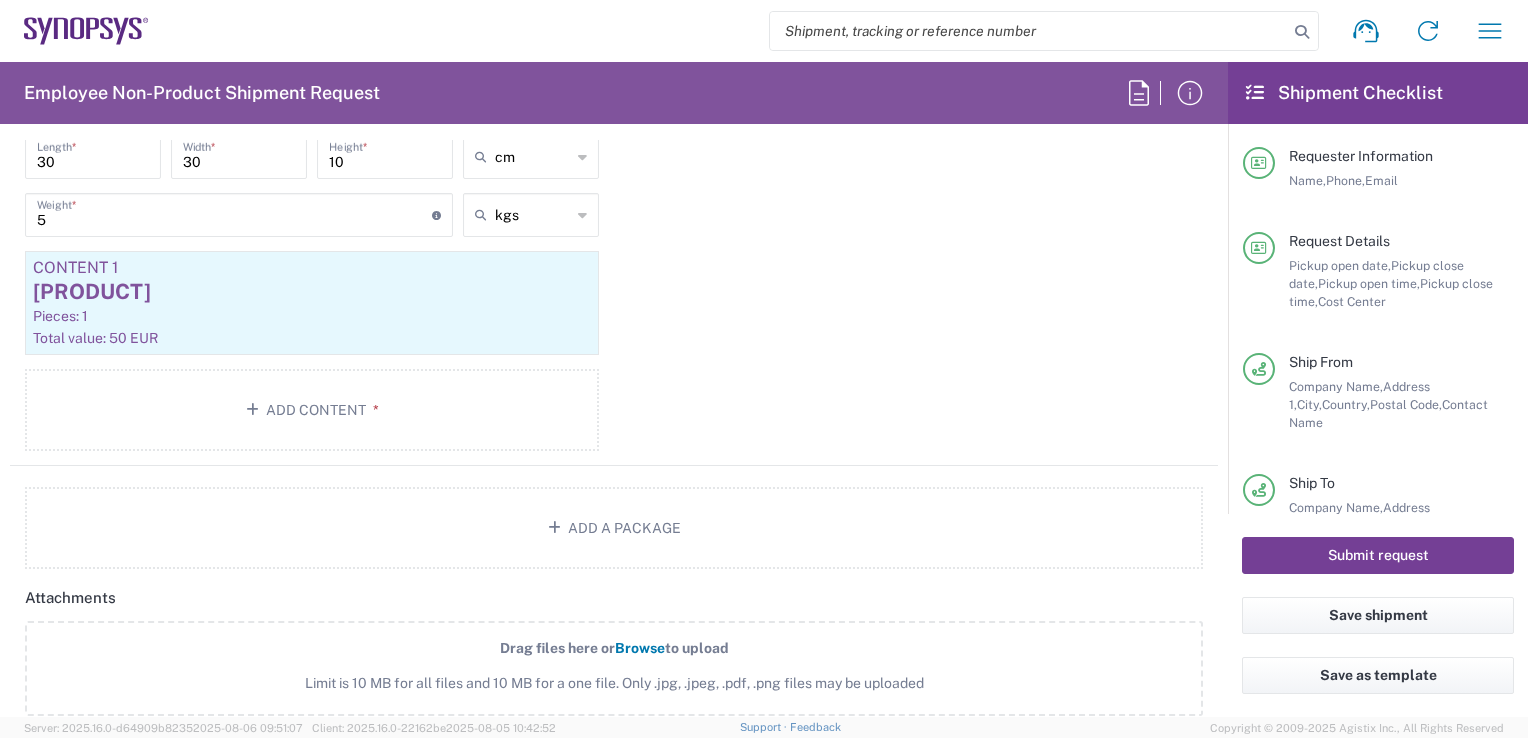 click on "Submit request" 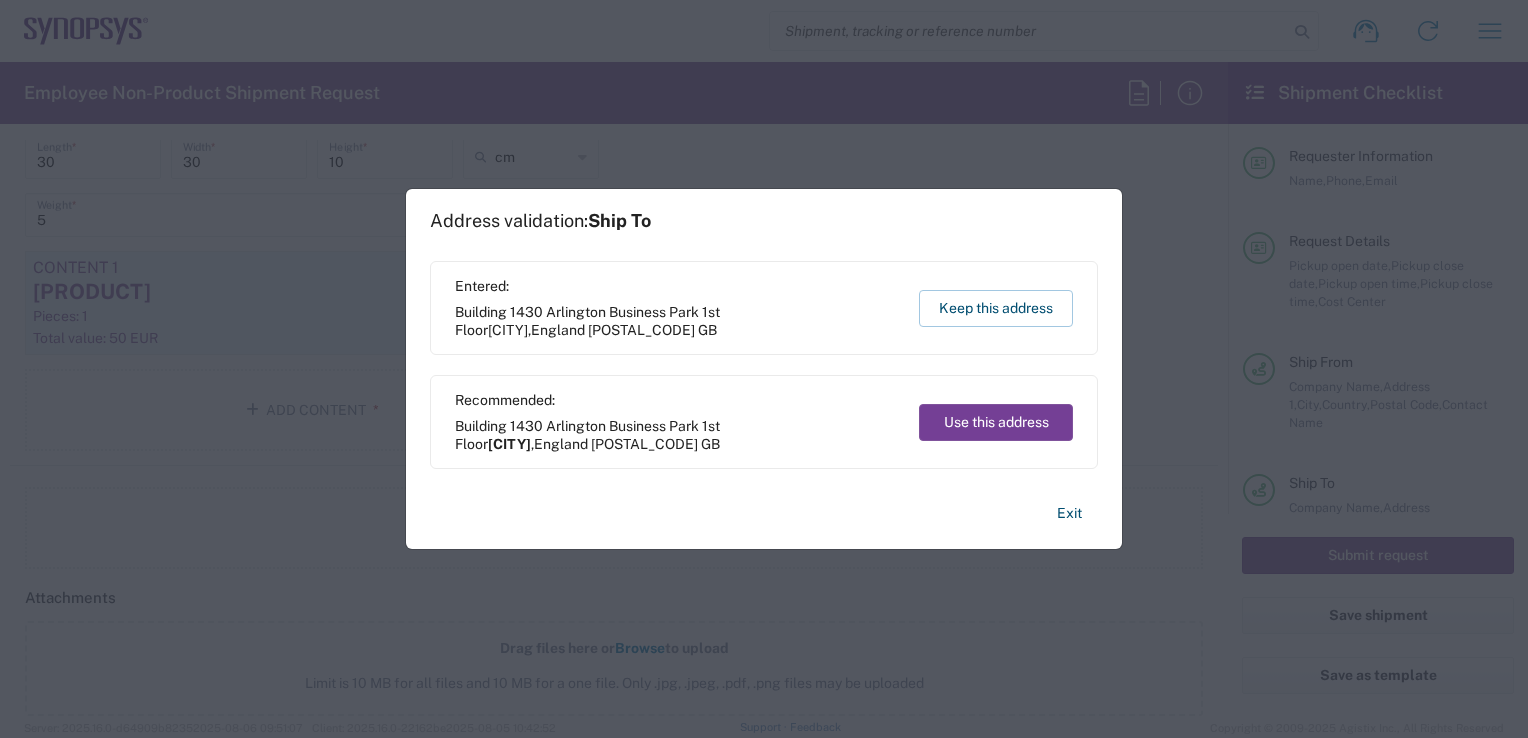 click on "Use this address" 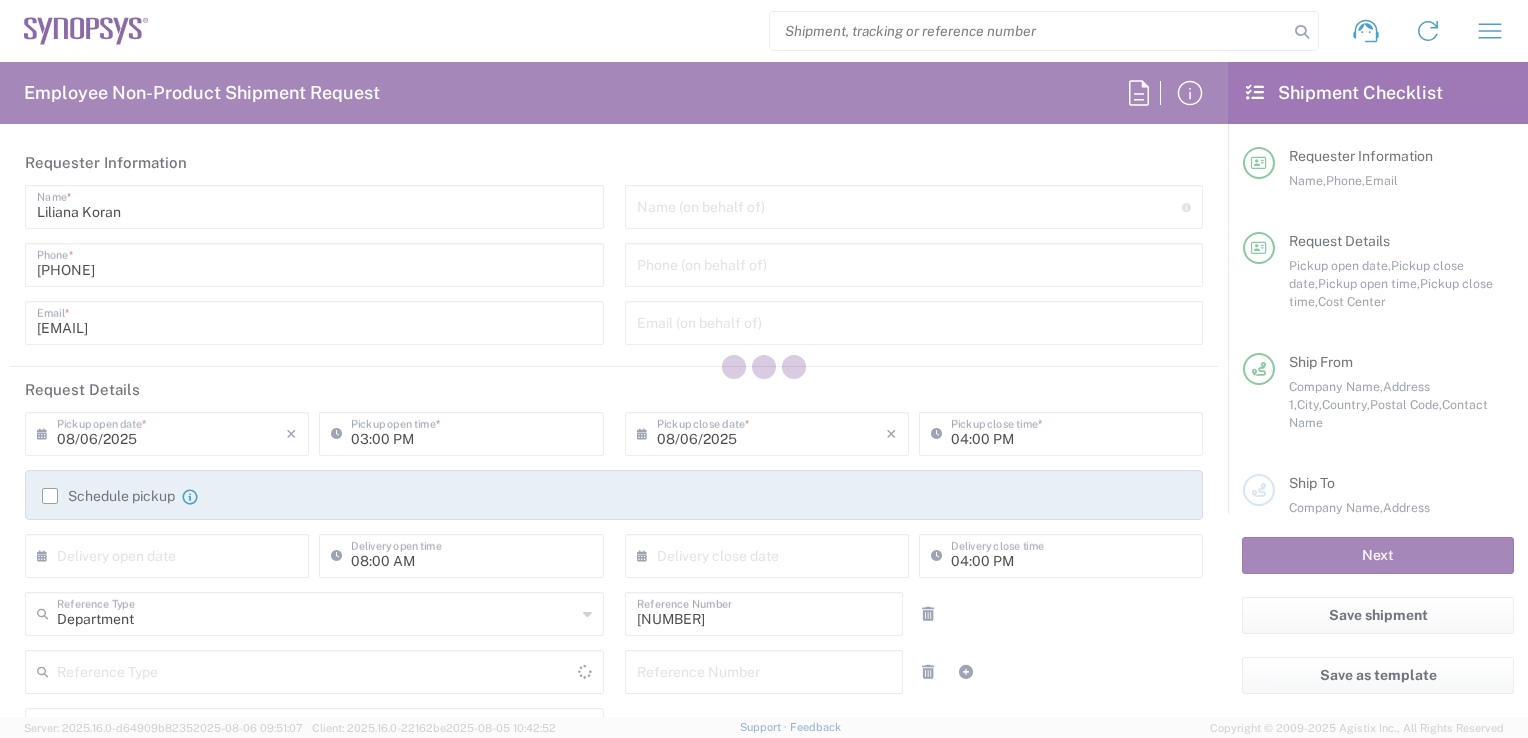 type on "[COUNTRY_CODE], [CODE], [COUNTRY_CODE], [CITY] [NUMBER]" 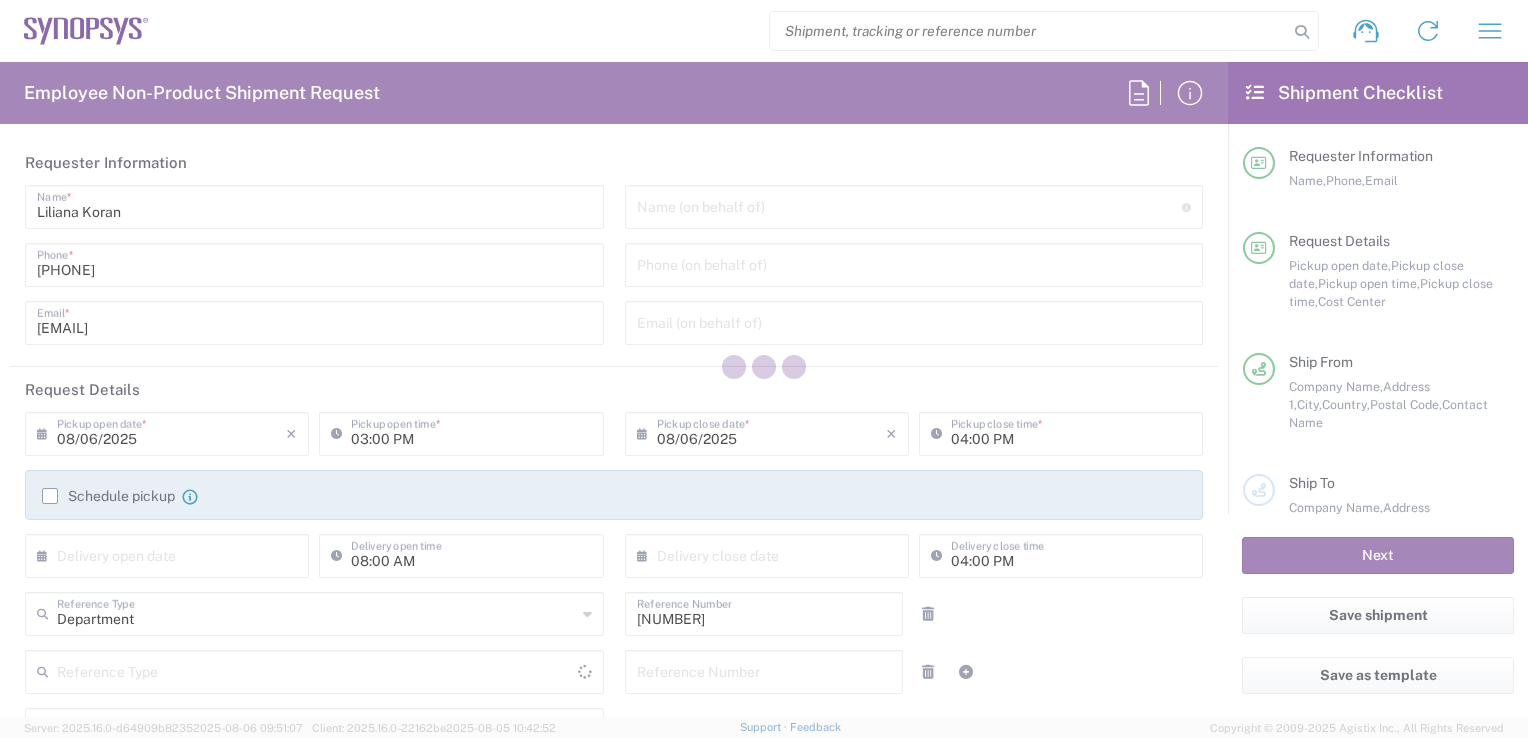 type on "Bavaria" 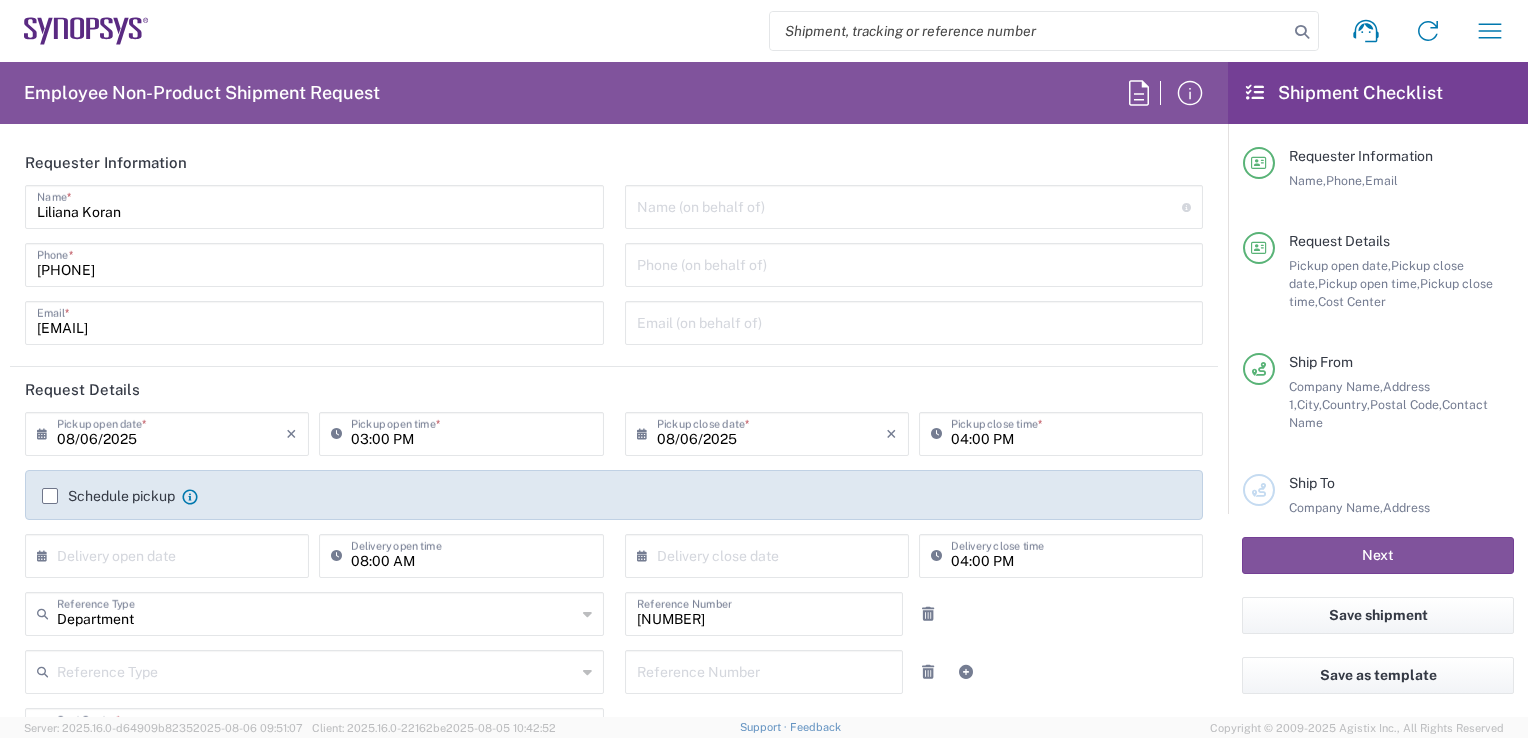 type on "Munich DE24" 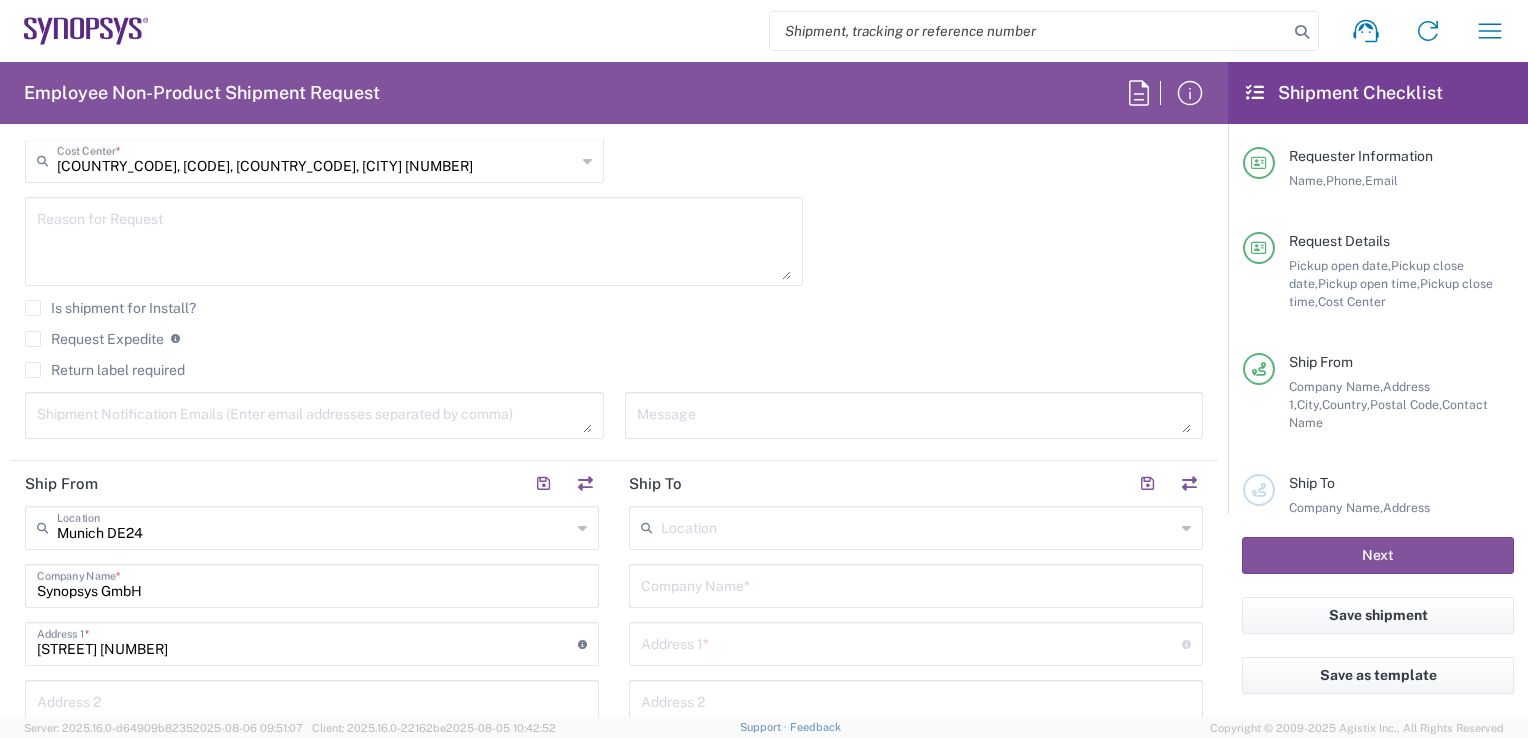 scroll, scrollTop: 781, scrollLeft: 0, axis: vertical 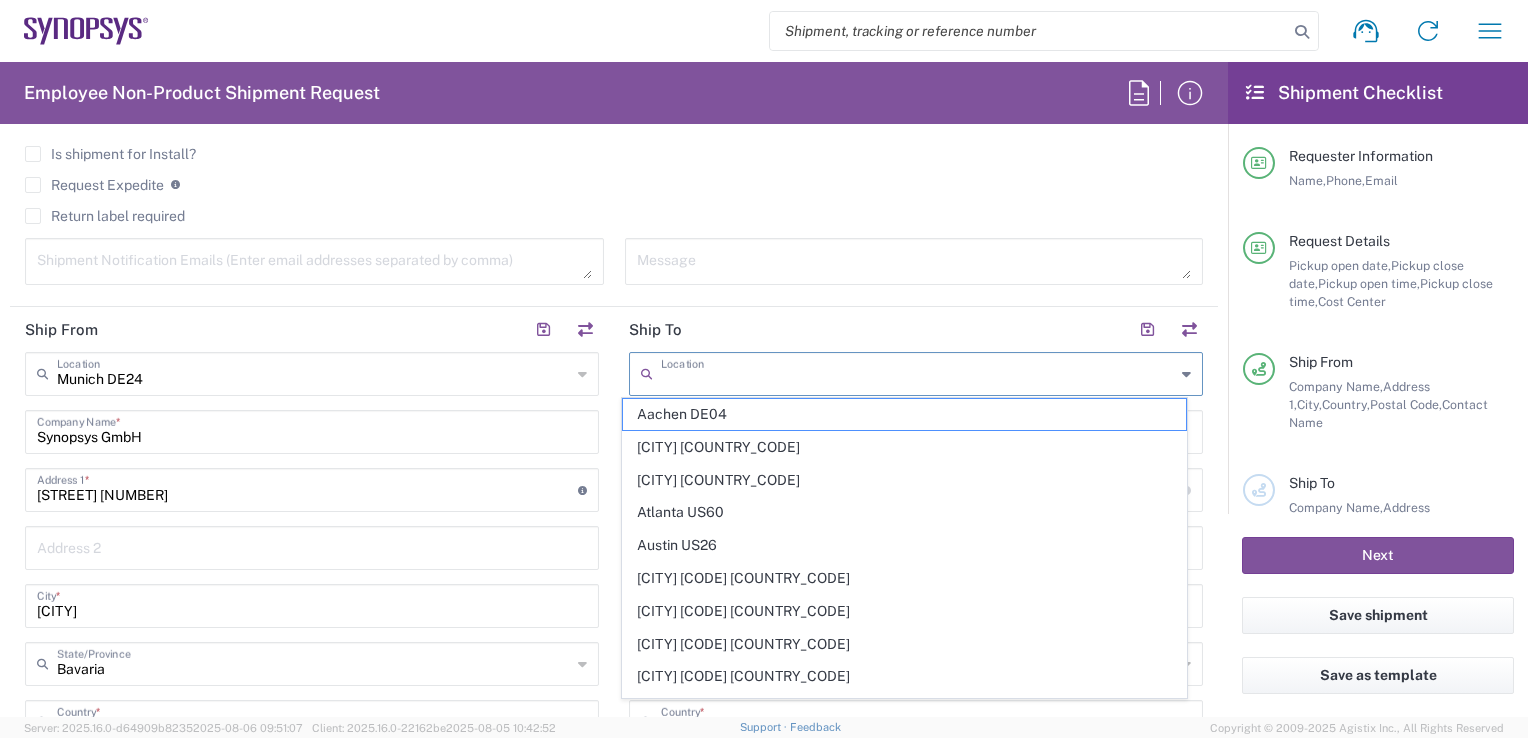 click at bounding box center [918, 372] 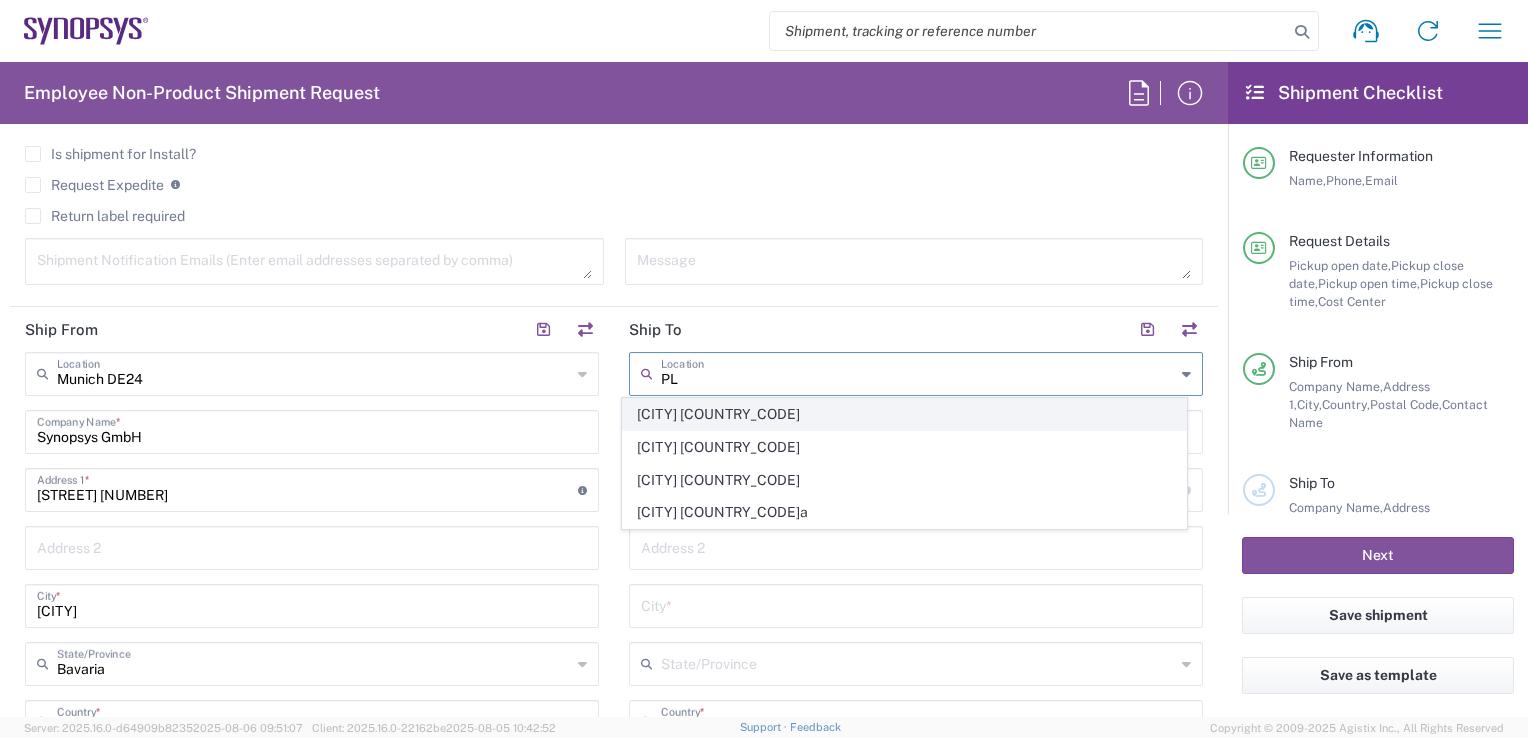 click on "[CITY] [COUNTRY_CODE]" 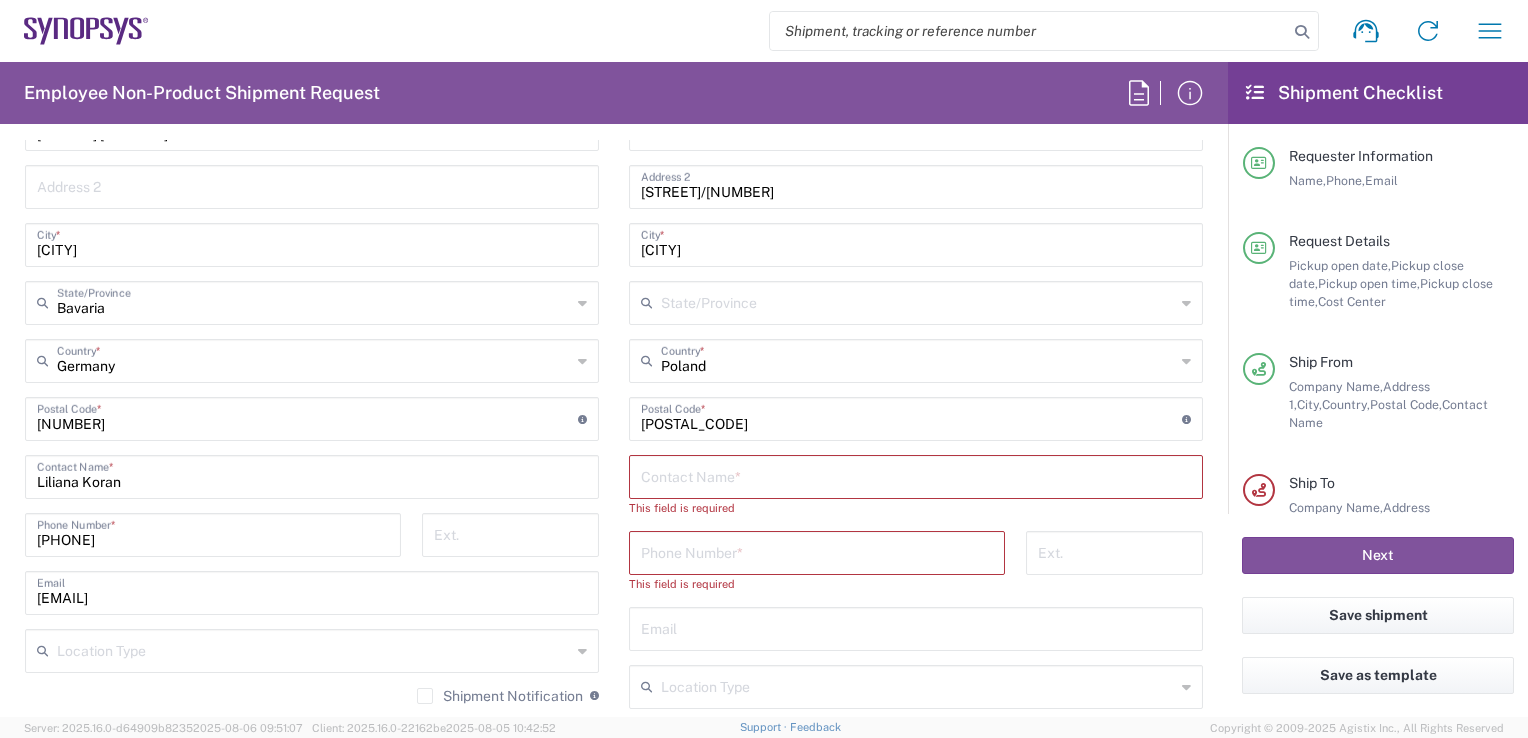 scroll, scrollTop: 1164, scrollLeft: 0, axis: vertical 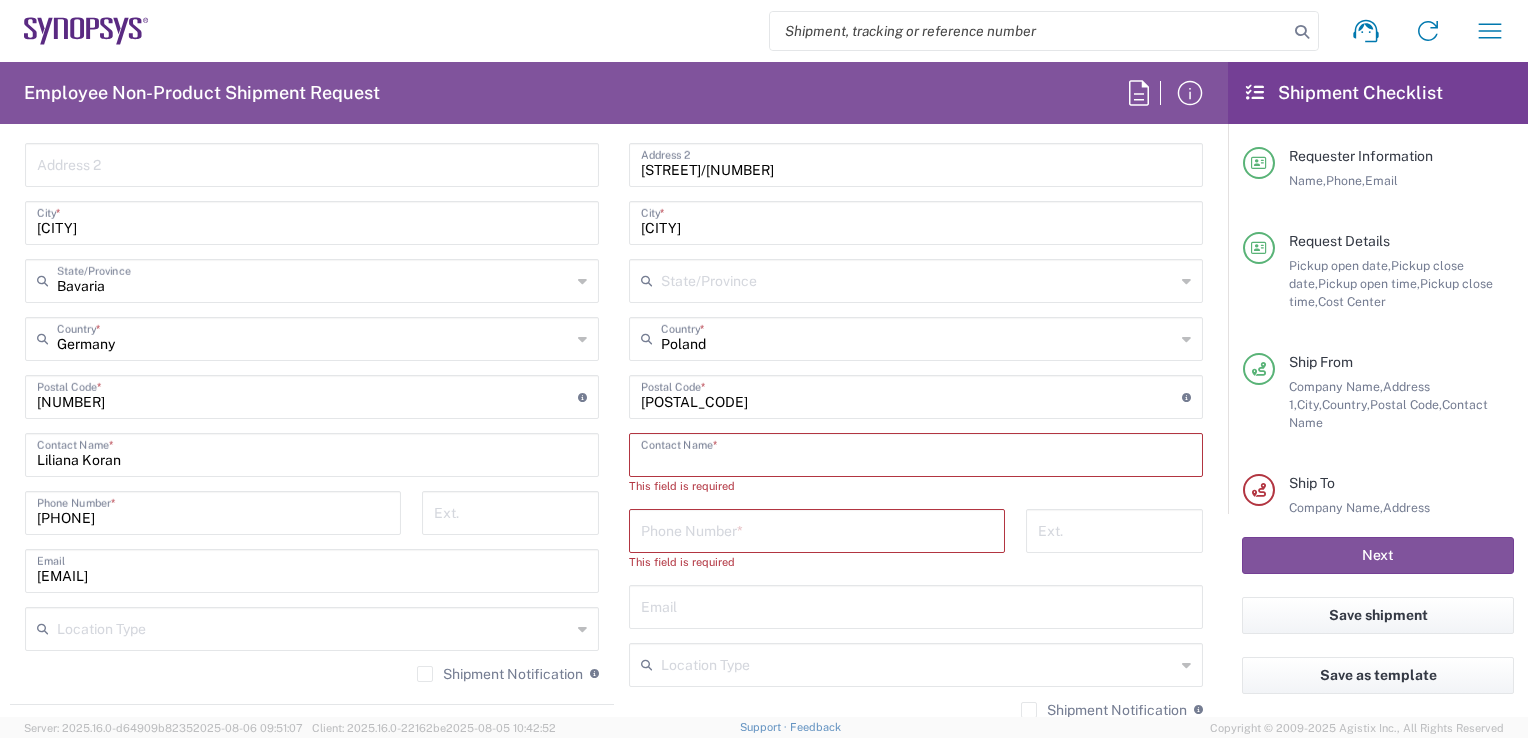 click at bounding box center [916, 453] 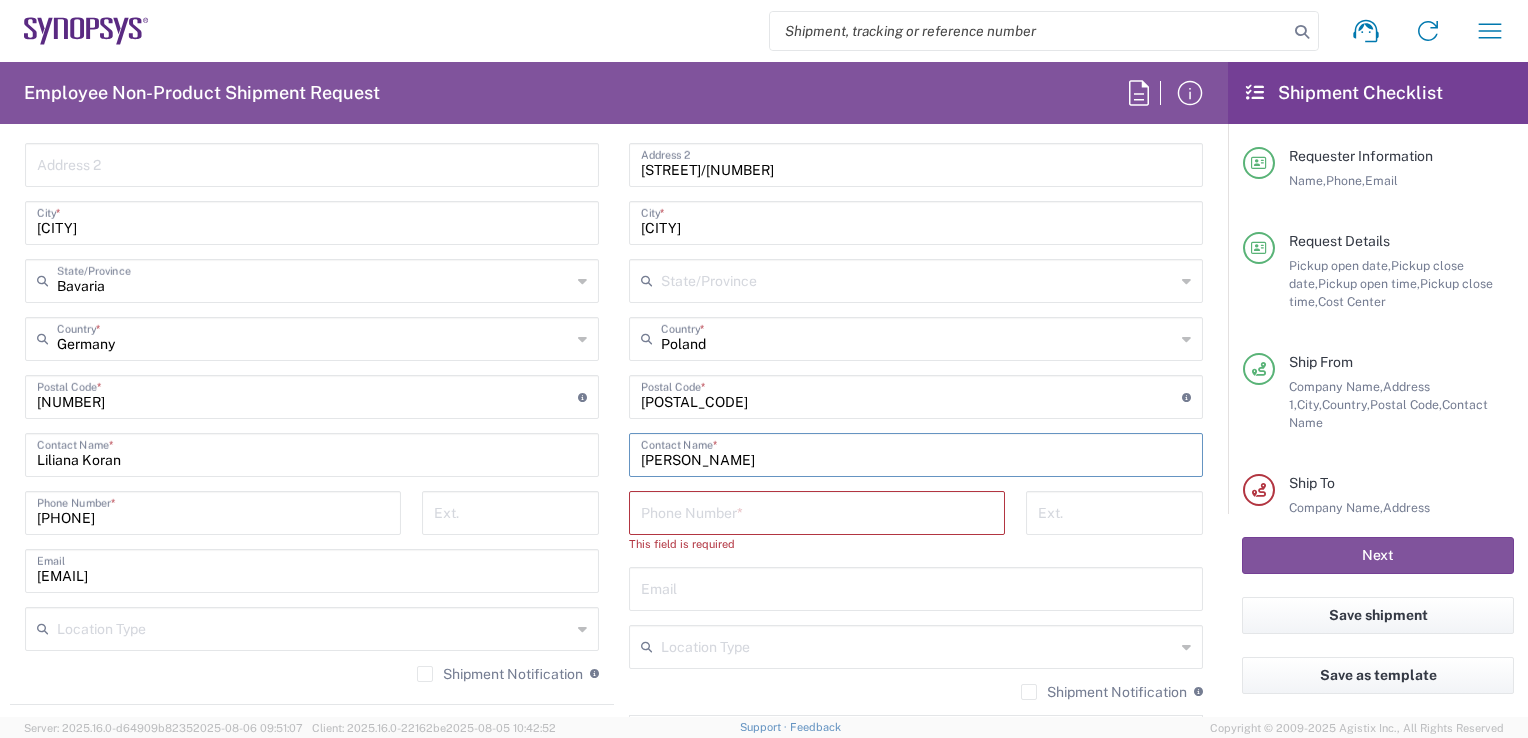 type on "[PERSON_NAME]" 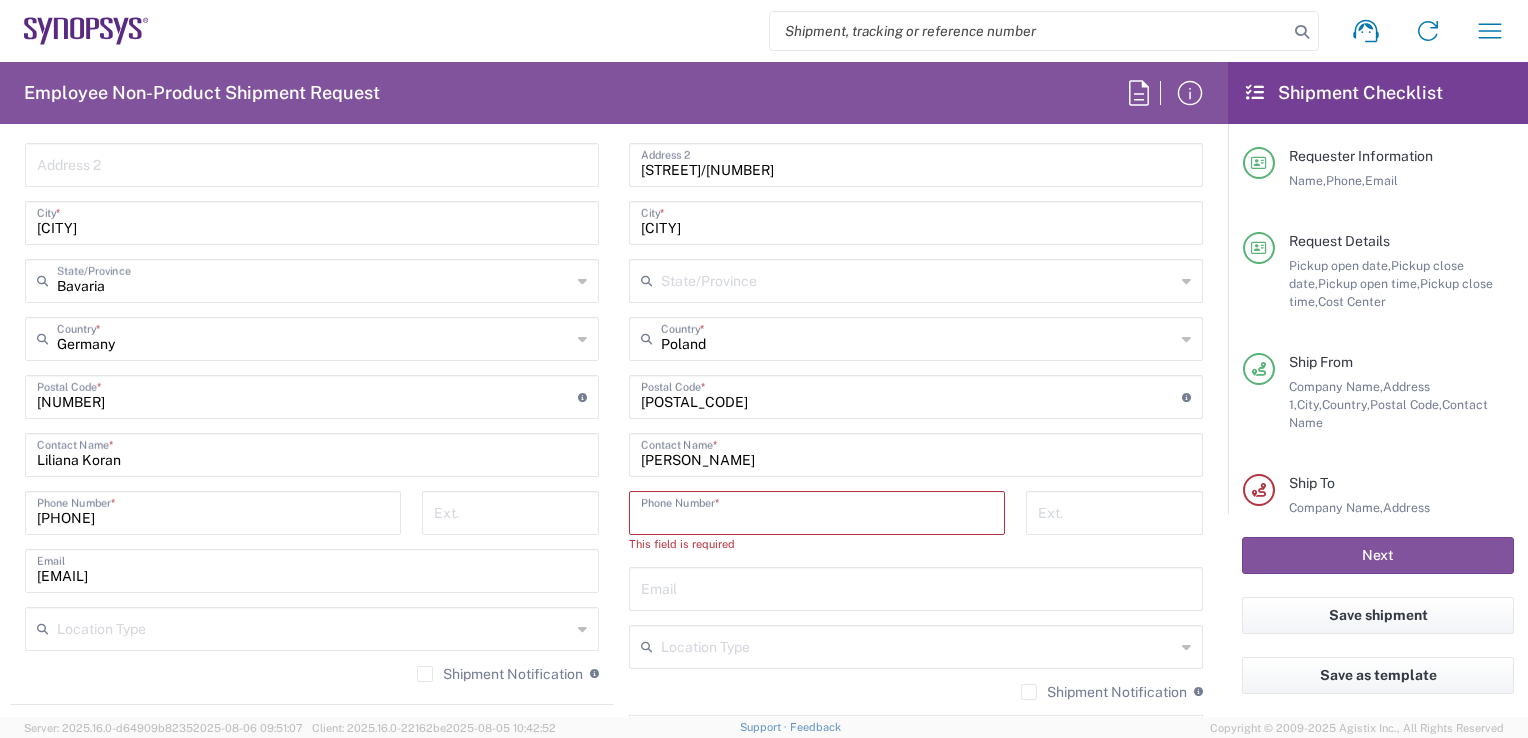 click at bounding box center [817, 511] 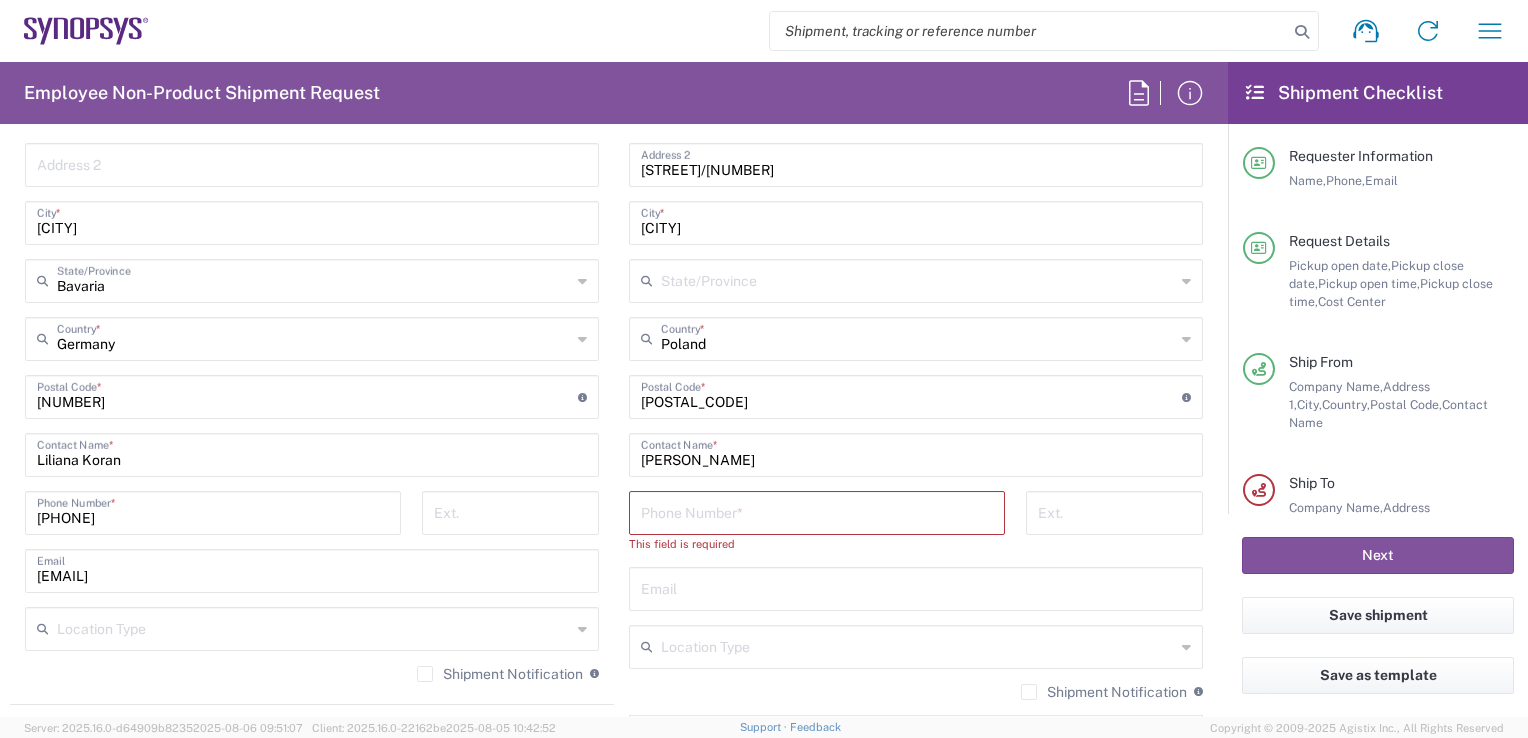 click at bounding box center [817, 511] 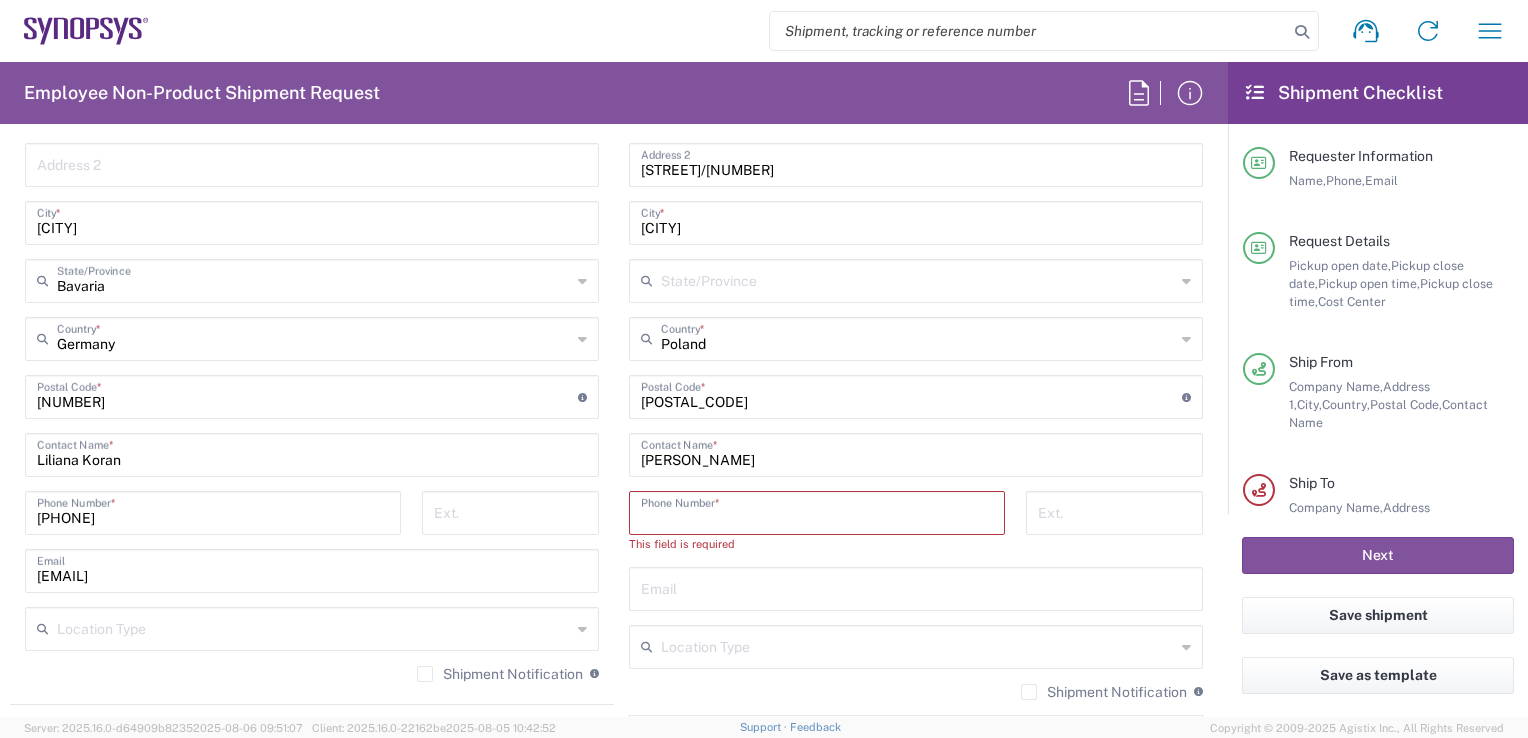 paste on "[PHONE]" 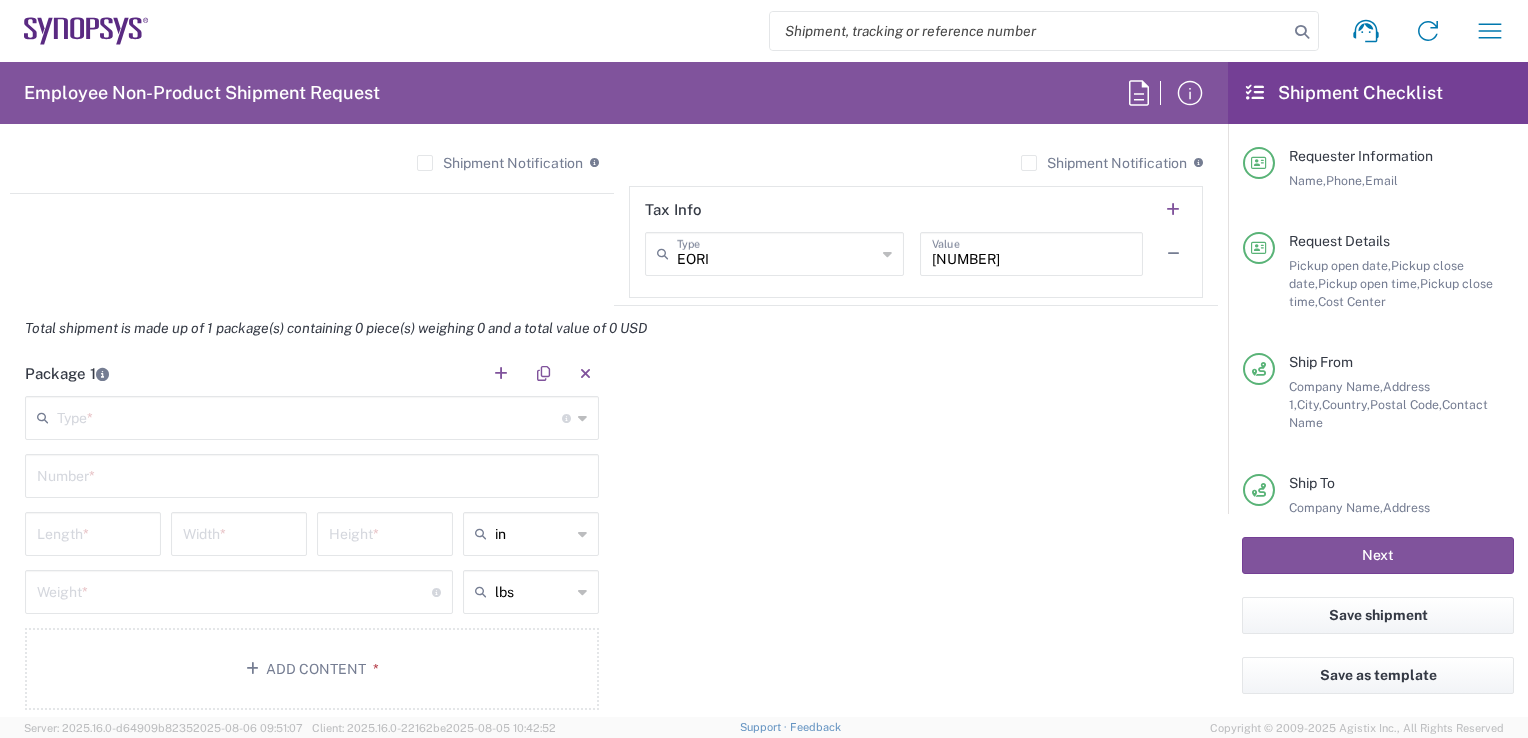 scroll, scrollTop: 1676, scrollLeft: 0, axis: vertical 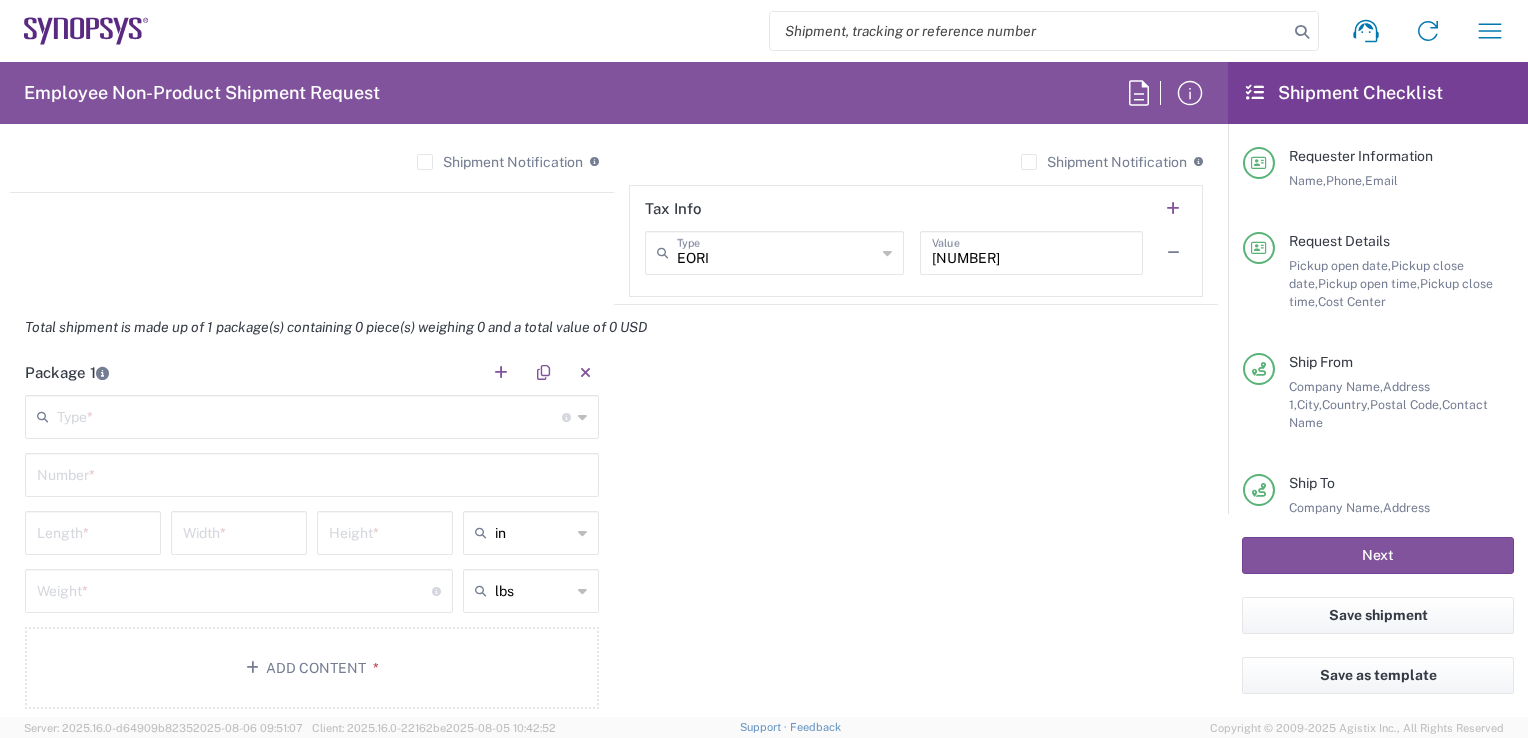 type on "[PHONE]" 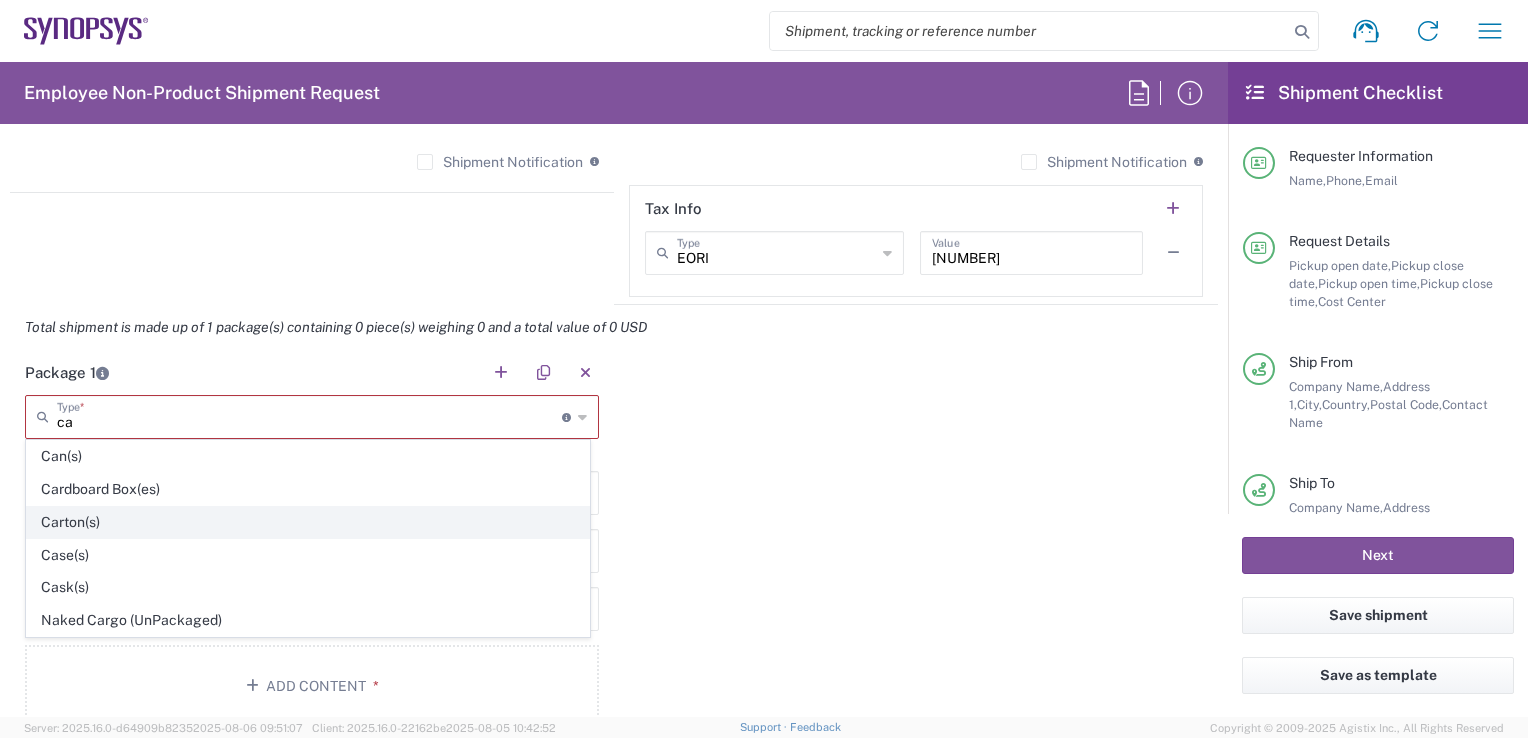 click on "Carton(s)" 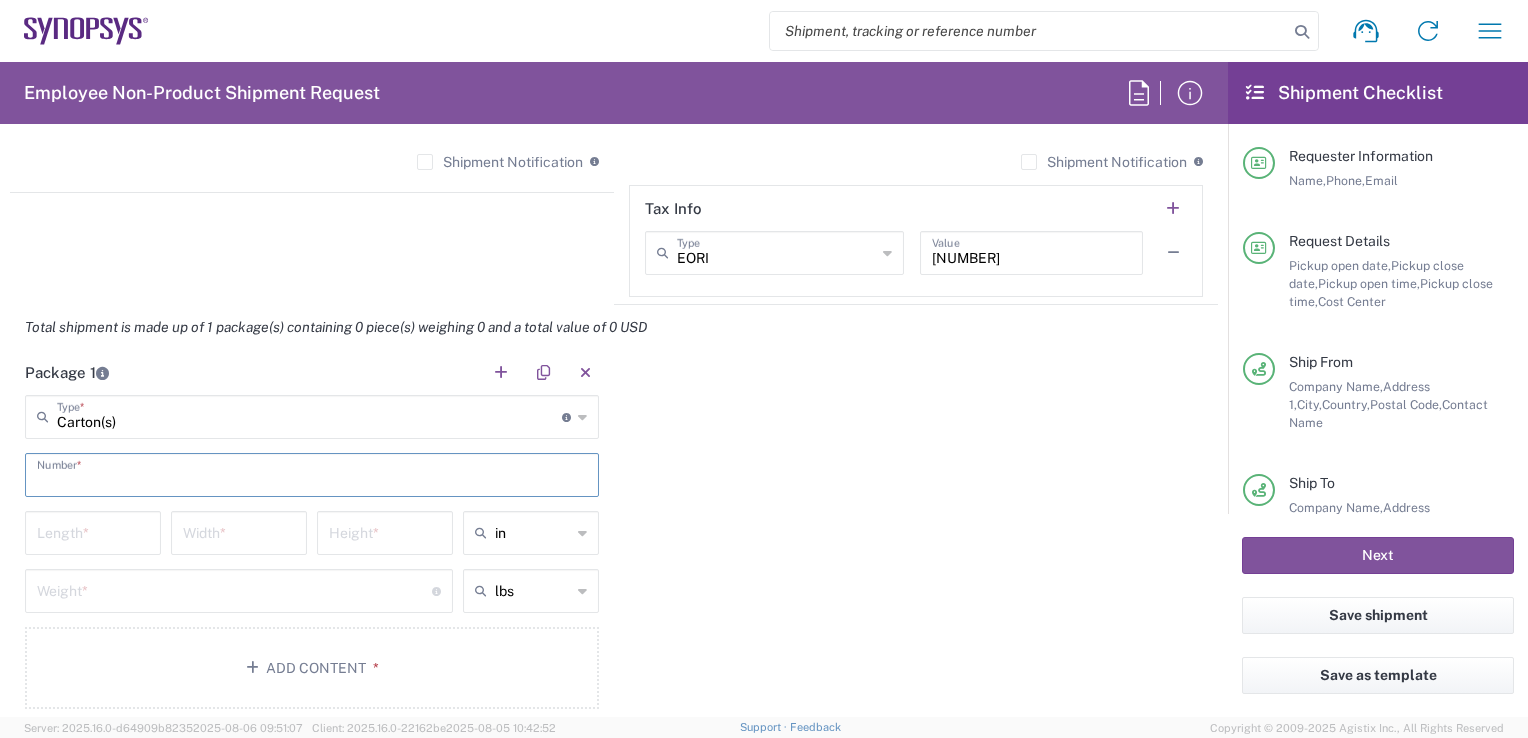 click at bounding box center [312, 473] 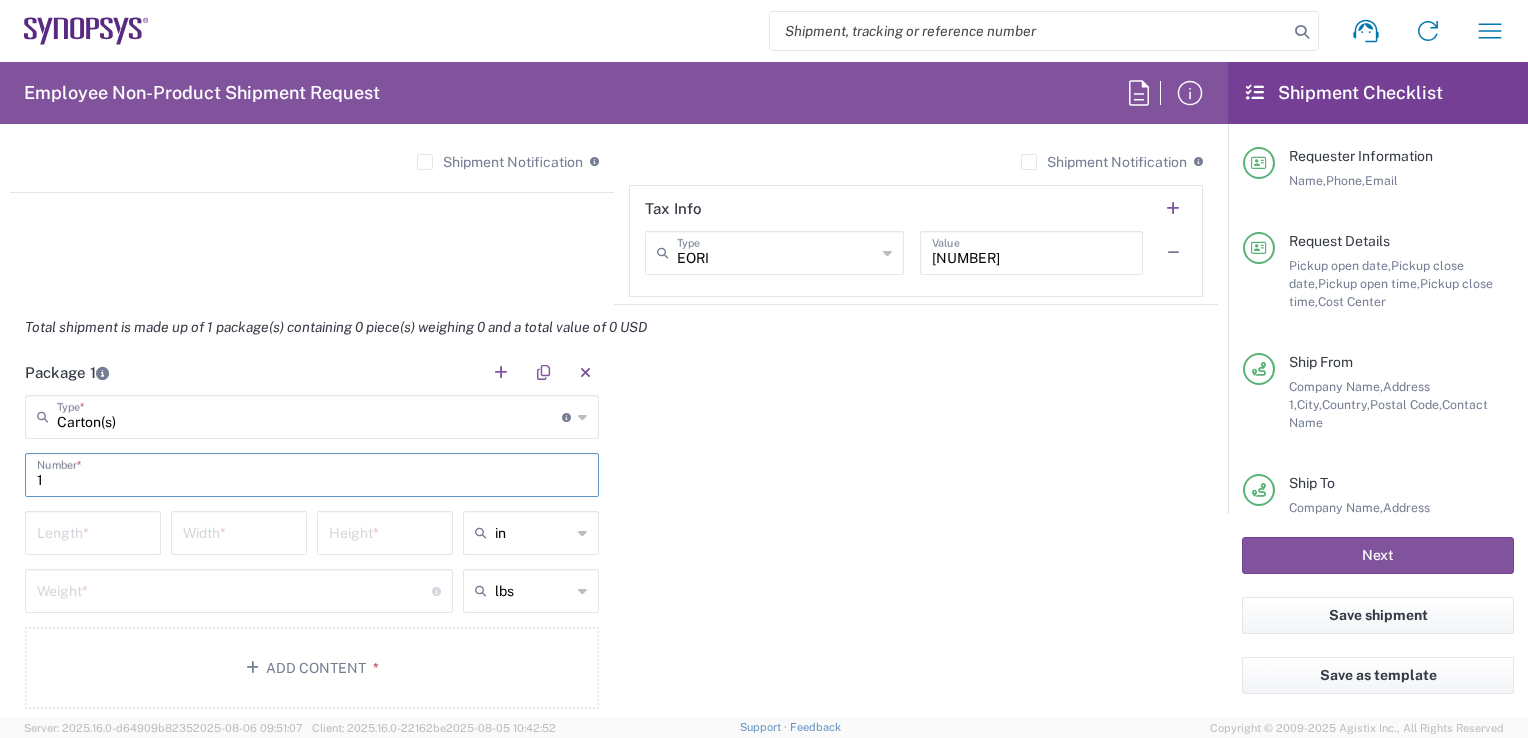 type on "1" 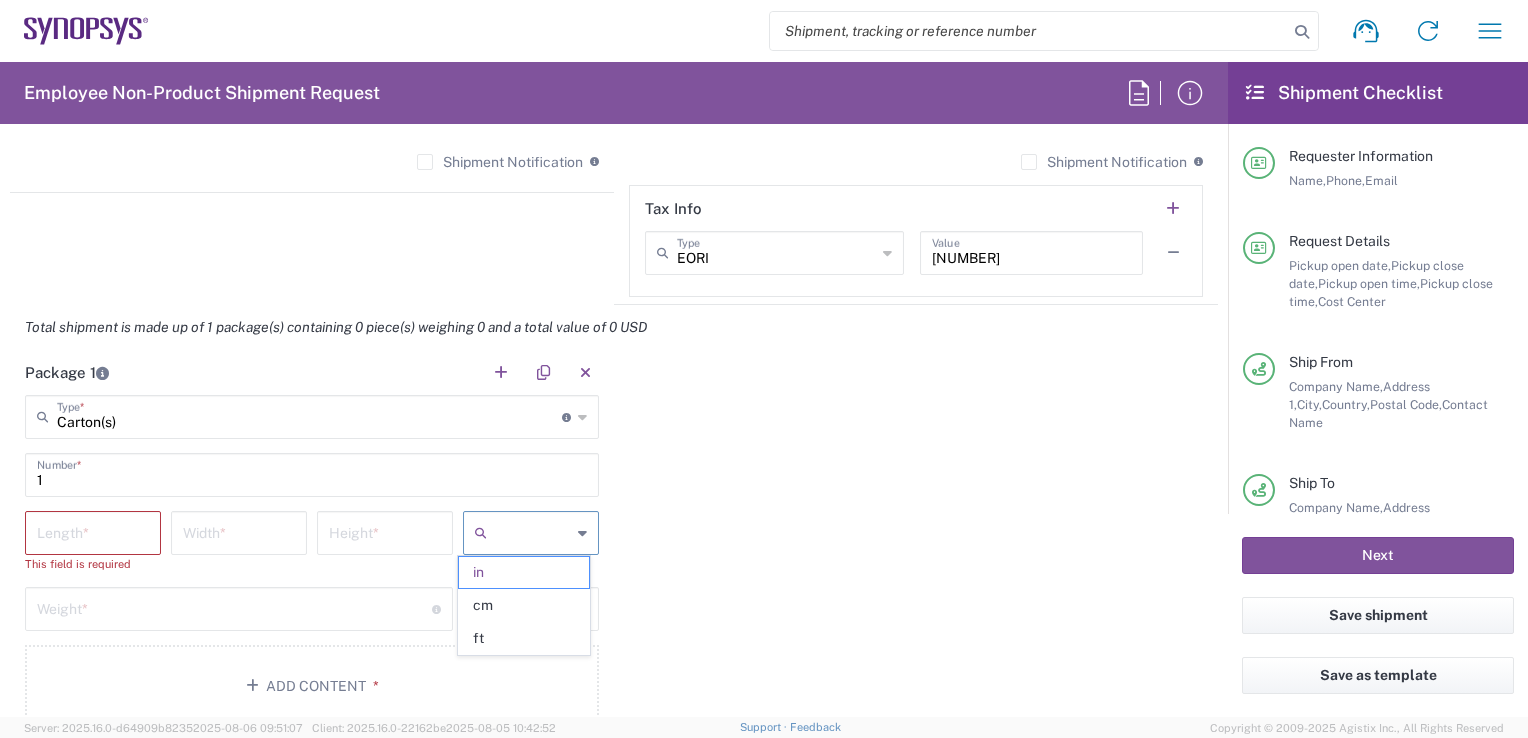 click at bounding box center (533, 533) 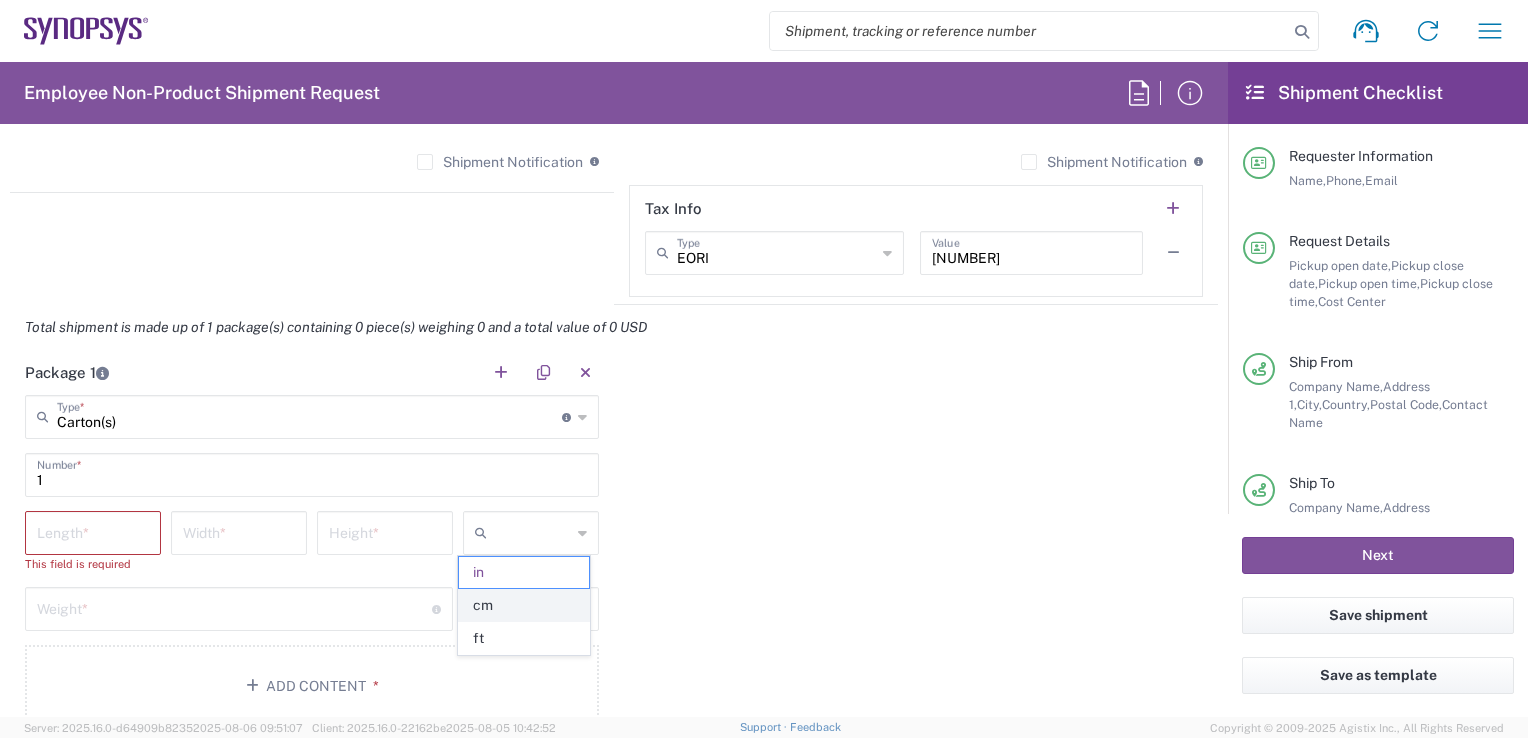 click on "cm" 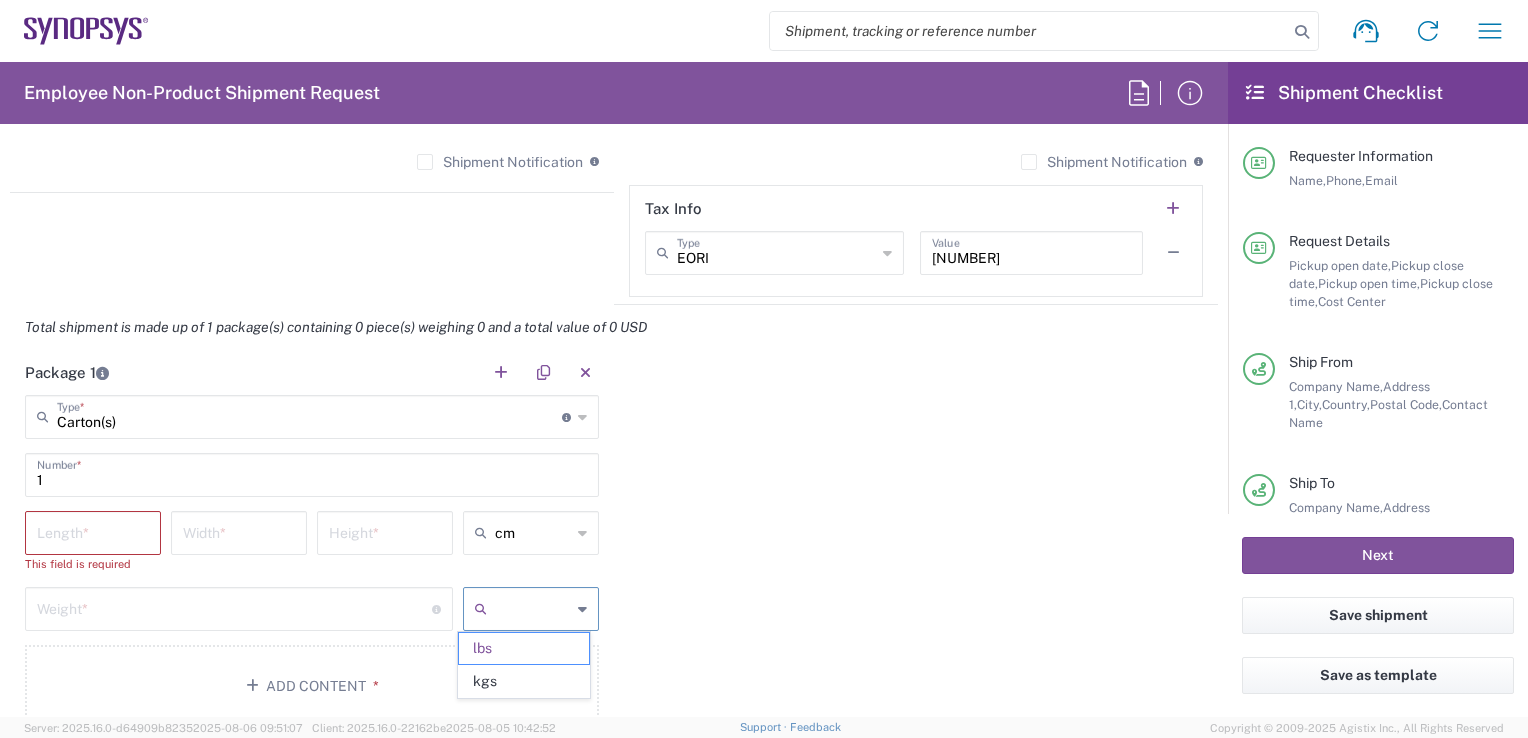click at bounding box center [533, 609] 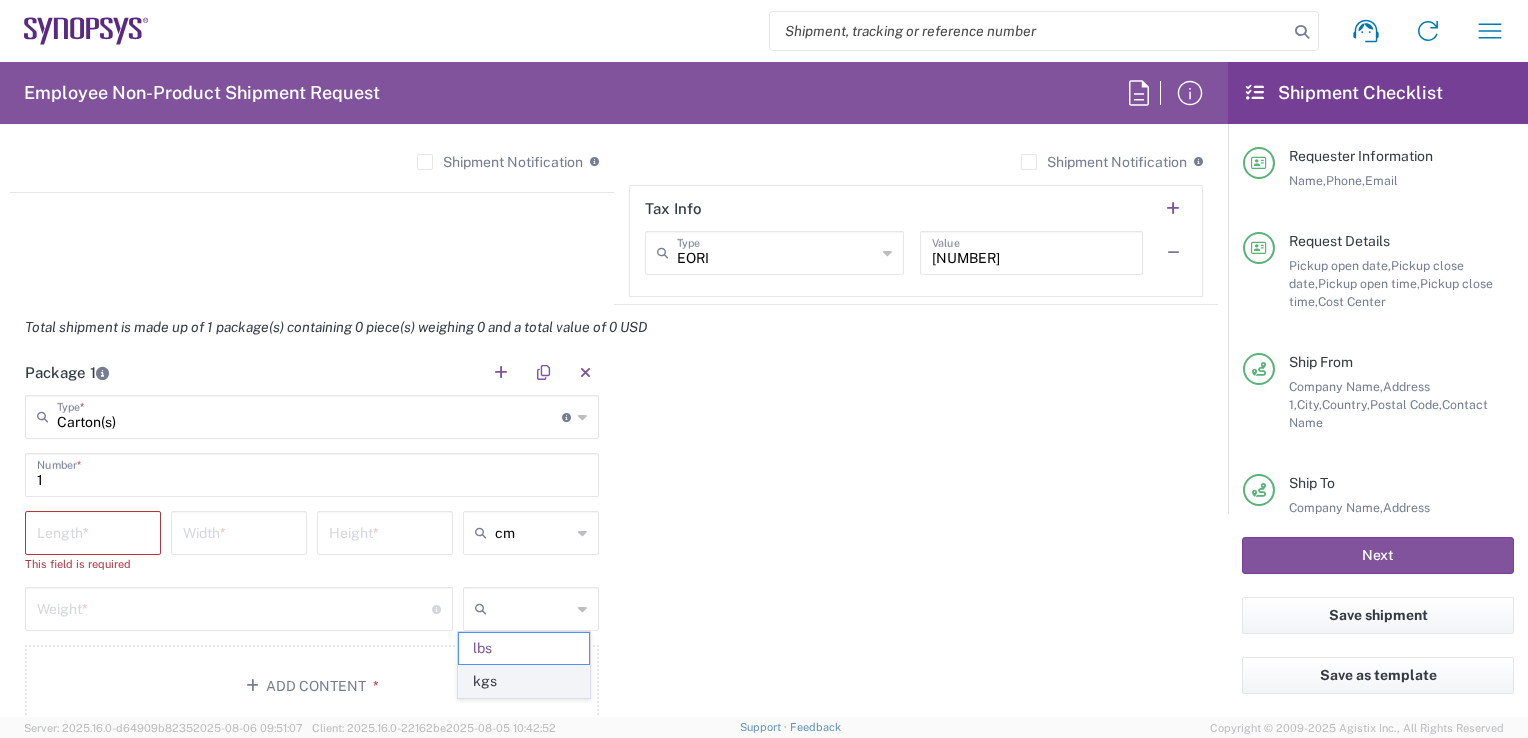 click on "kgs" 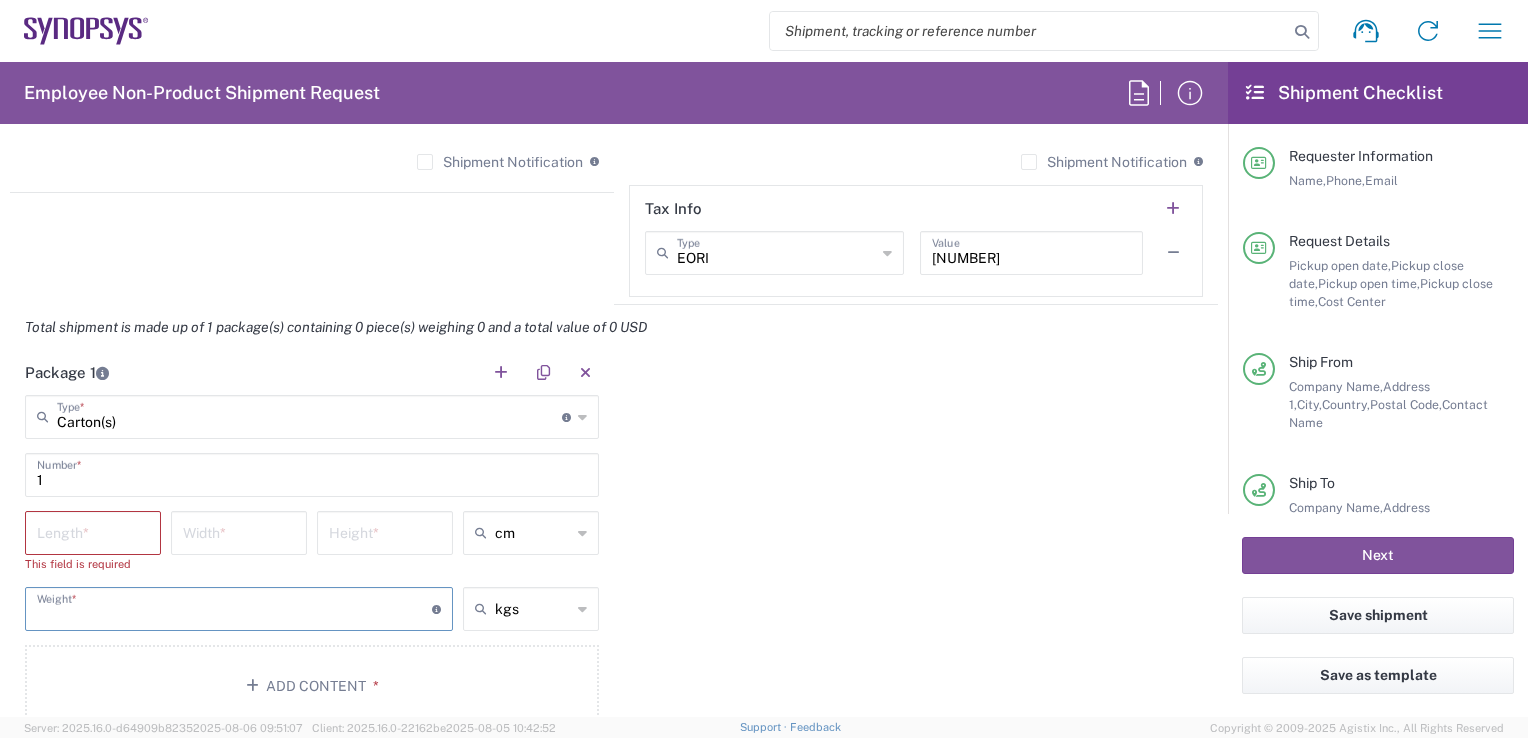 click at bounding box center [234, 607] 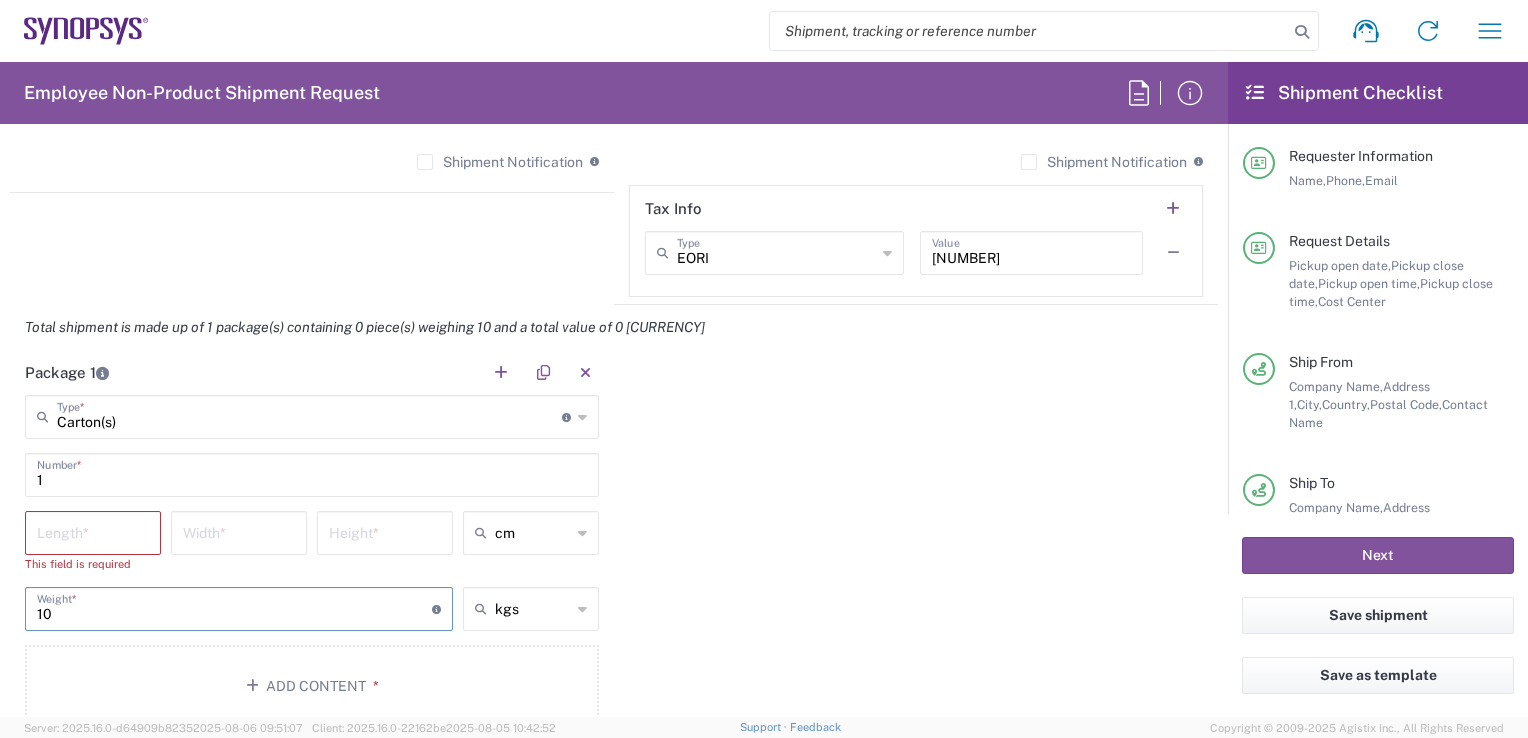 type on "10" 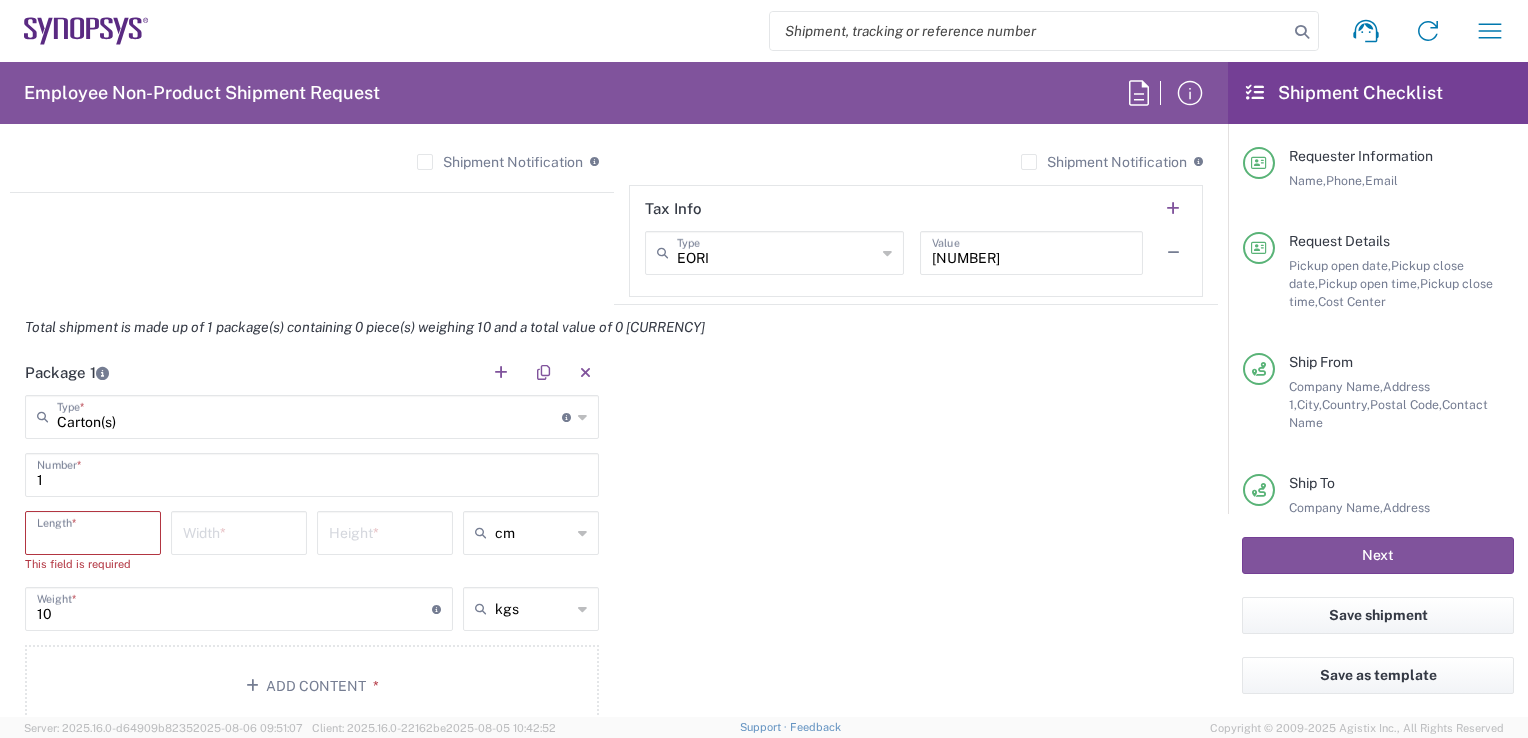 click at bounding box center (93, 531) 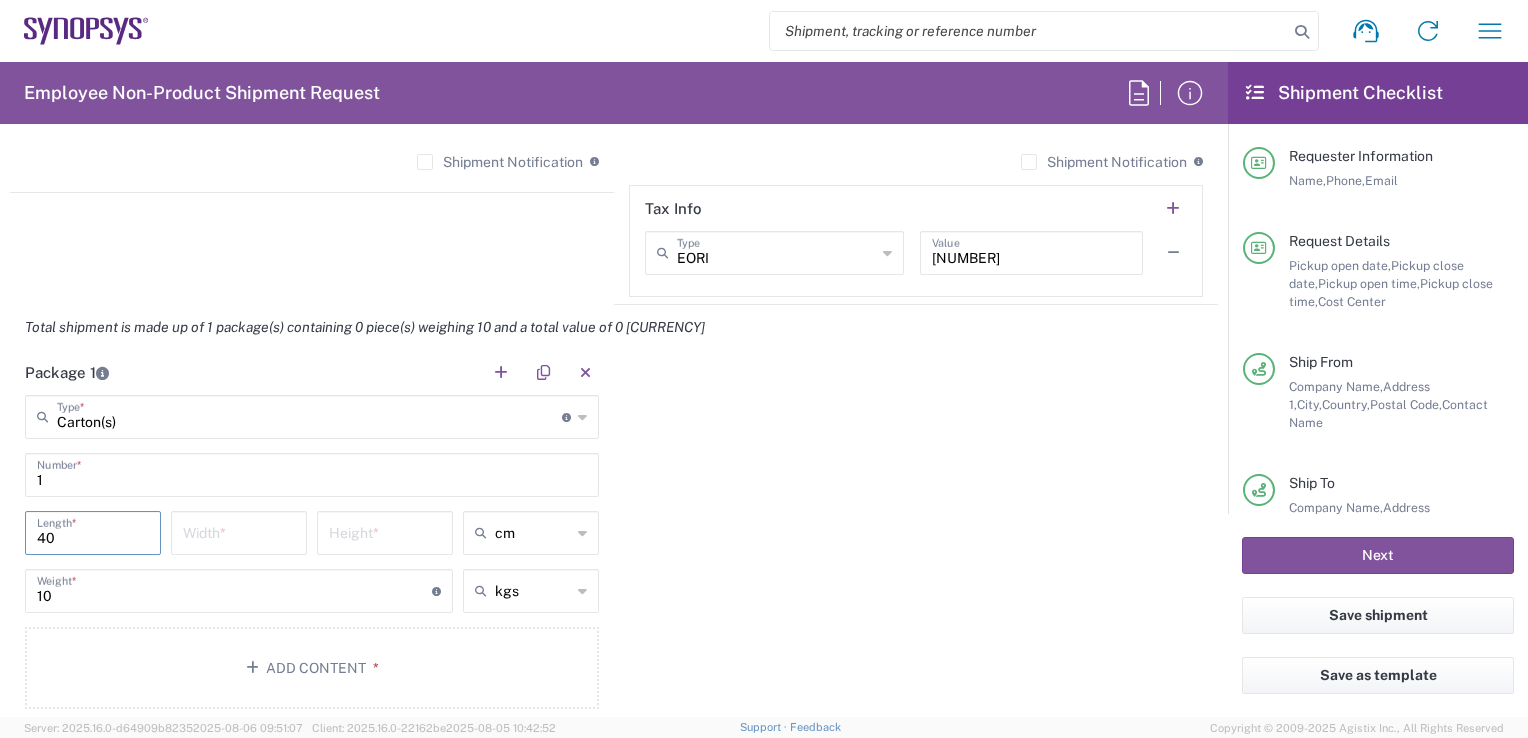 type on "40" 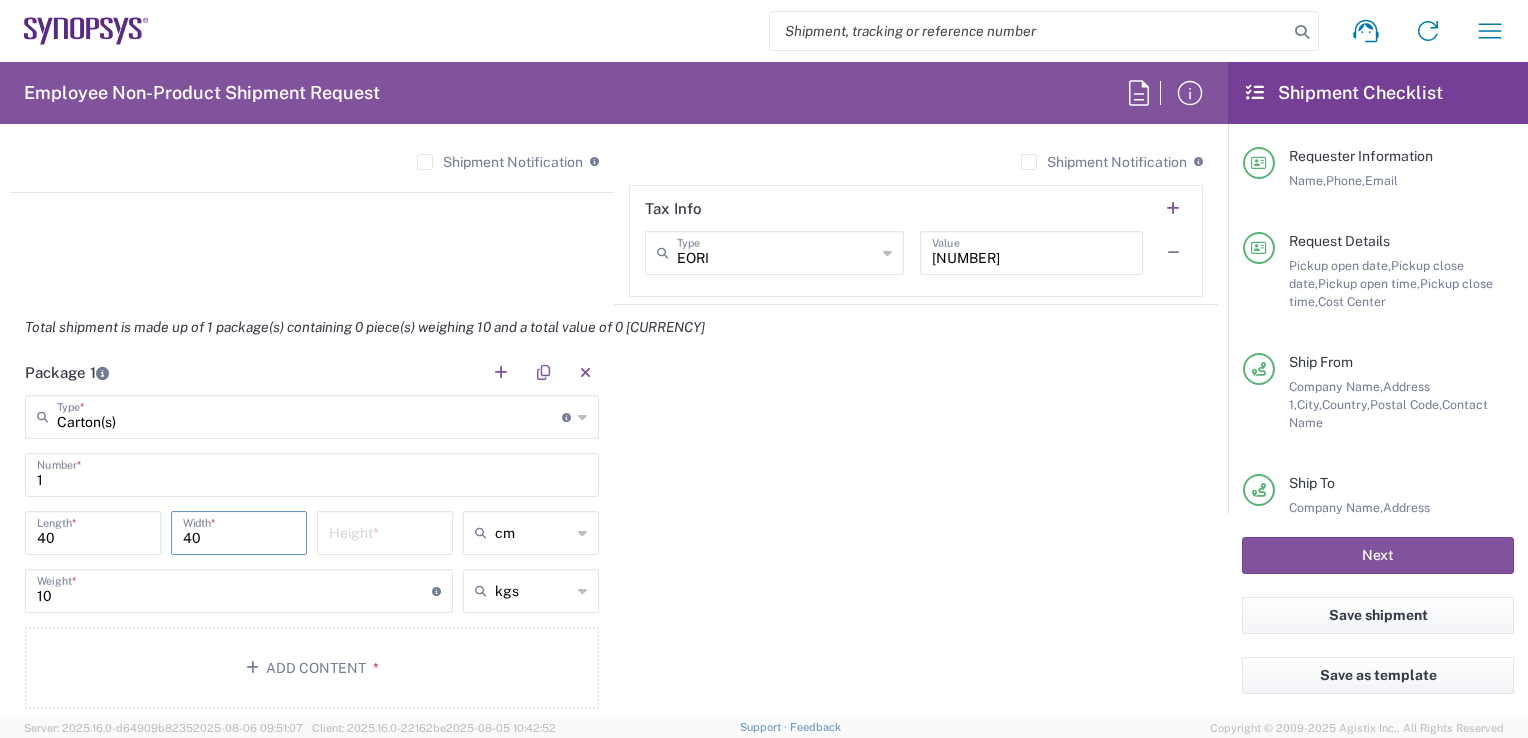 type on "40" 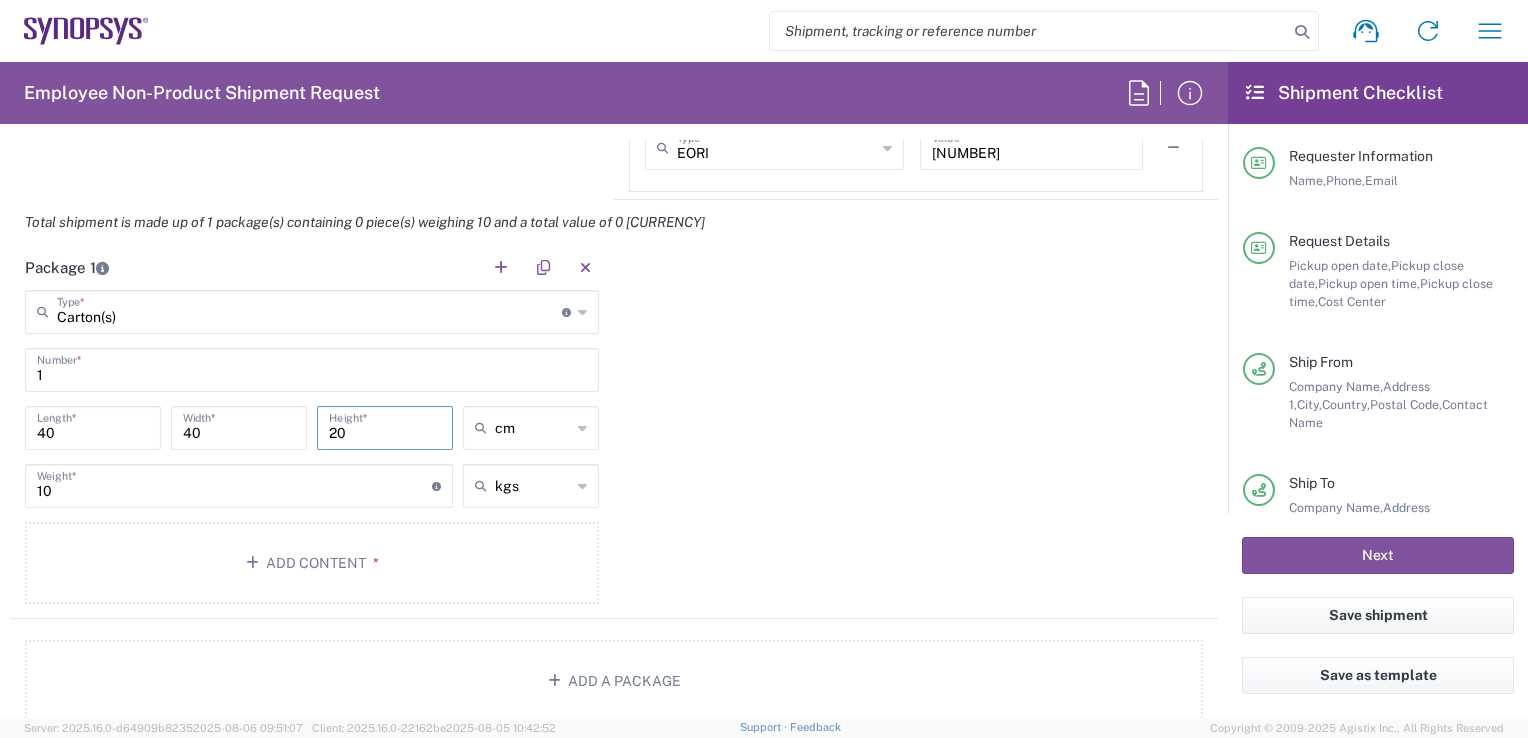 scroll, scrollTop: 1897, scrollLeft: 0, axis: vertical 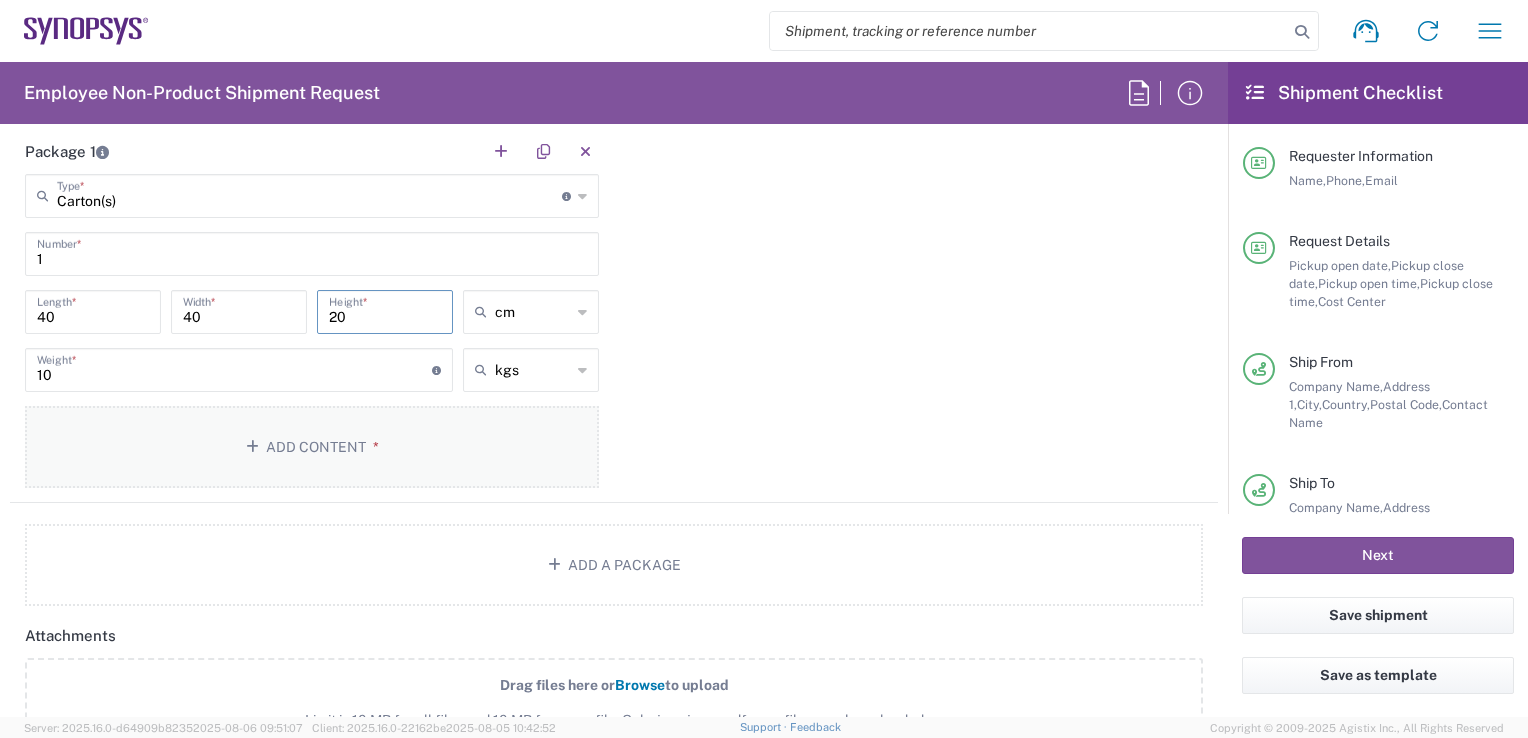 type on "20" 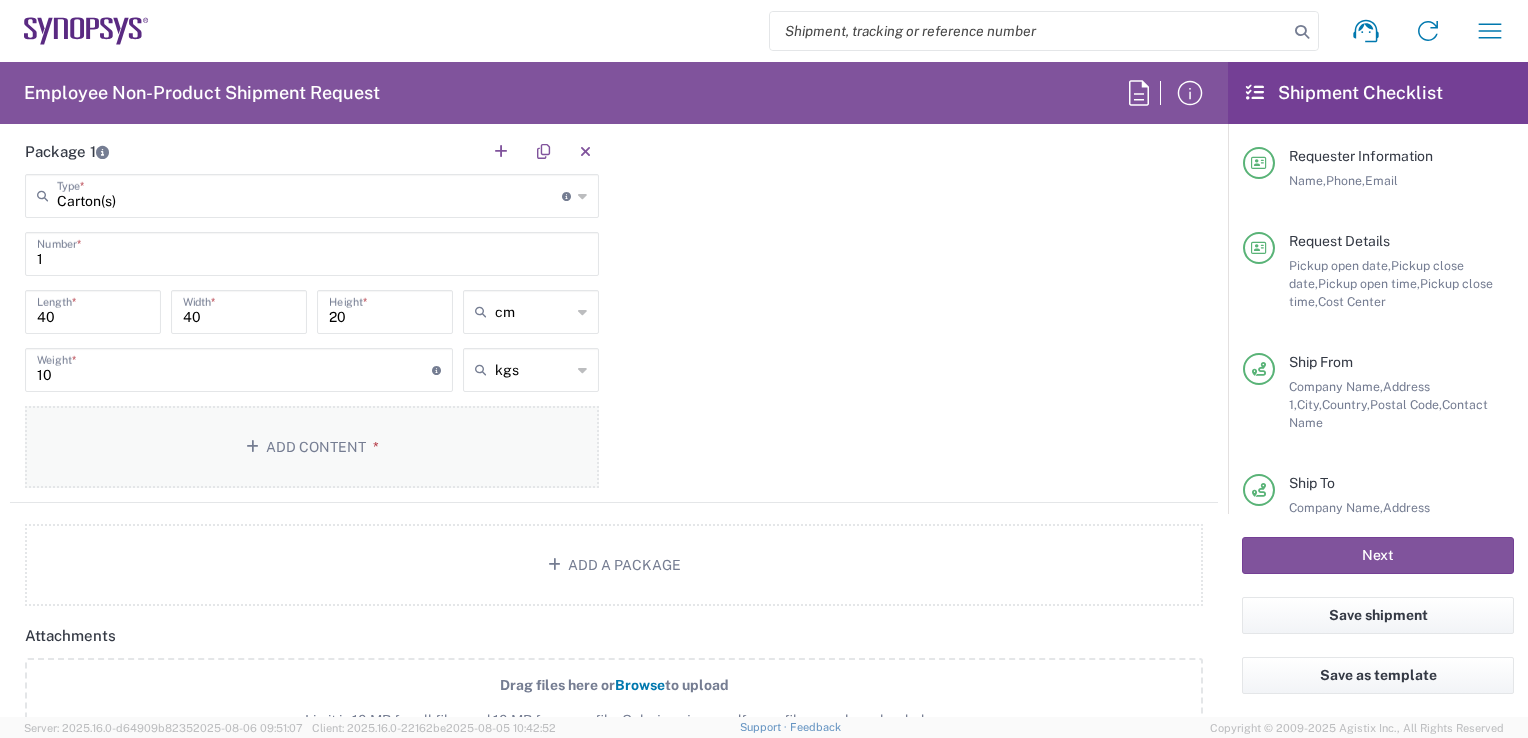 click on "Add Content *" 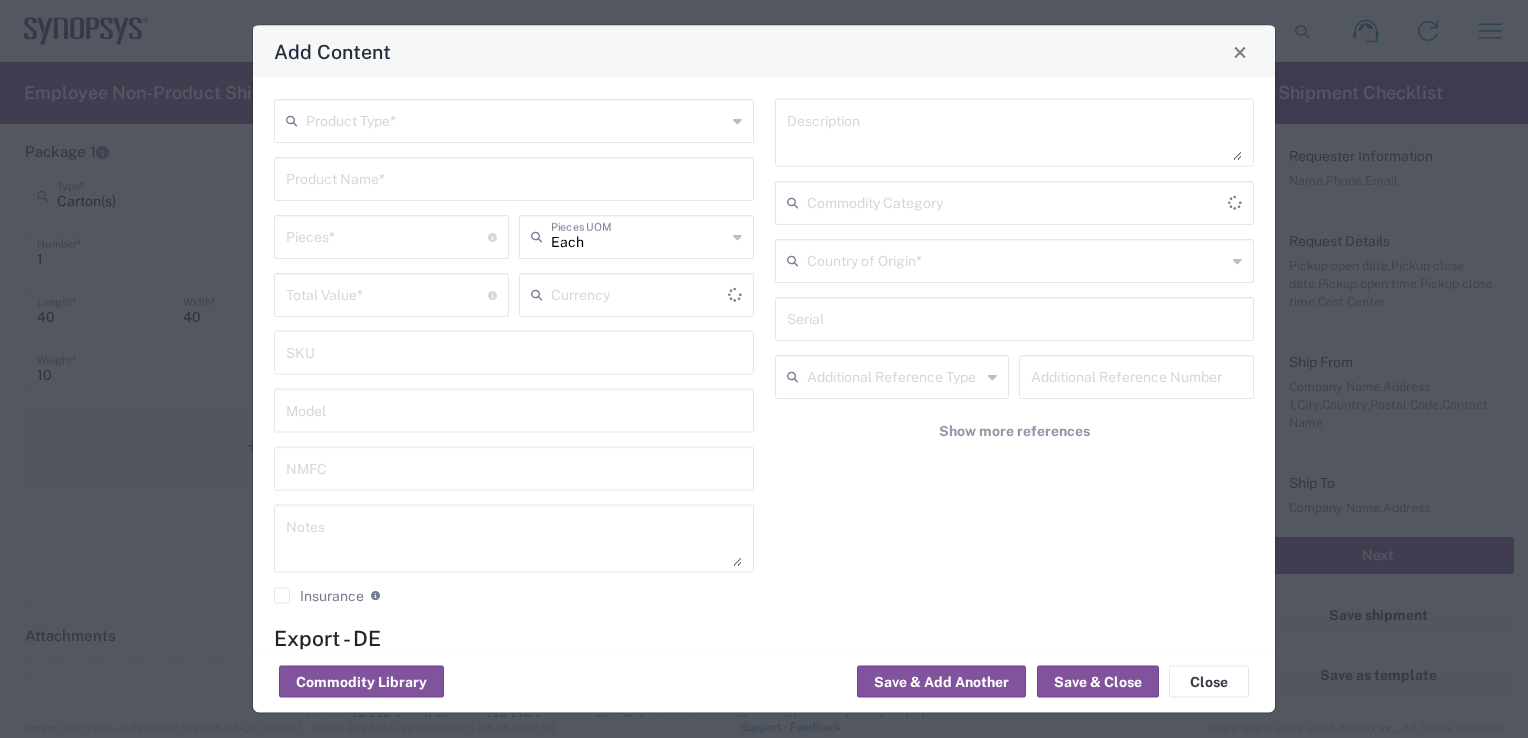 type on "US Dollar" 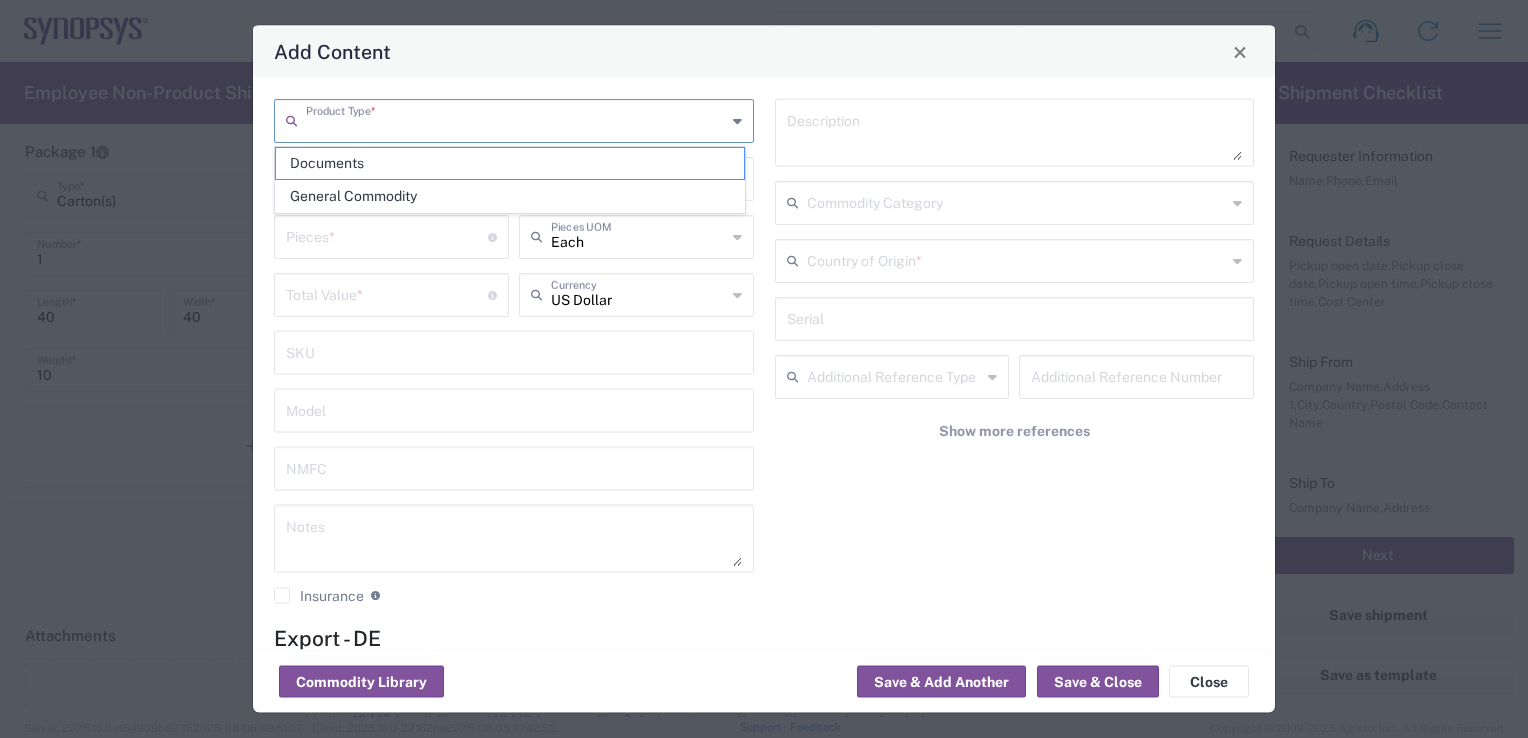 click at bounding box center [516, 119] 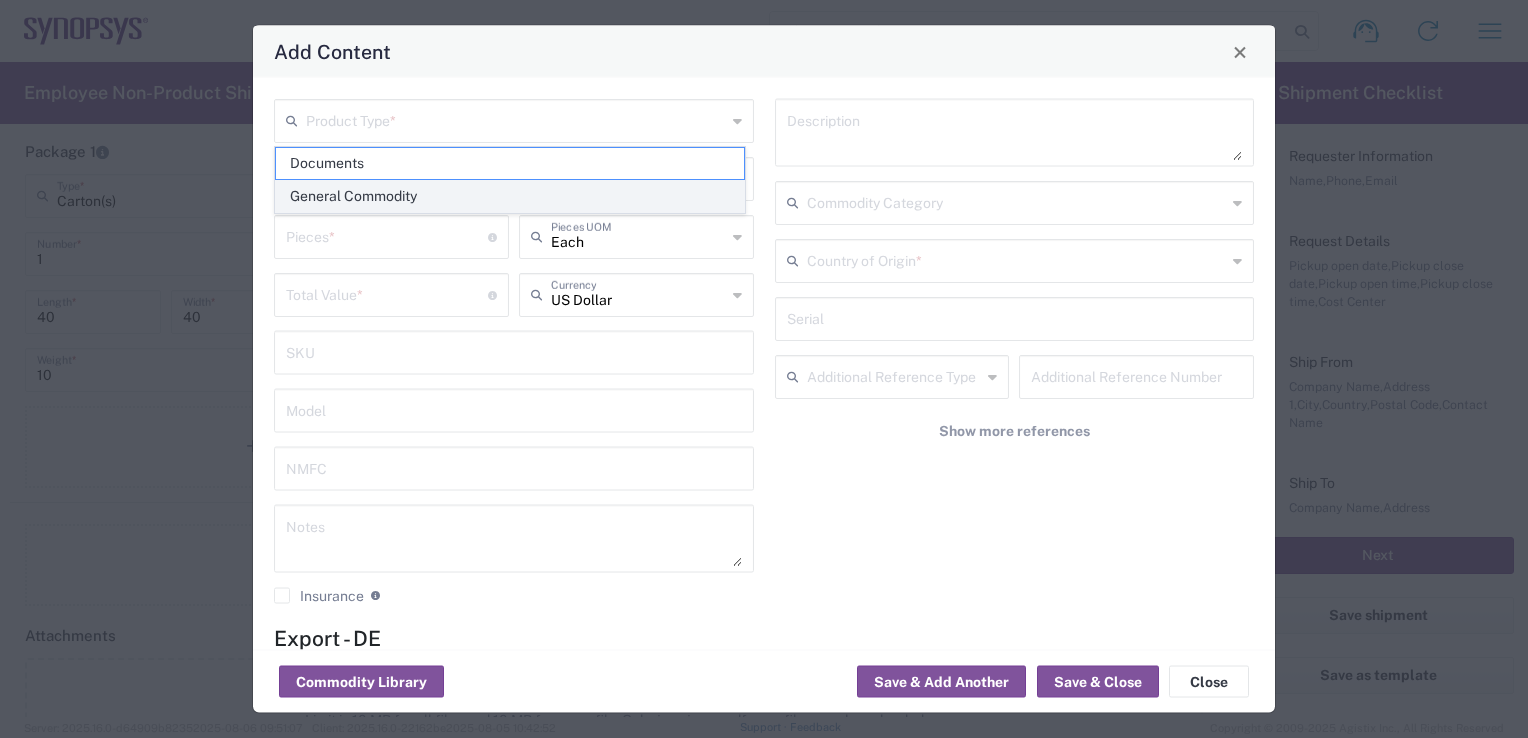 click on "General Commodity" 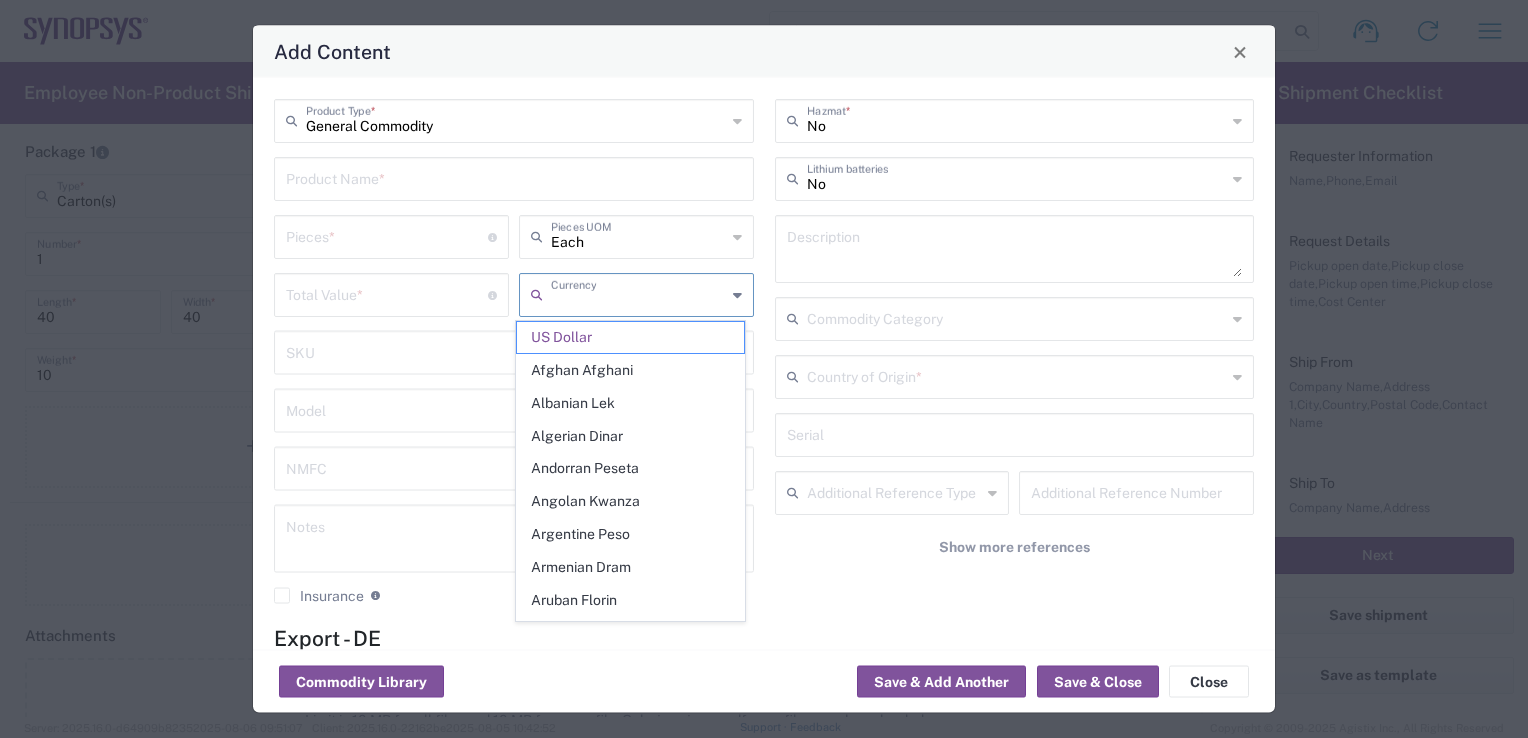 click at bounding box center (638, 293) 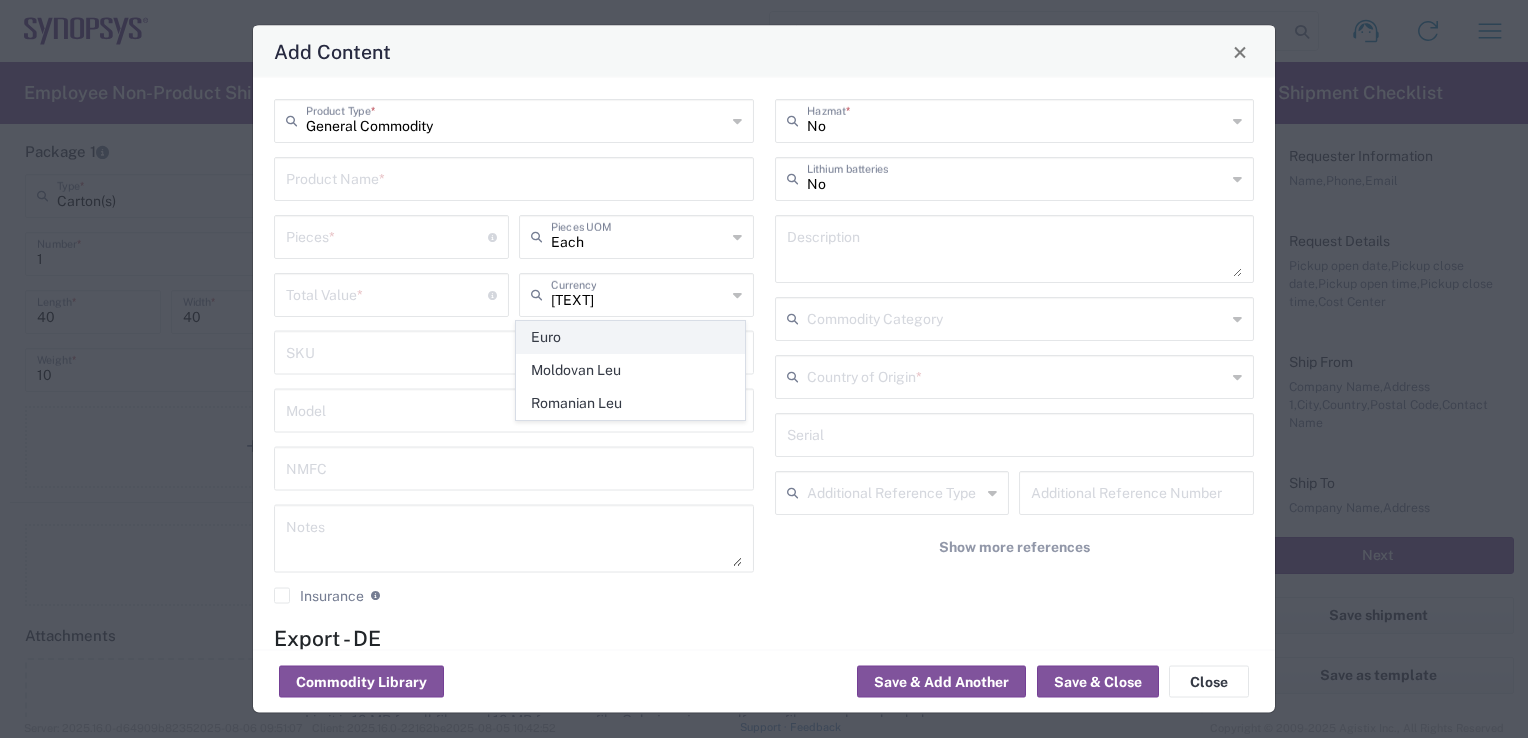 click on "Euro" 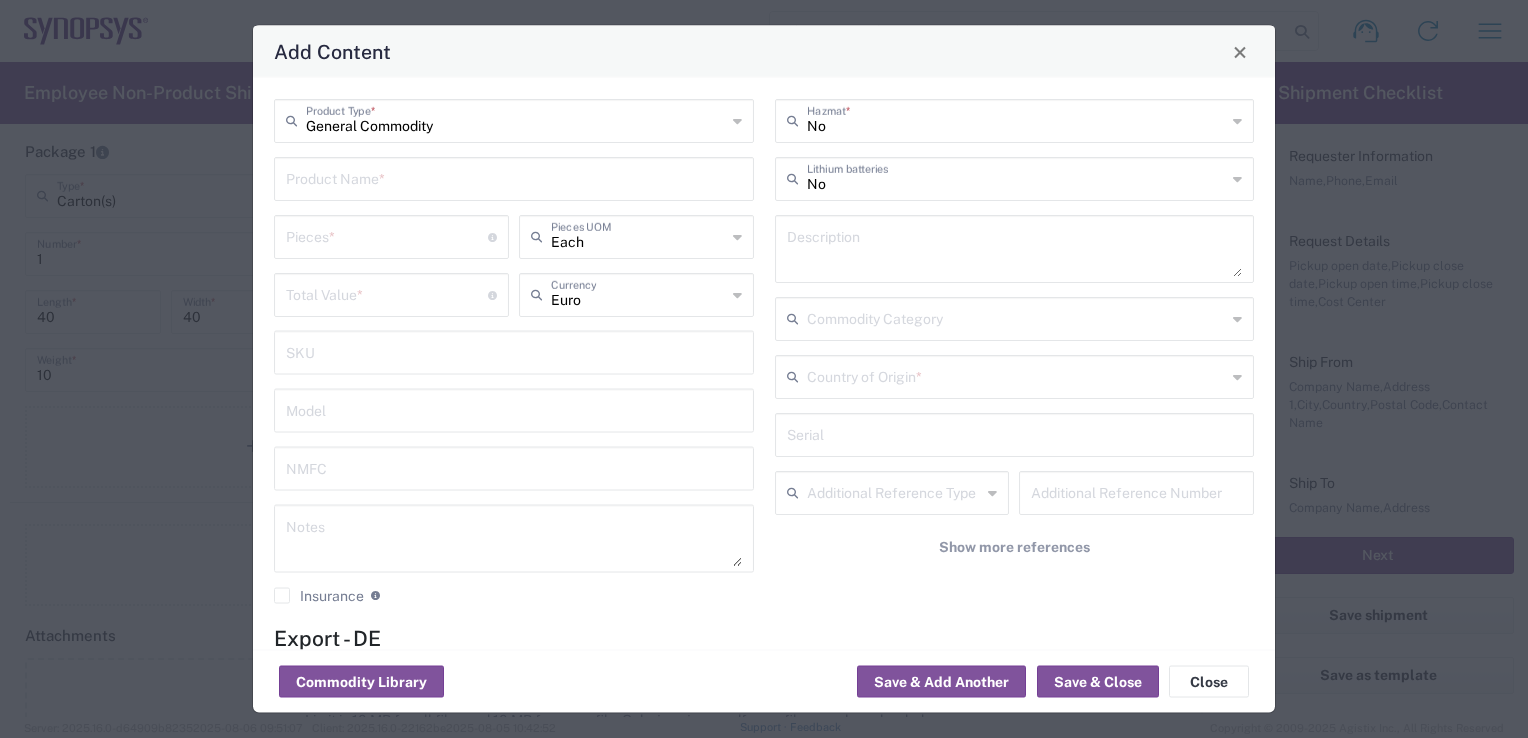 click on "Total Value  * Total value of all the pieces" 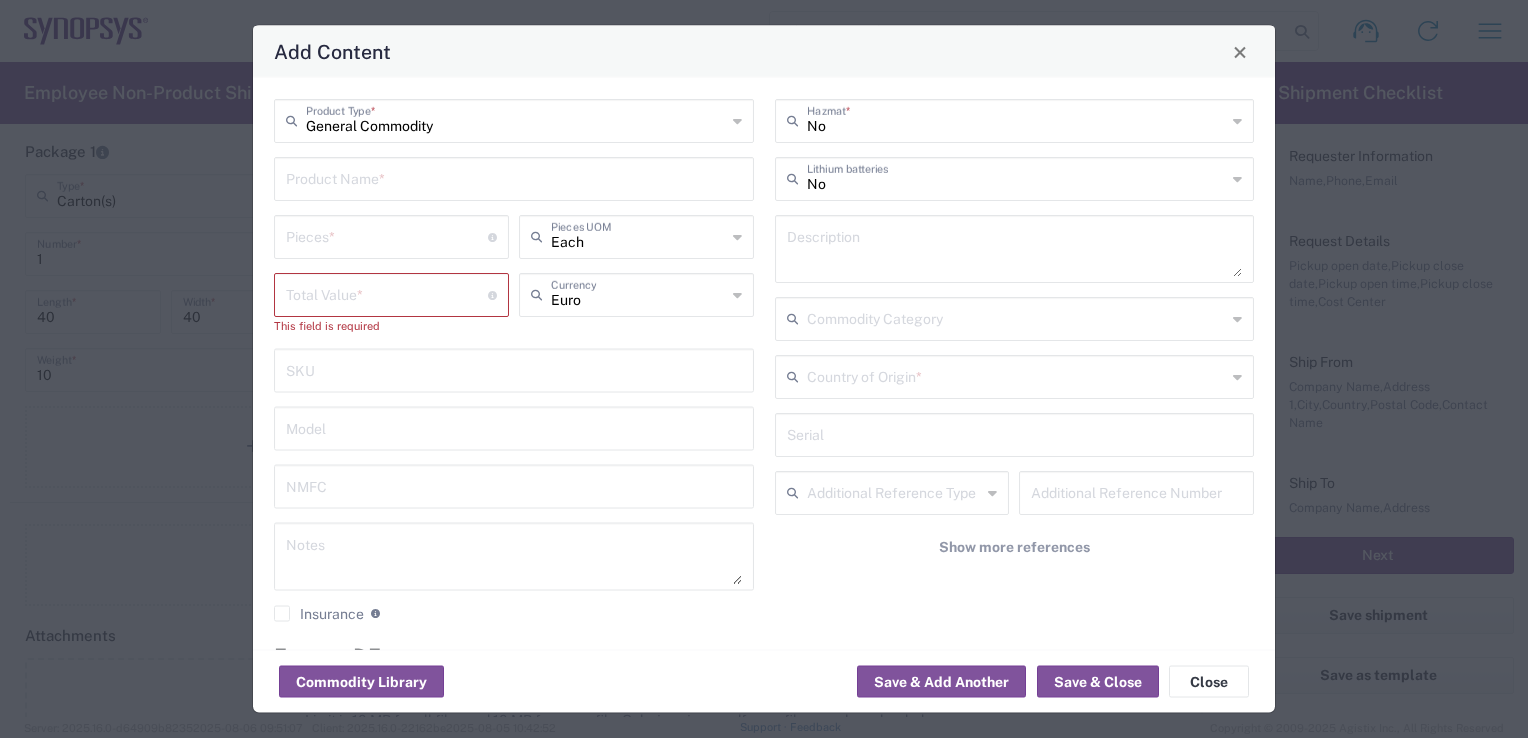click on "Total Value  * Total value of all the pieces" 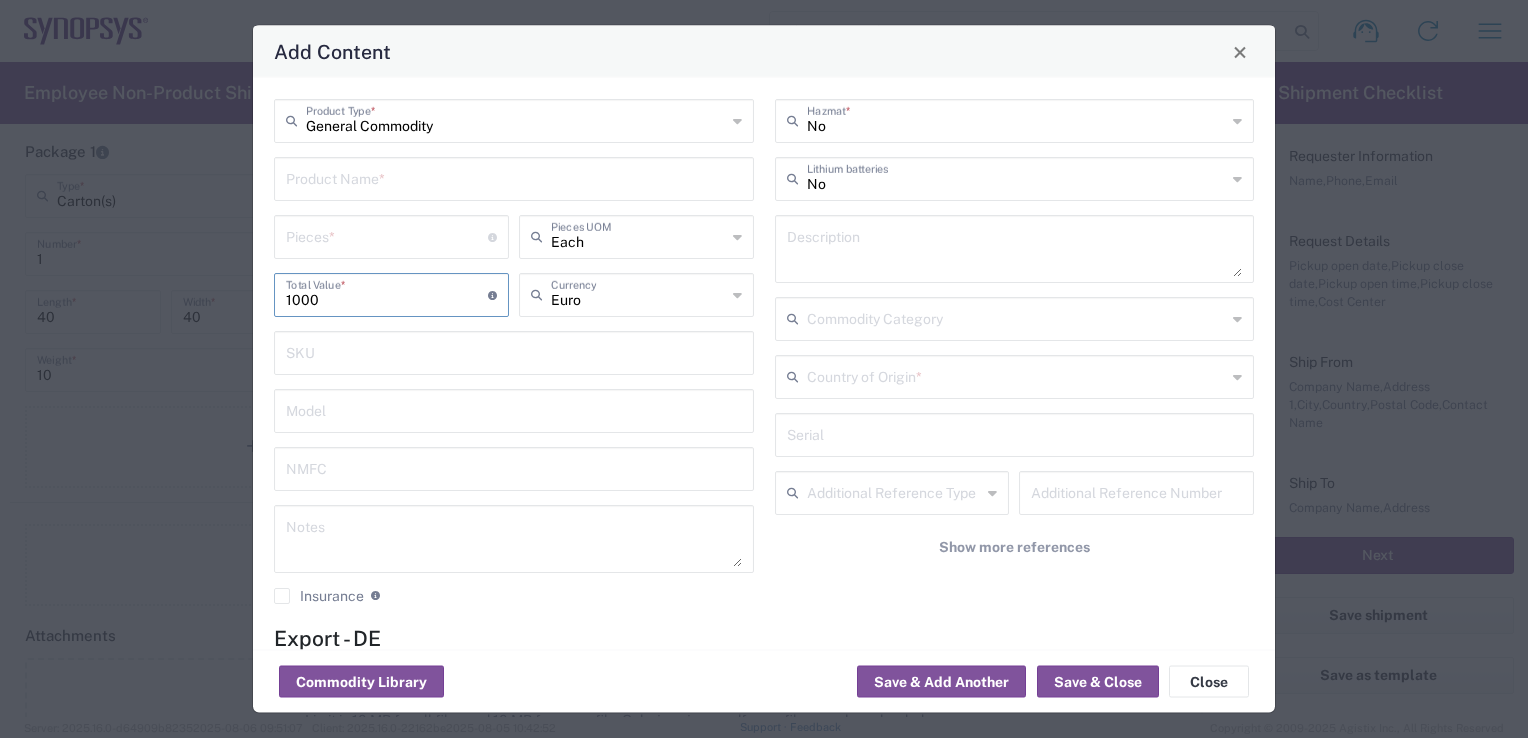 type on "1000" 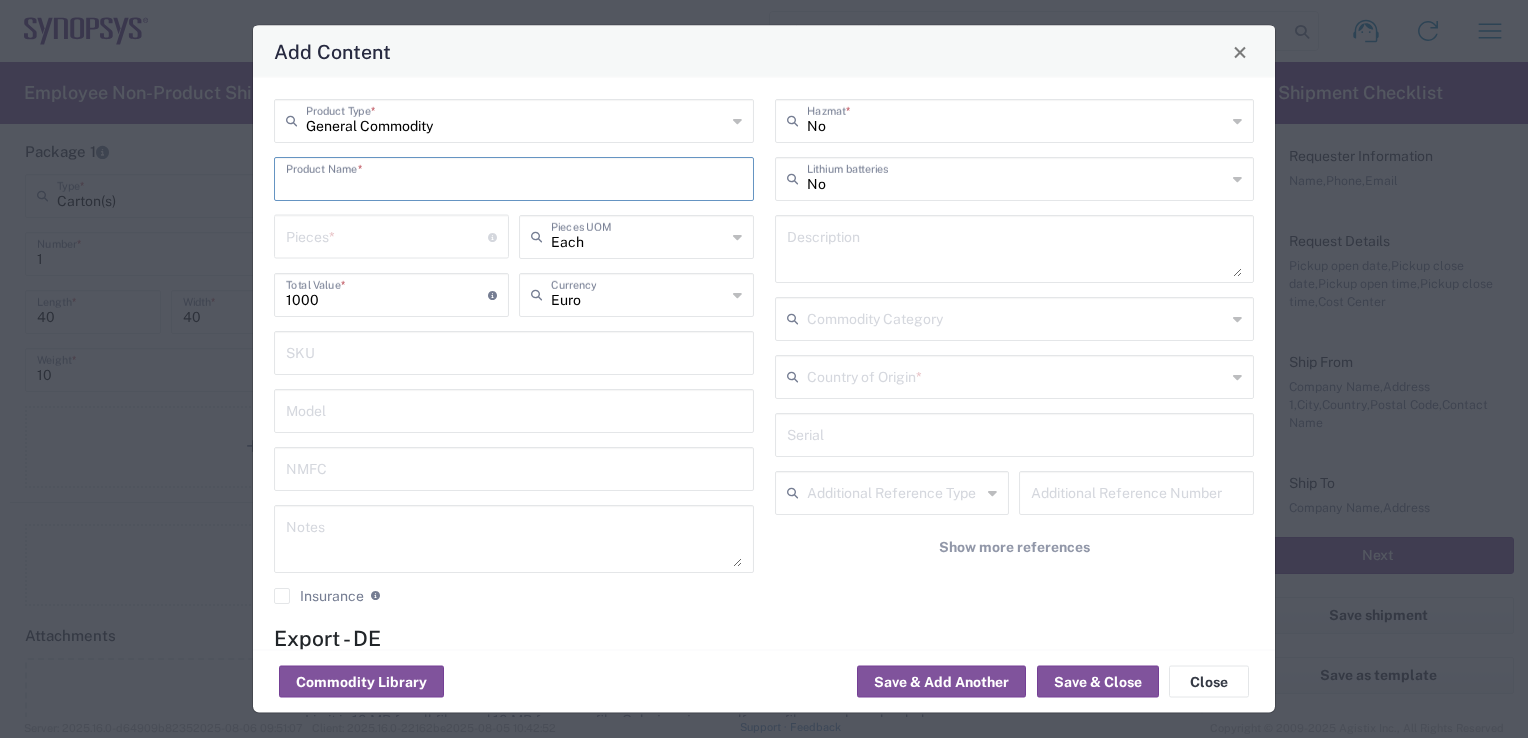 paste on "[PRODUCT] [PRODUCT]" 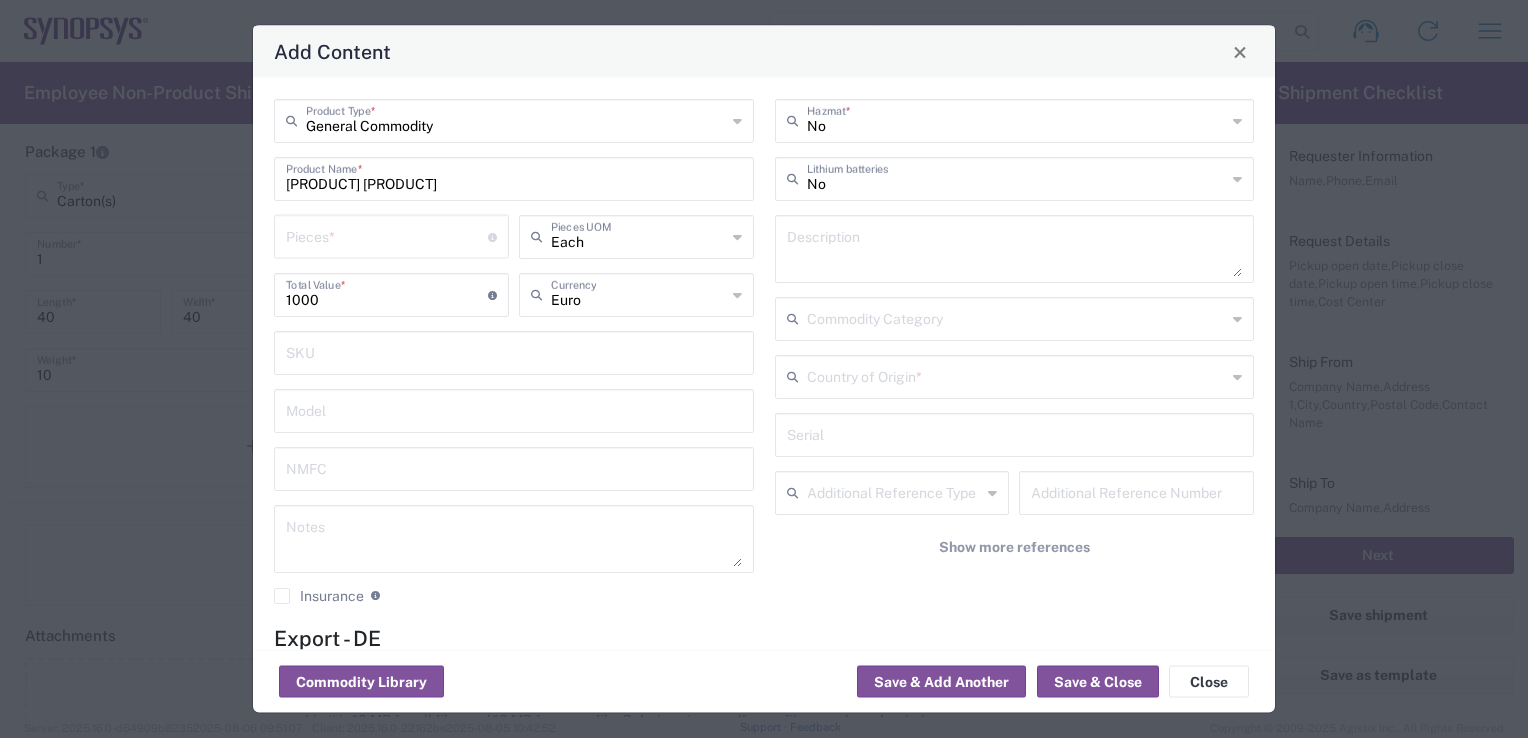 click on "[PRODUCT] [PRODUCT]  Product Name  *" 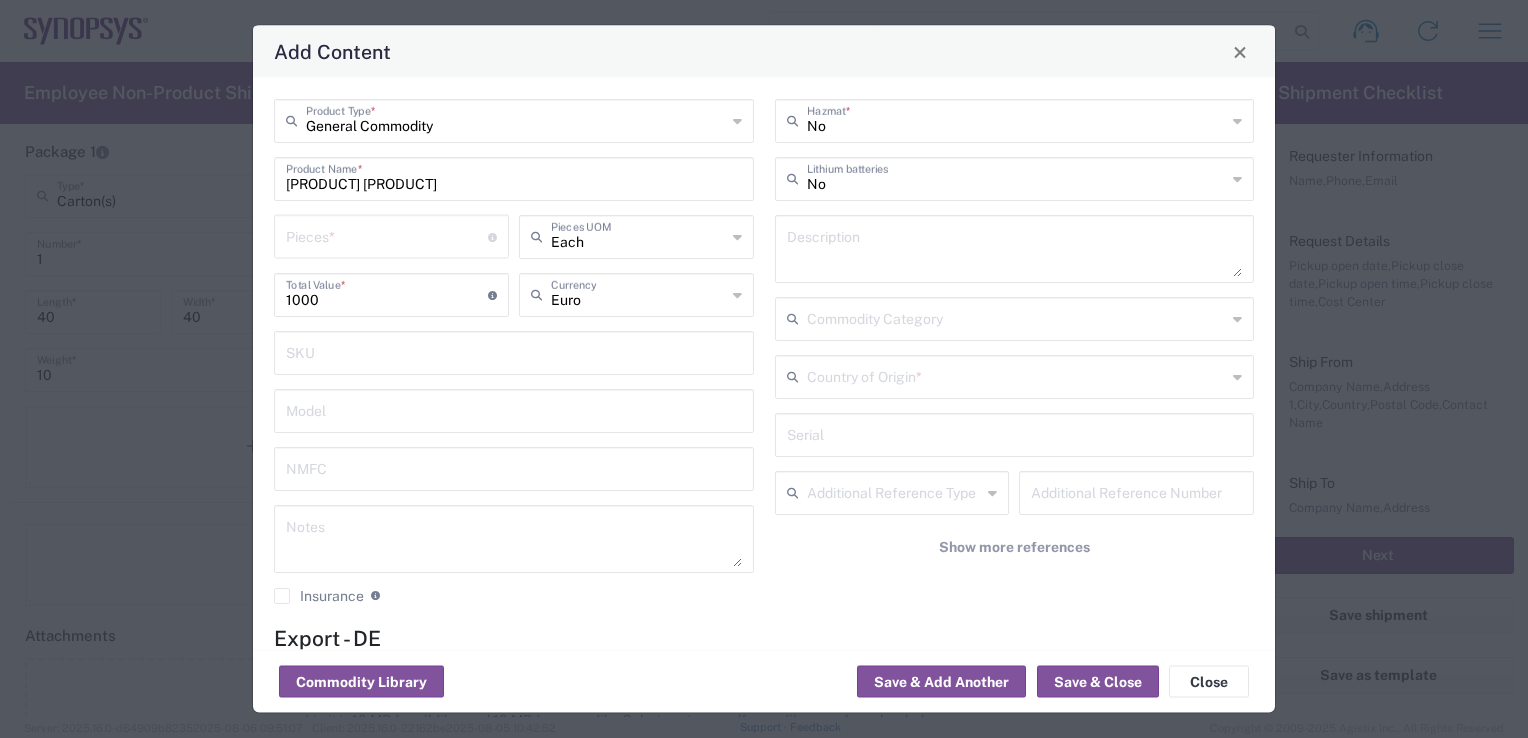click on "[PRODUCT] [PRODUCT]  Product Name  *" 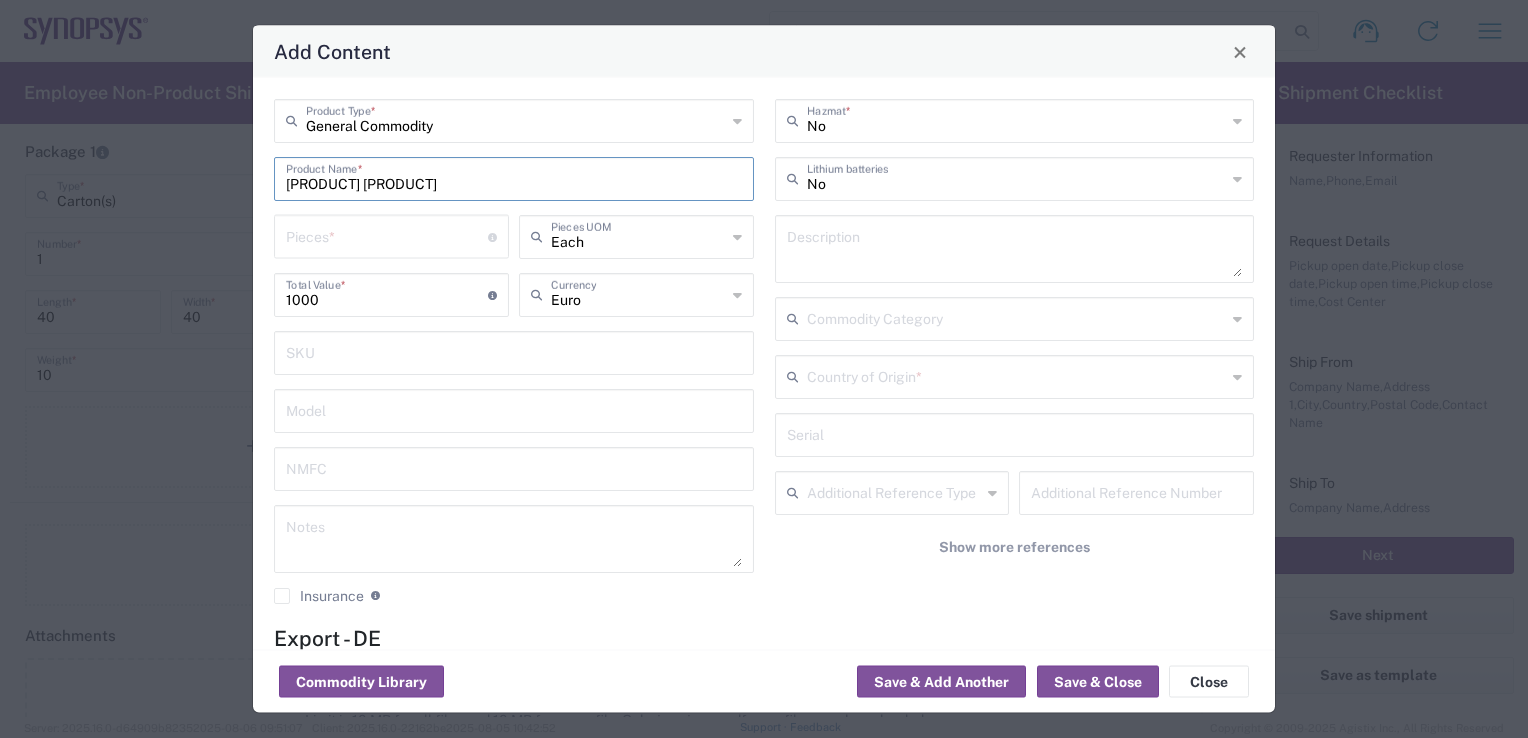 click on "[PRODUCT] [PRODUCT]" at bounding box center (514, 177) 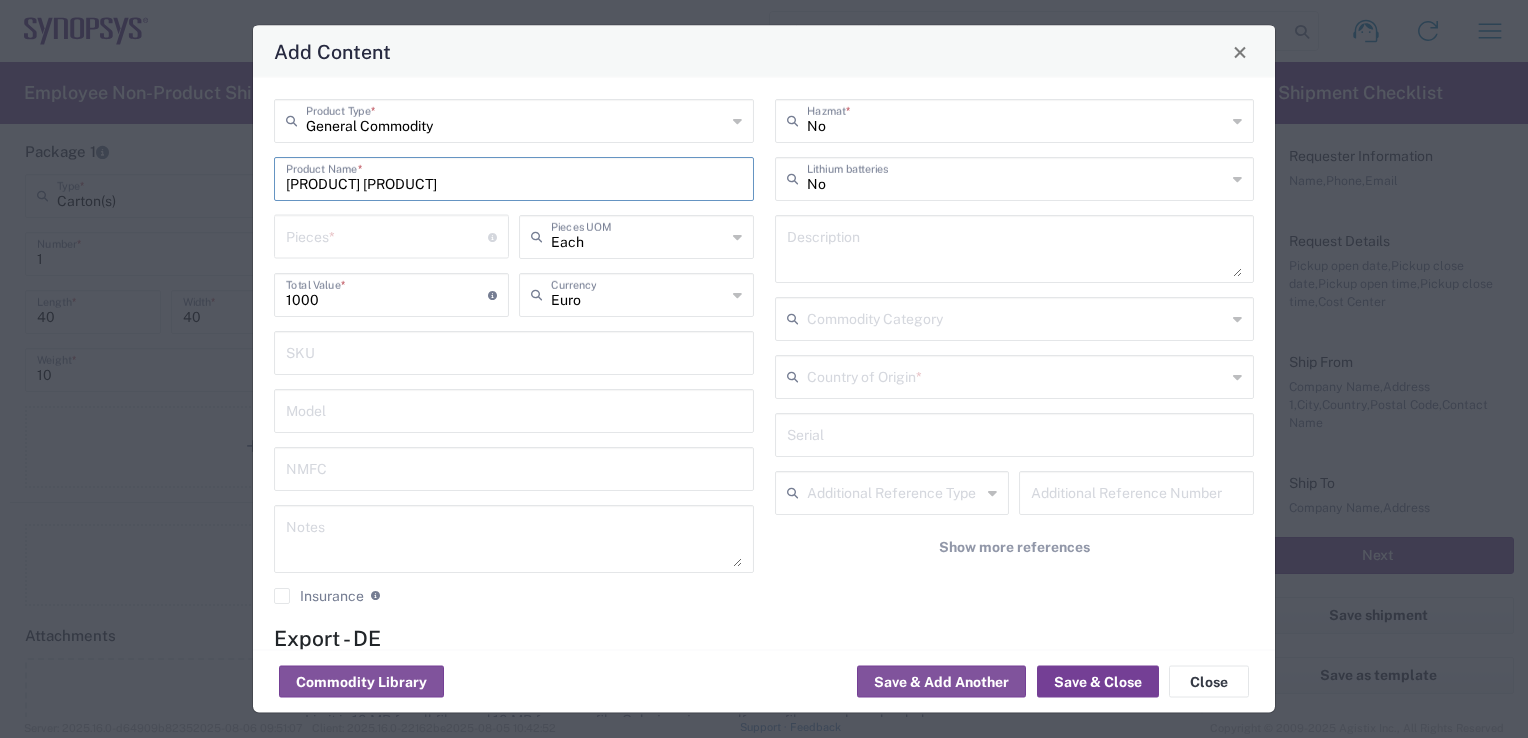 type on "[PRODUCT] [PRODUCT]" 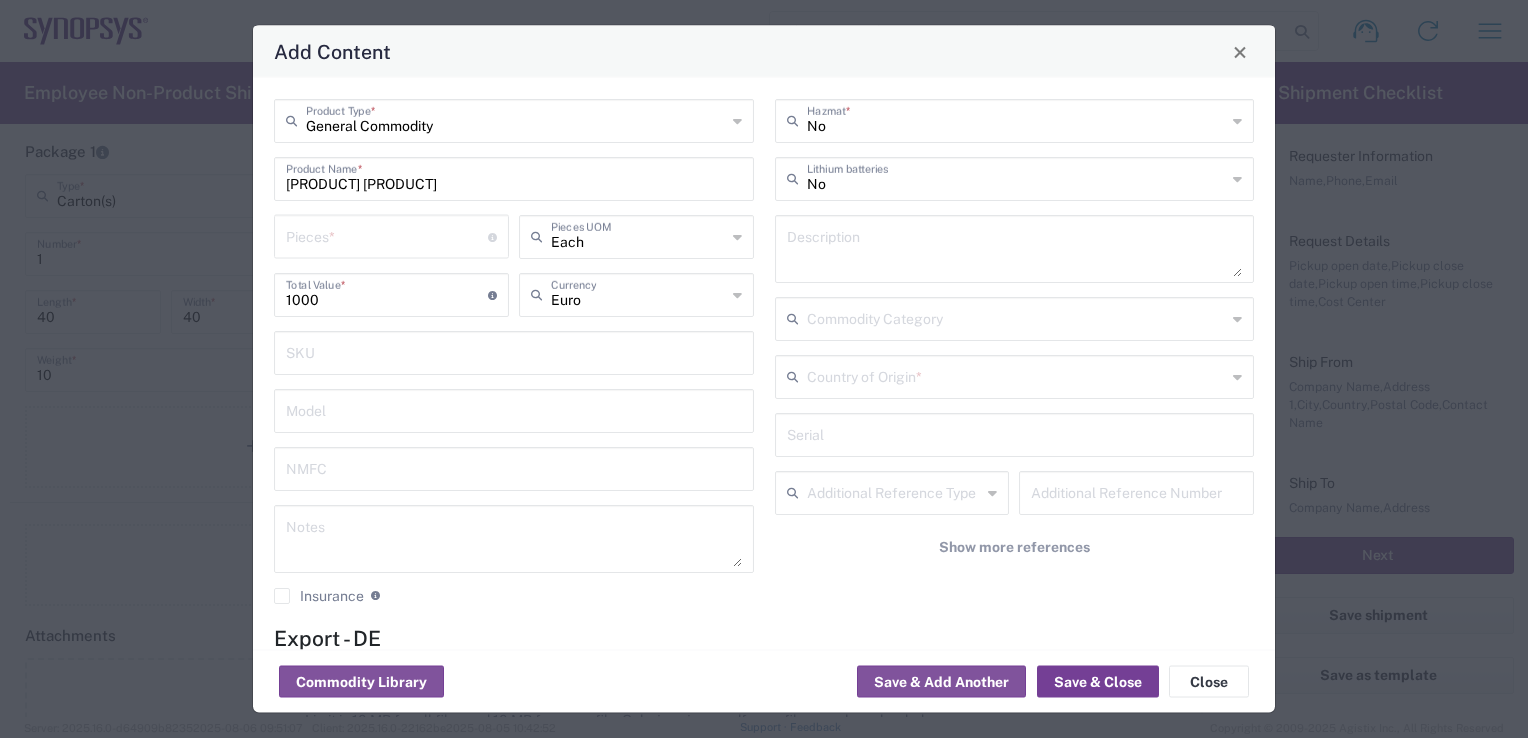 click on "Save & Close" 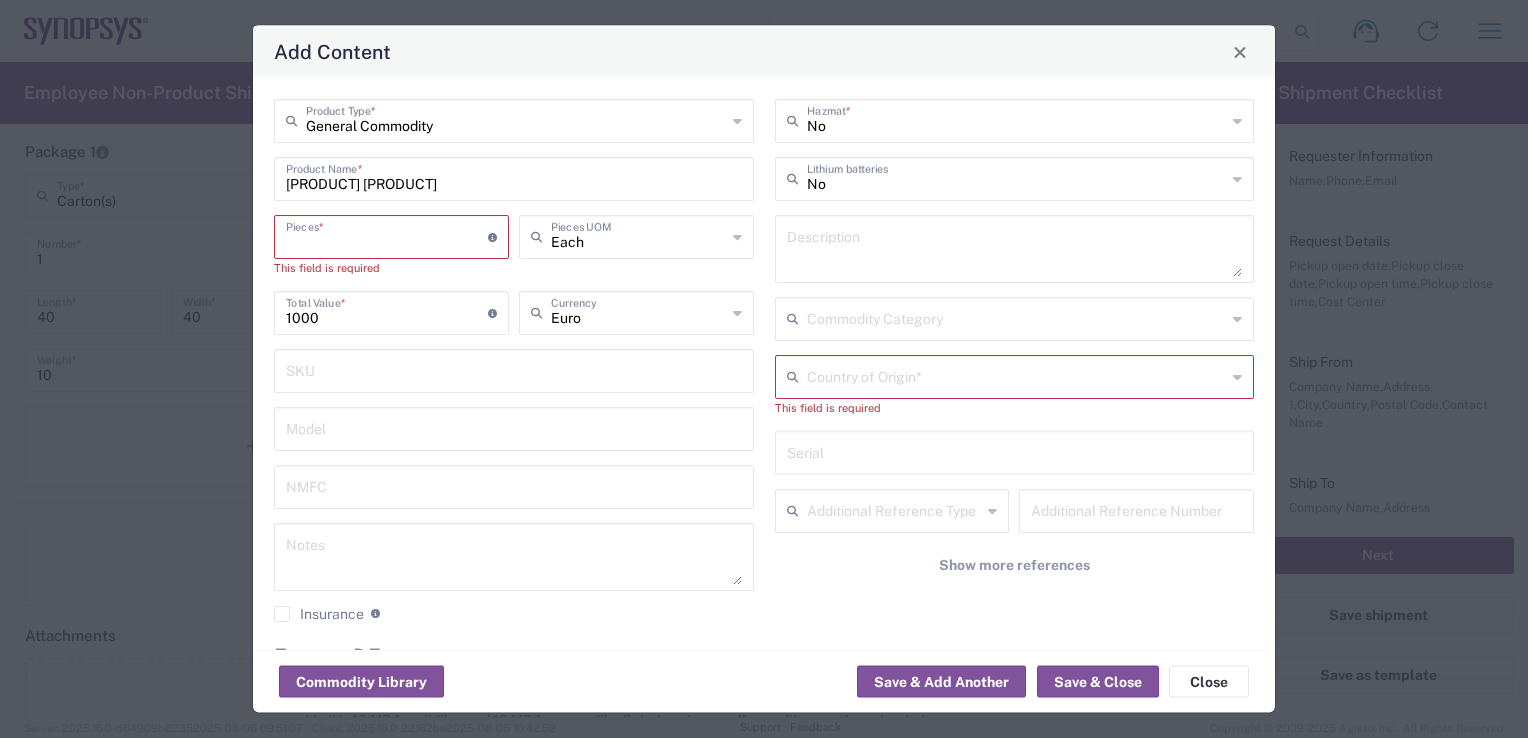 click at bounding box center [387, 235] 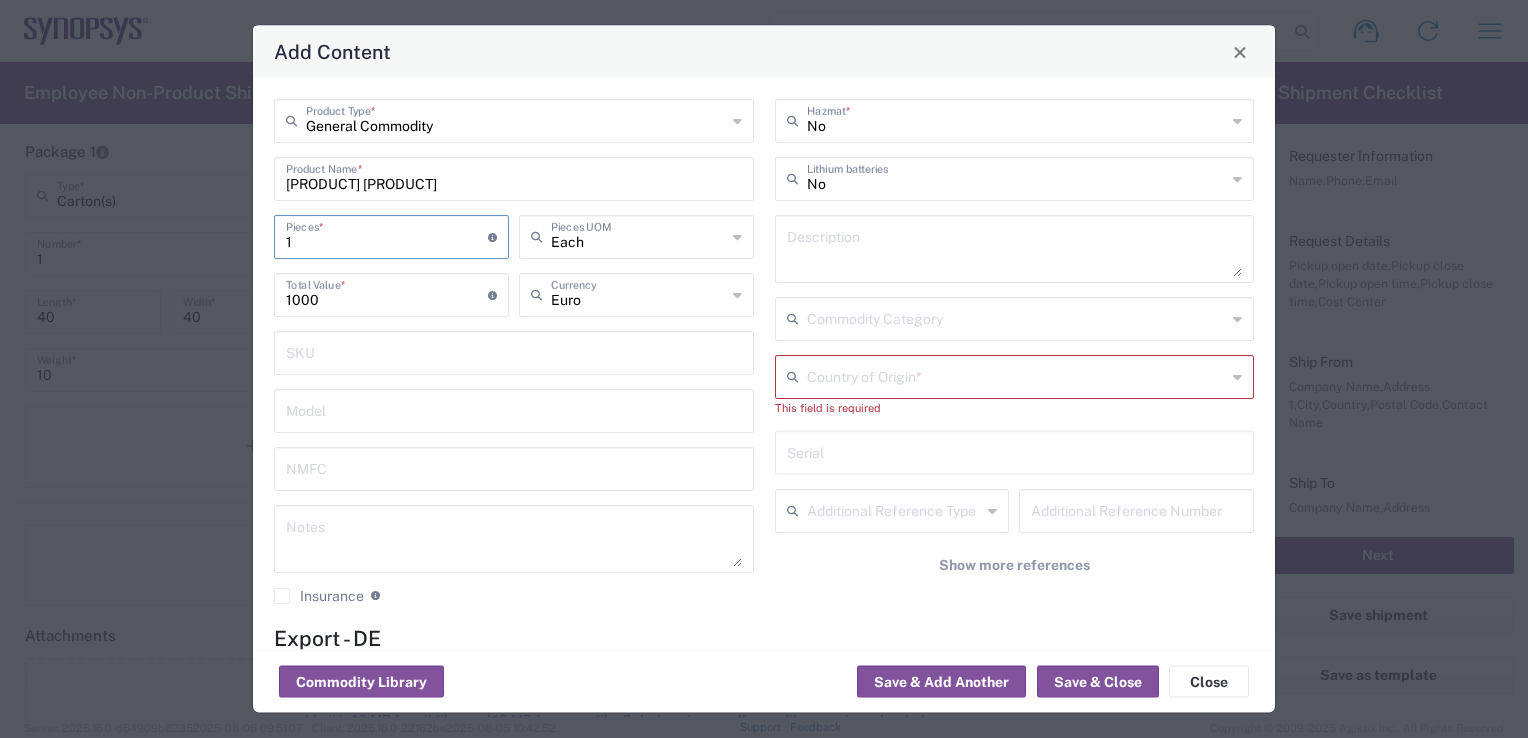 type on "1" 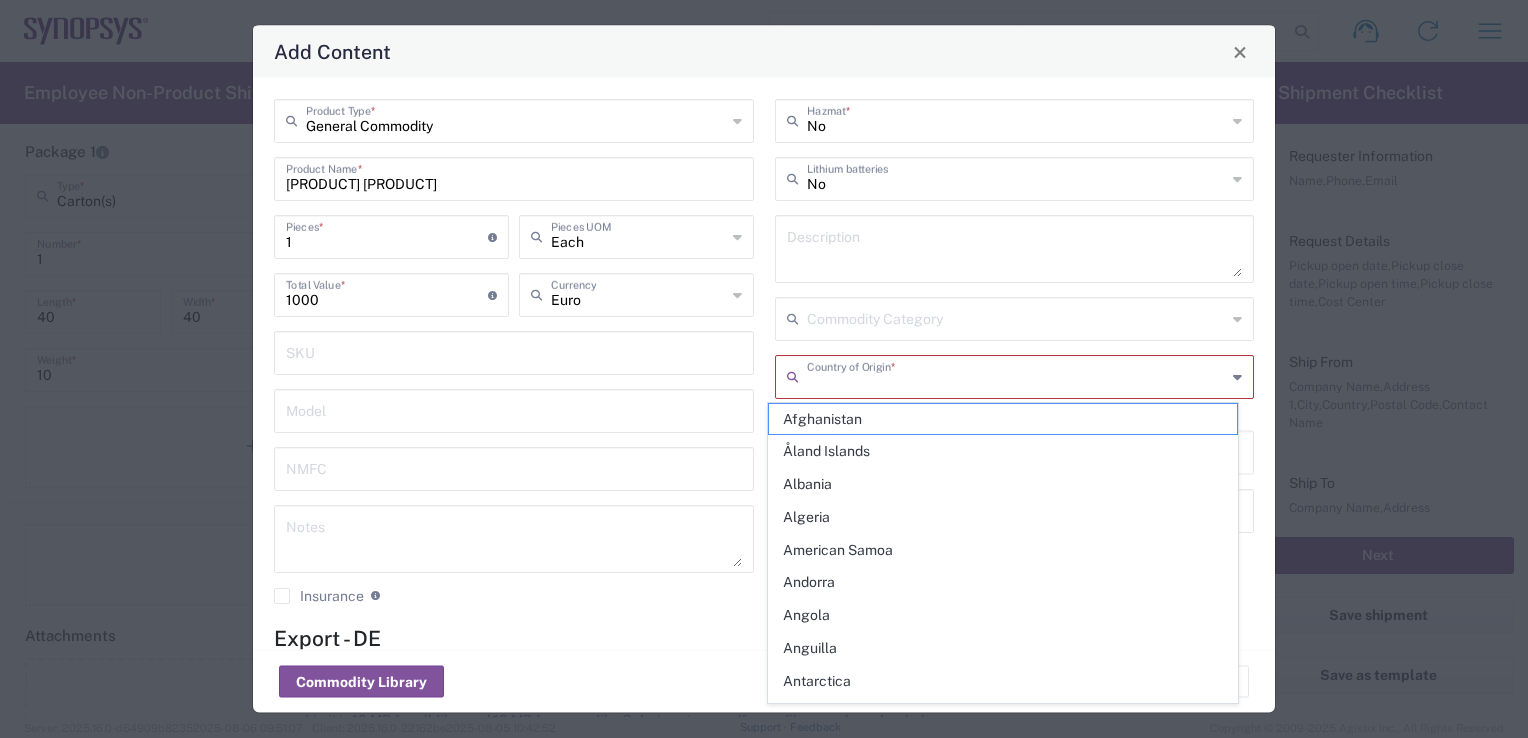 click at bounding box center [1017, 375] 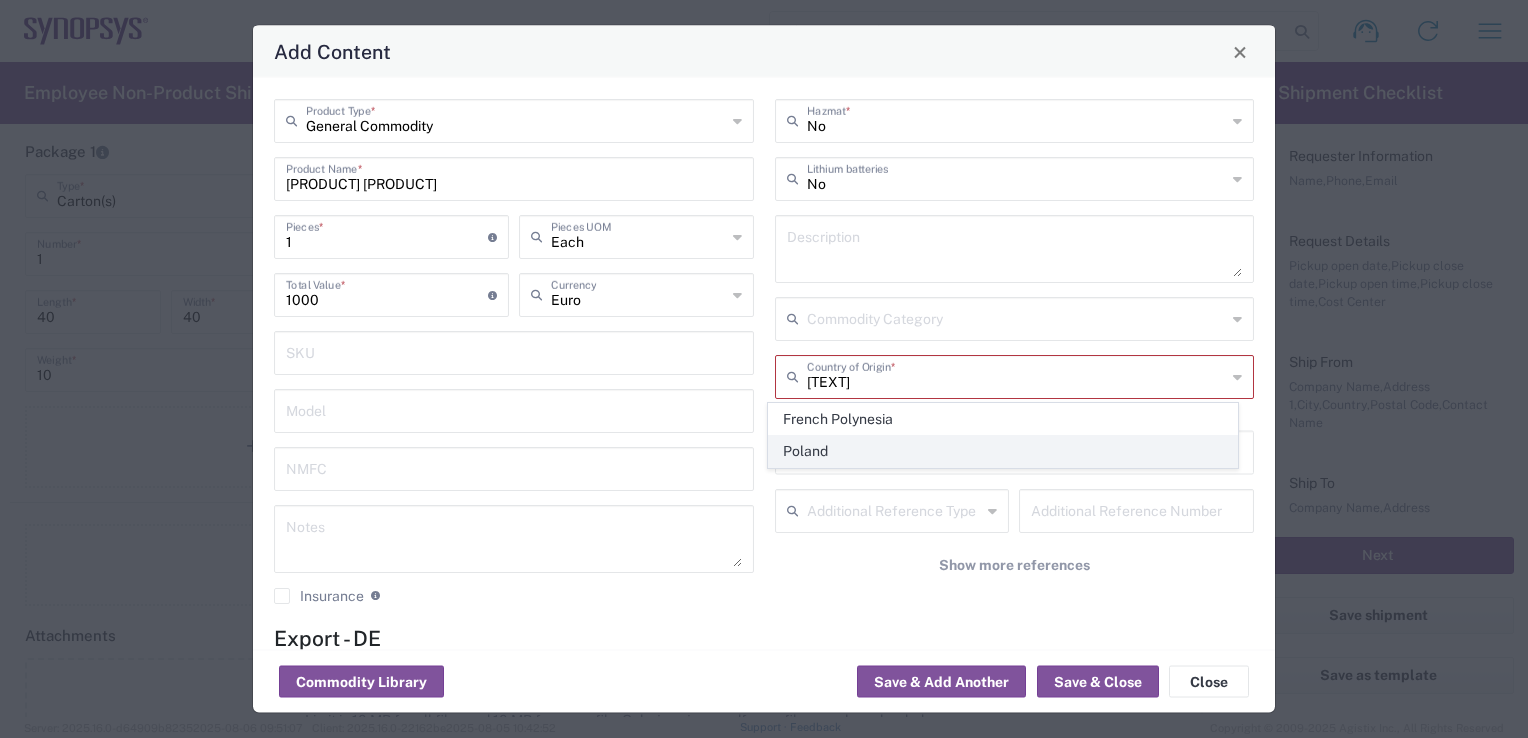 click on "Poland" 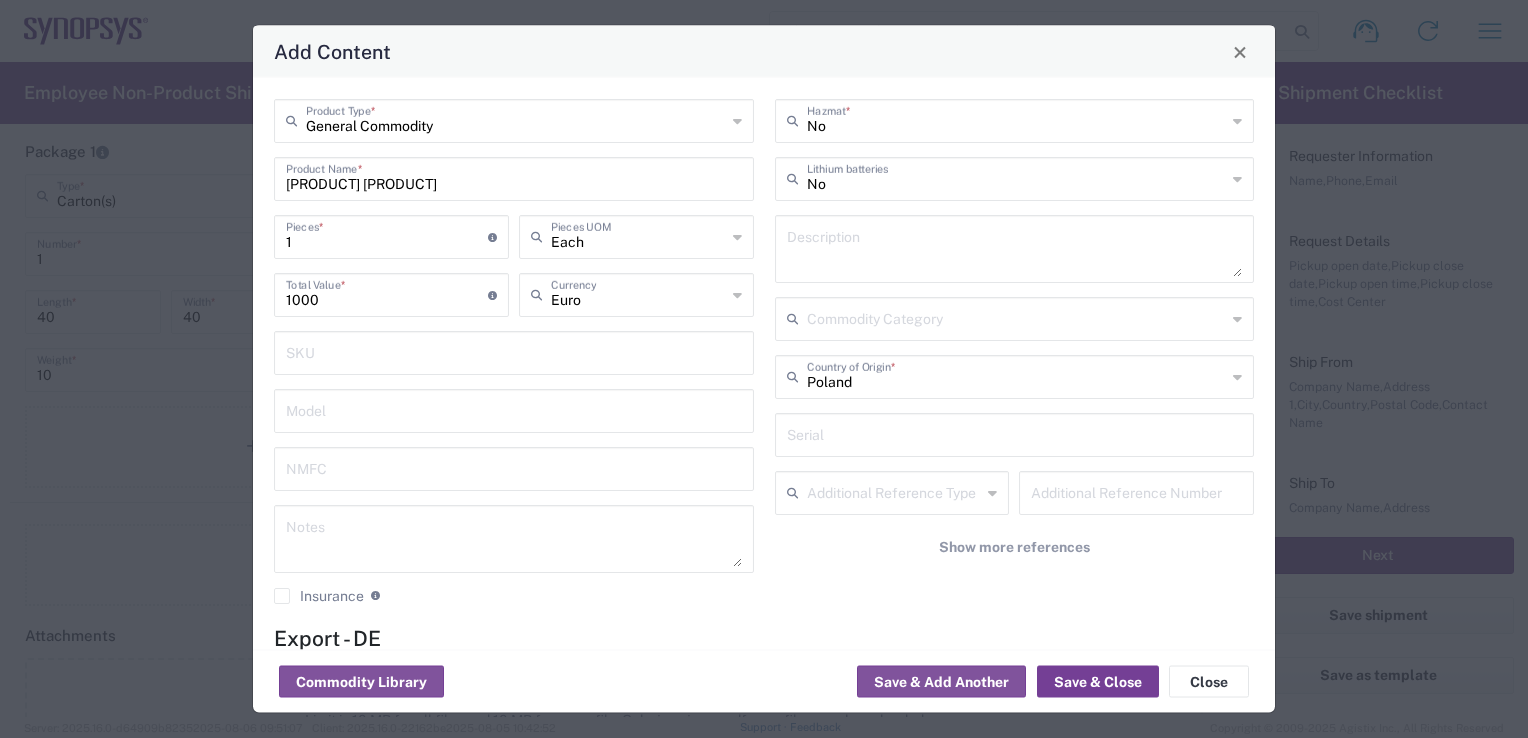 click on "Save & Close" 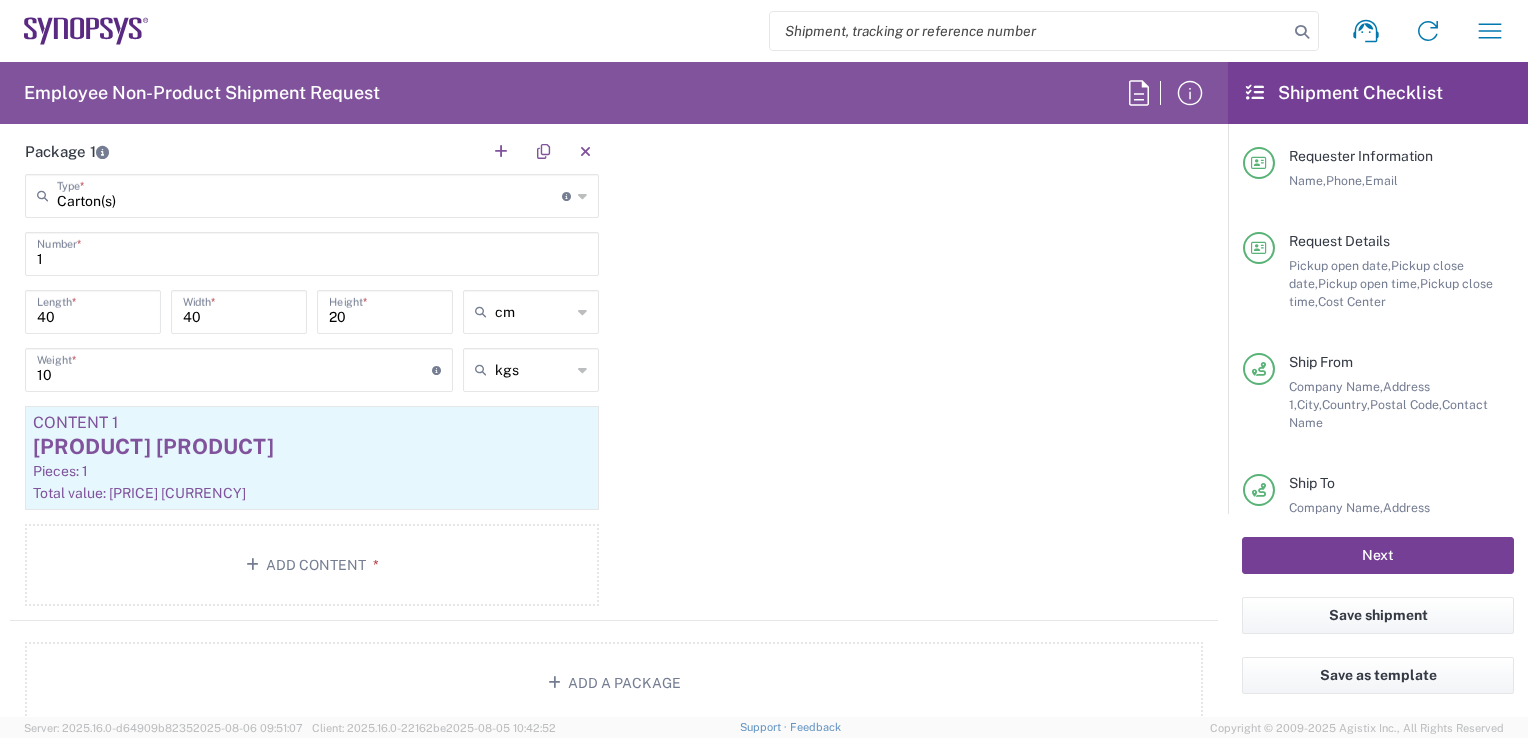 click on "Next" 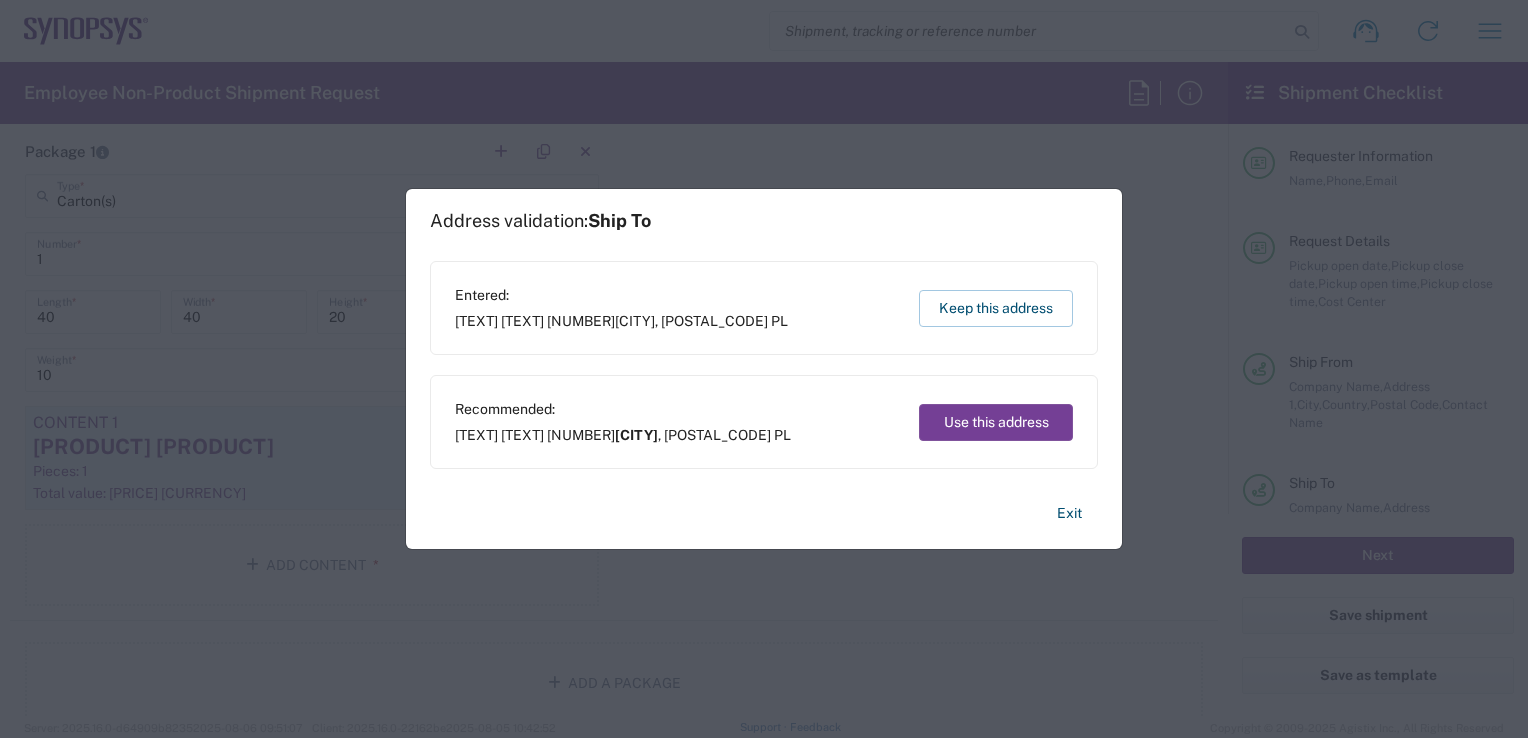 click on "Use this address" 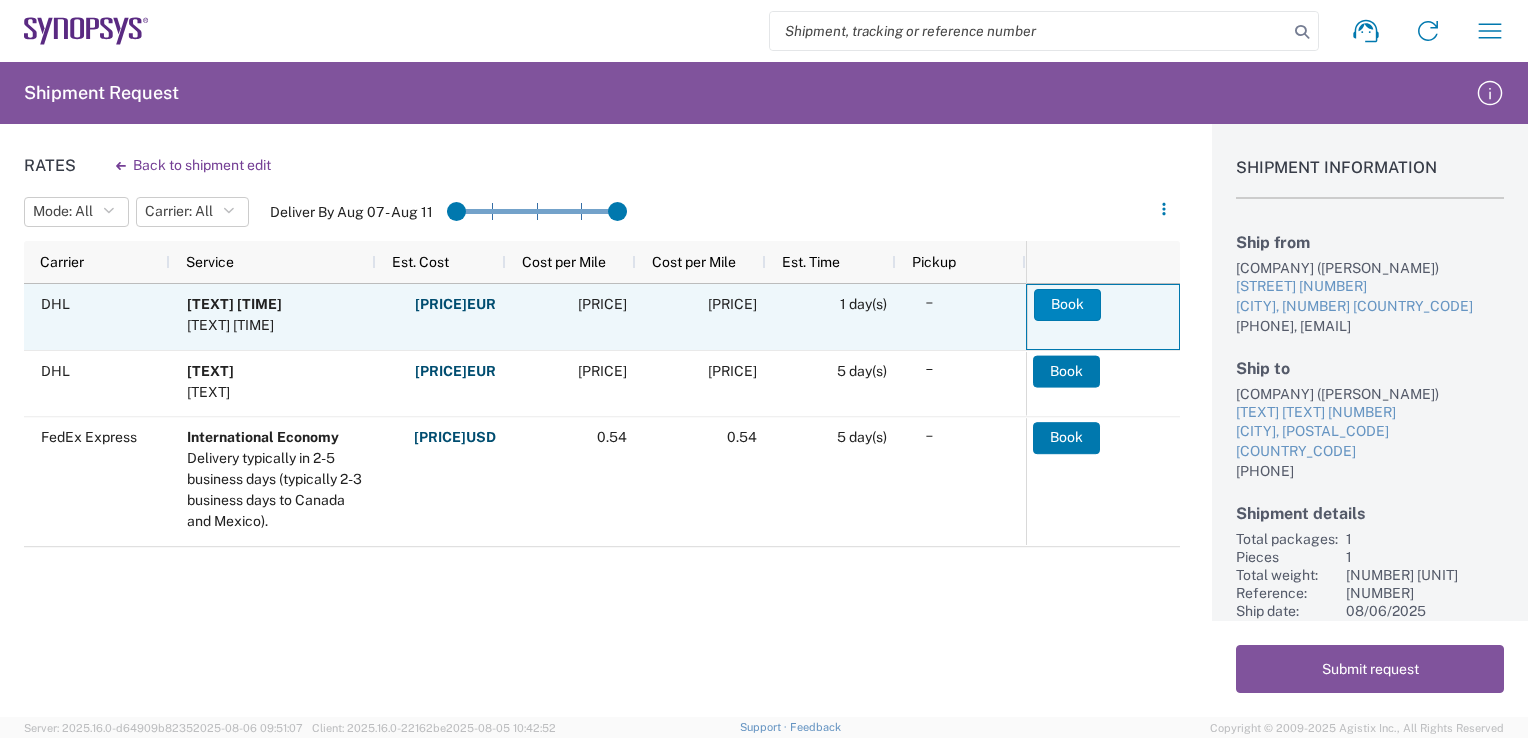 click on "Book" 